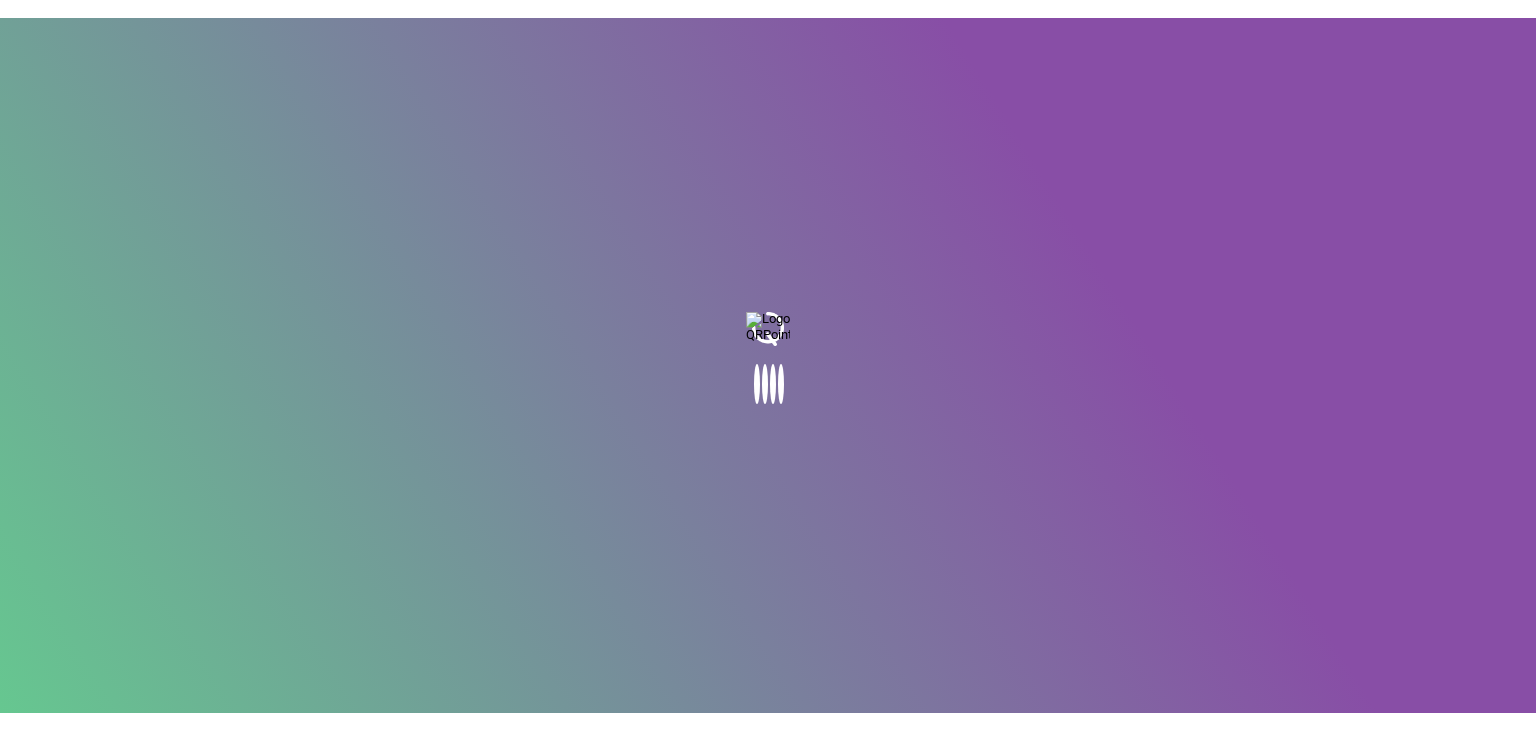scroll, scrollTop: 0, scrollLeft: 0, axis: both 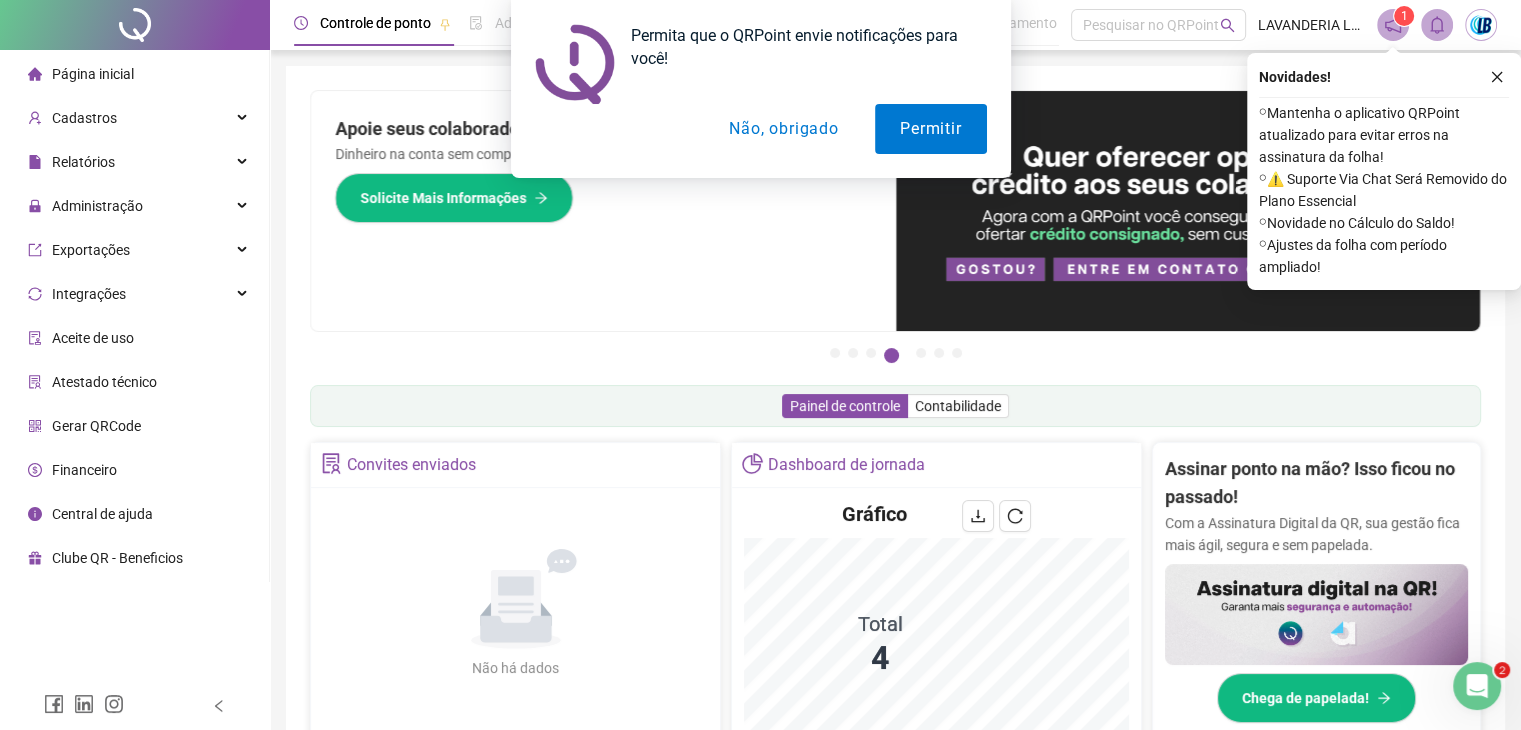 click on "Permita que o QRPoint envie notificações para você! Permitir Não, obrigado" at bounding box center [760, 89] 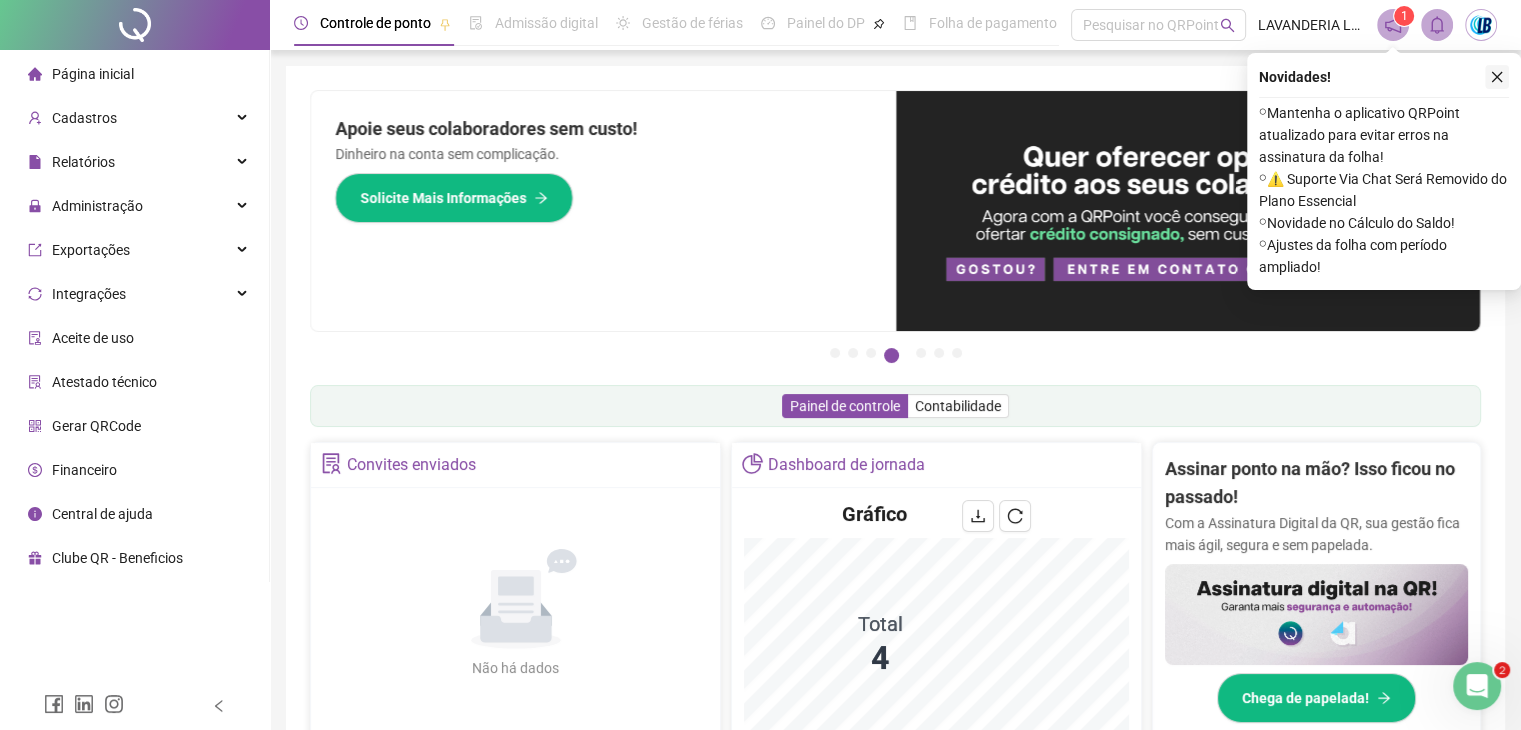 click 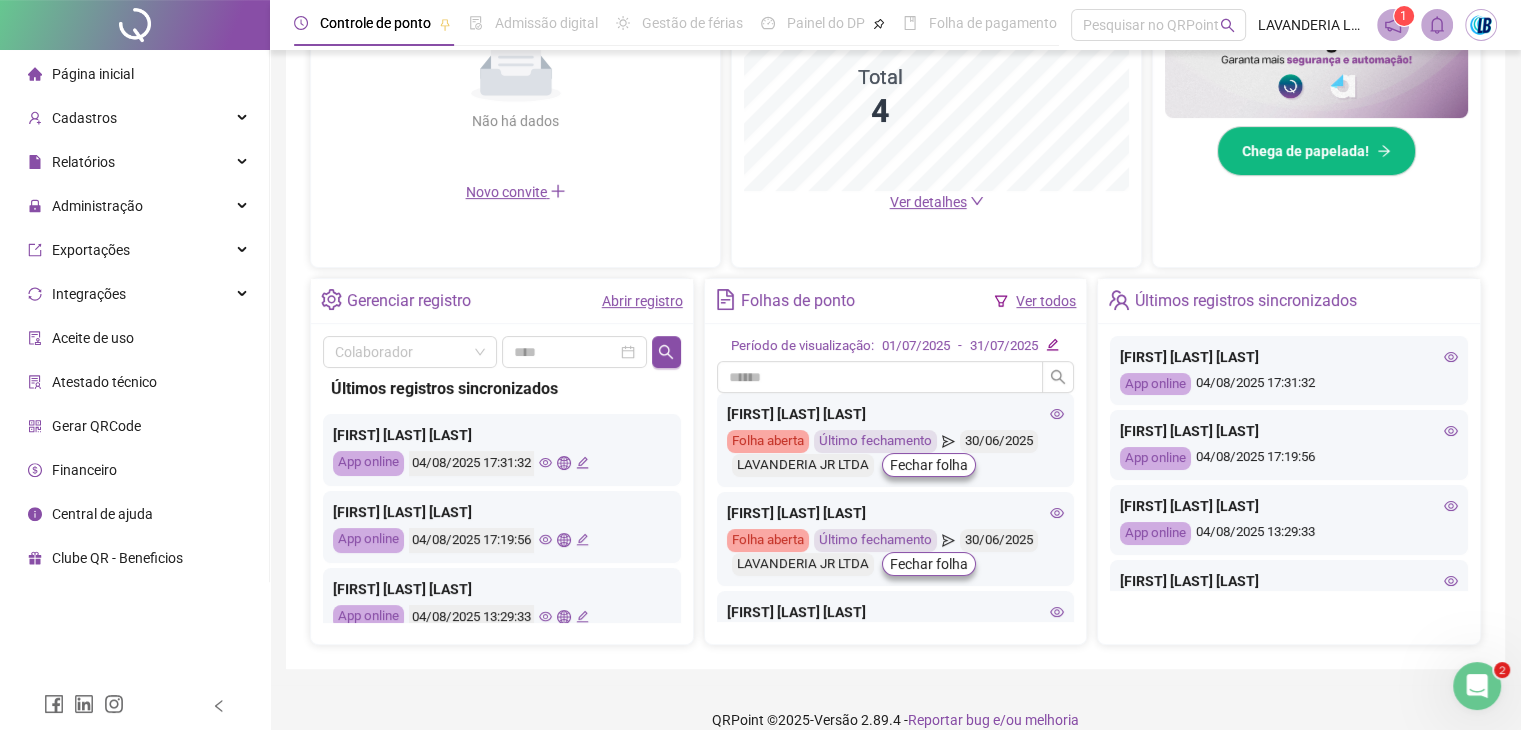 scroll, scrollTop: 570, scrollLeft: 0, axis: vertical 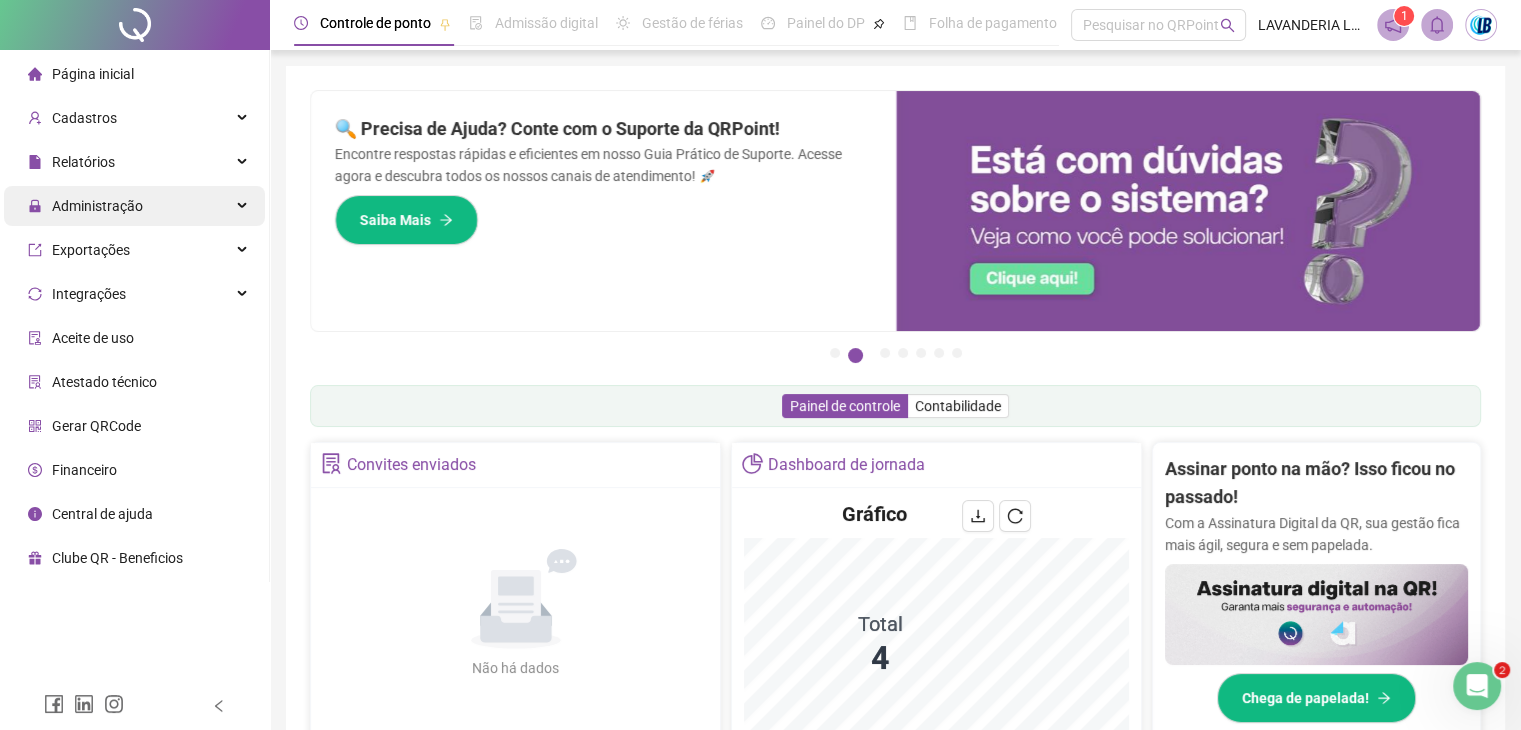 click on "Administração" at bounding box center [134, 206] 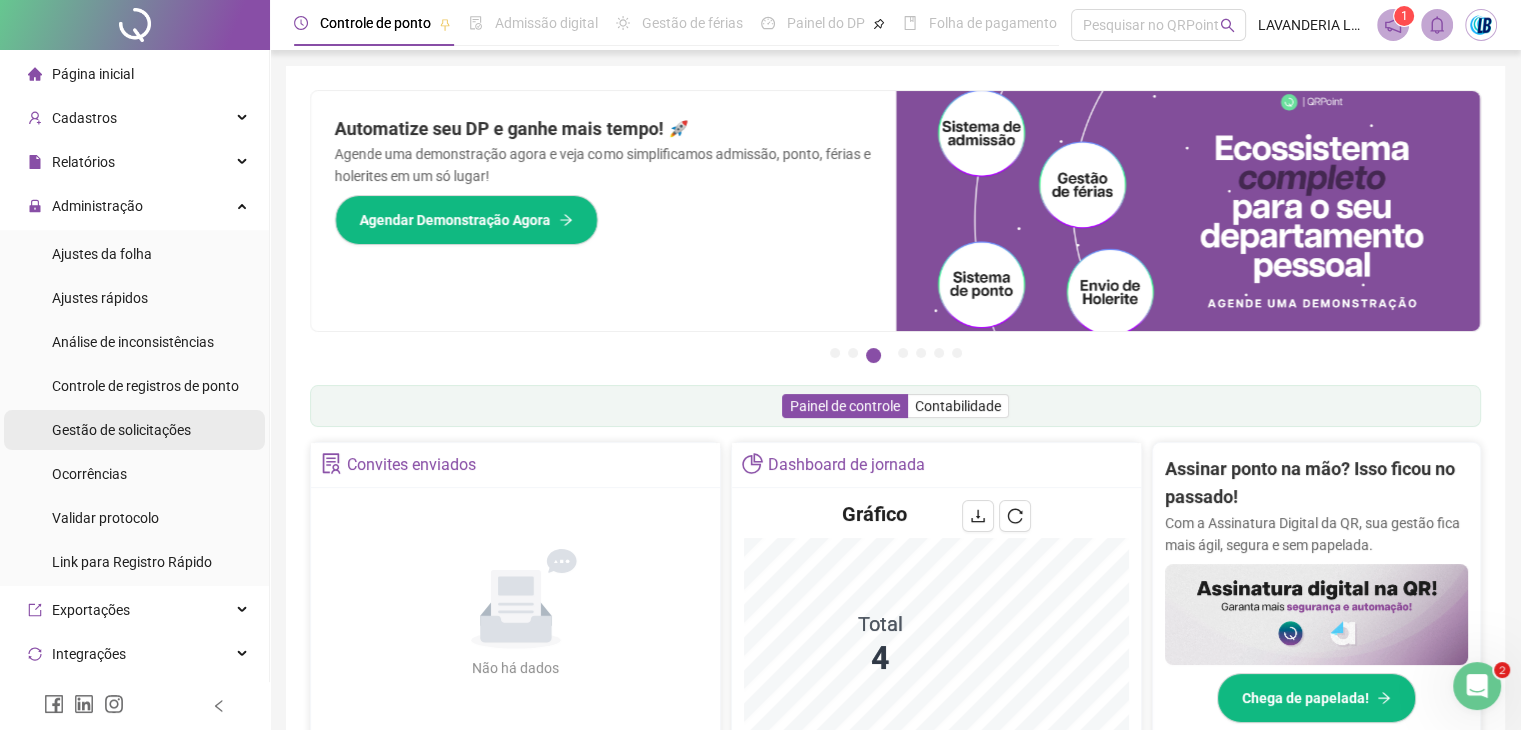 click on "Gestão de solicitações" at bounding box center (121, 430) 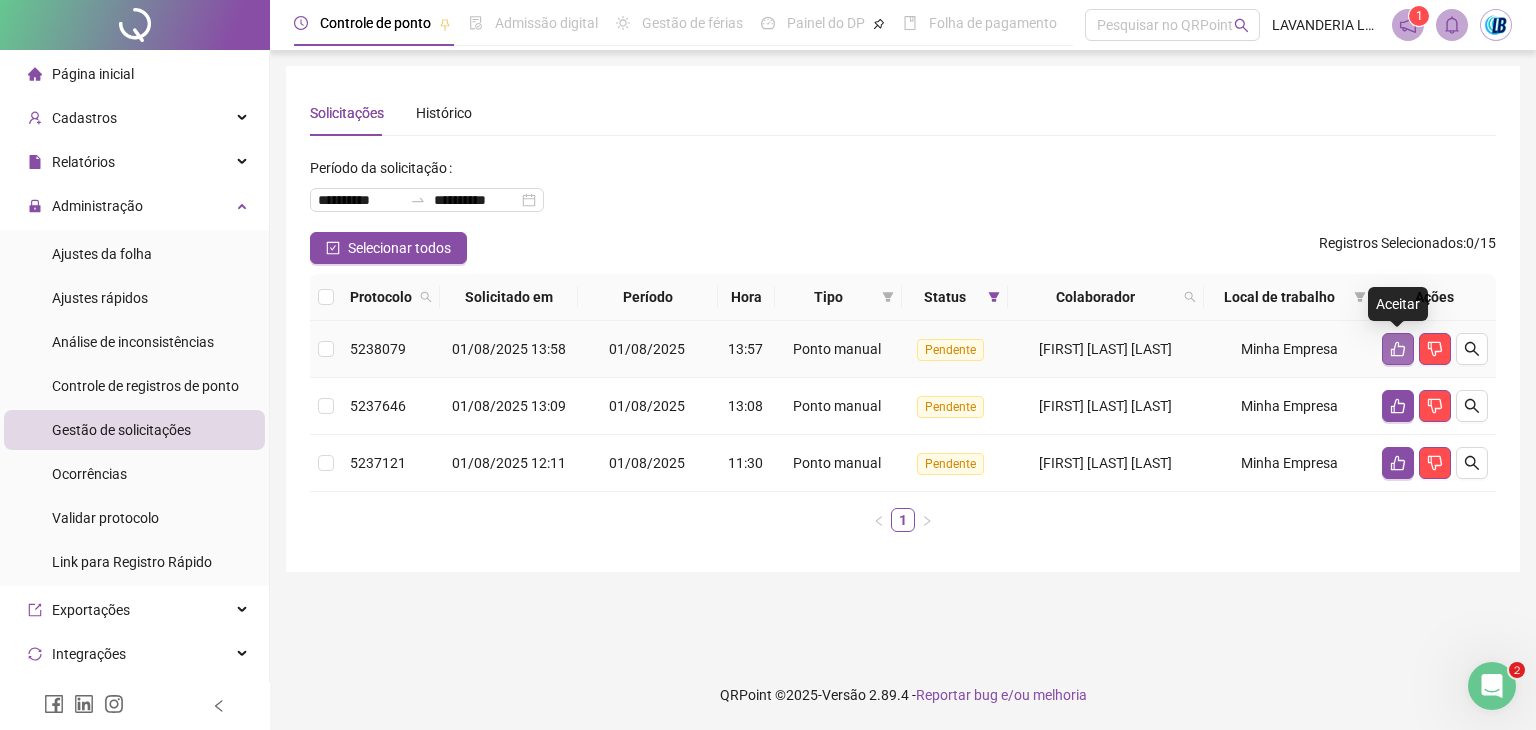 click 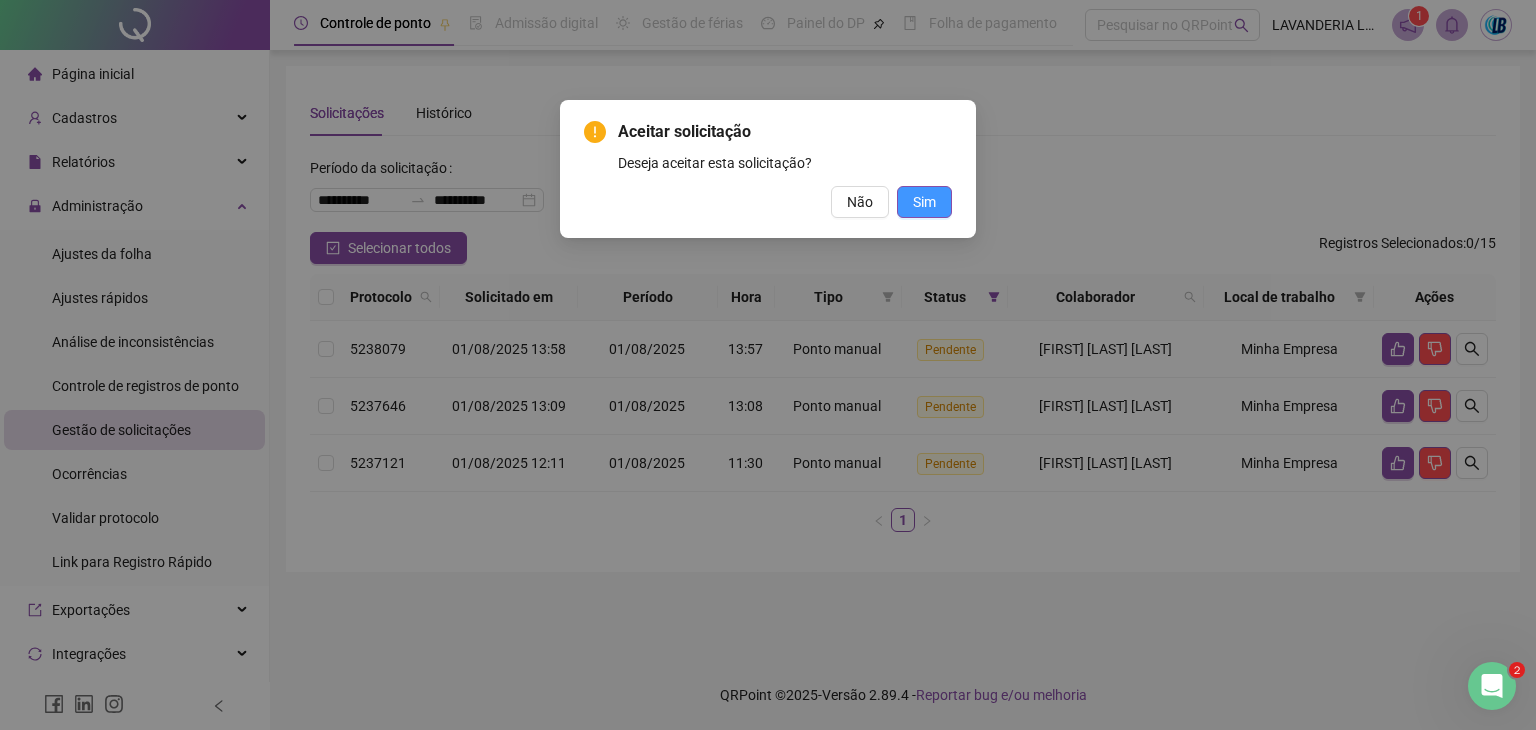 click on "Sim" at bounding box center [924, 202] 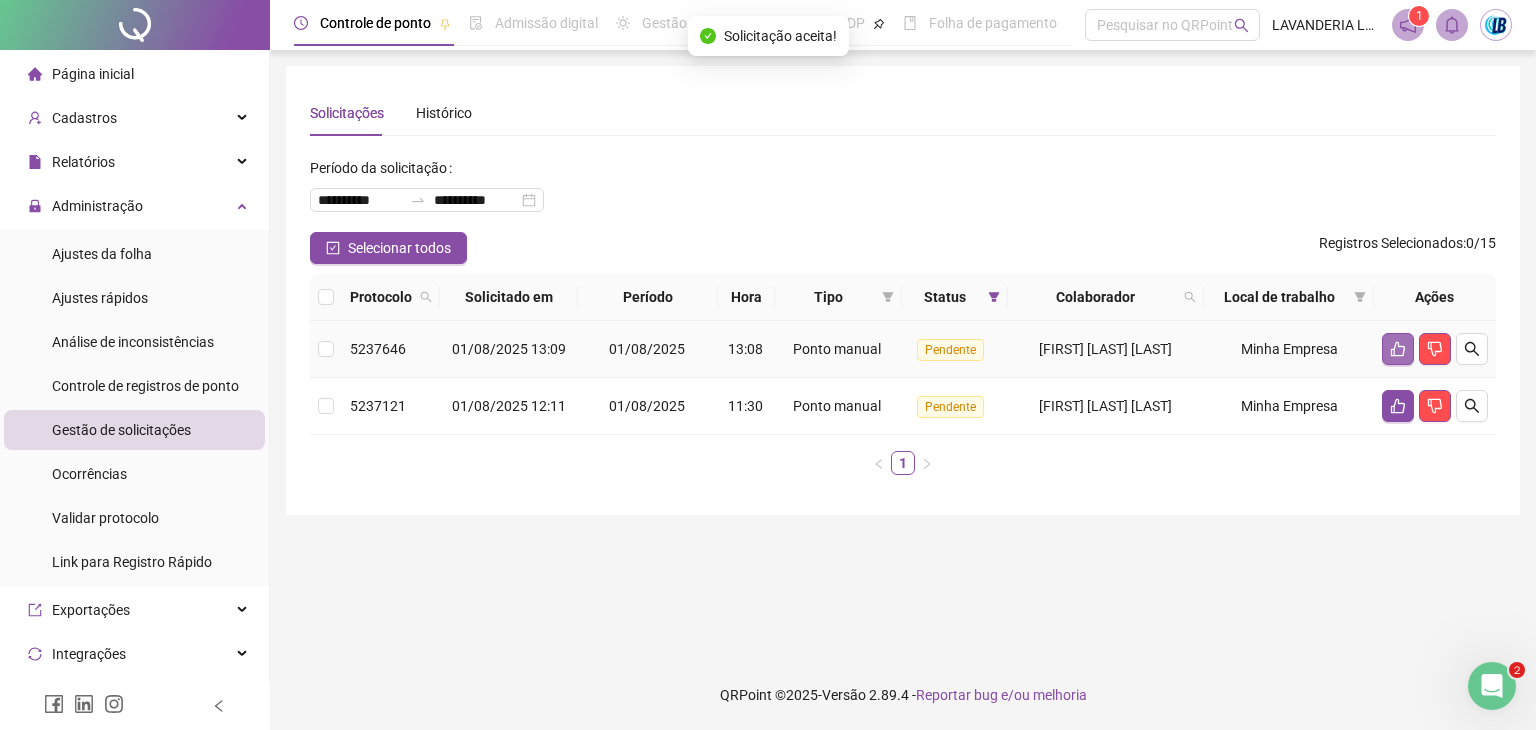 click at bounding box center [1398, 349] 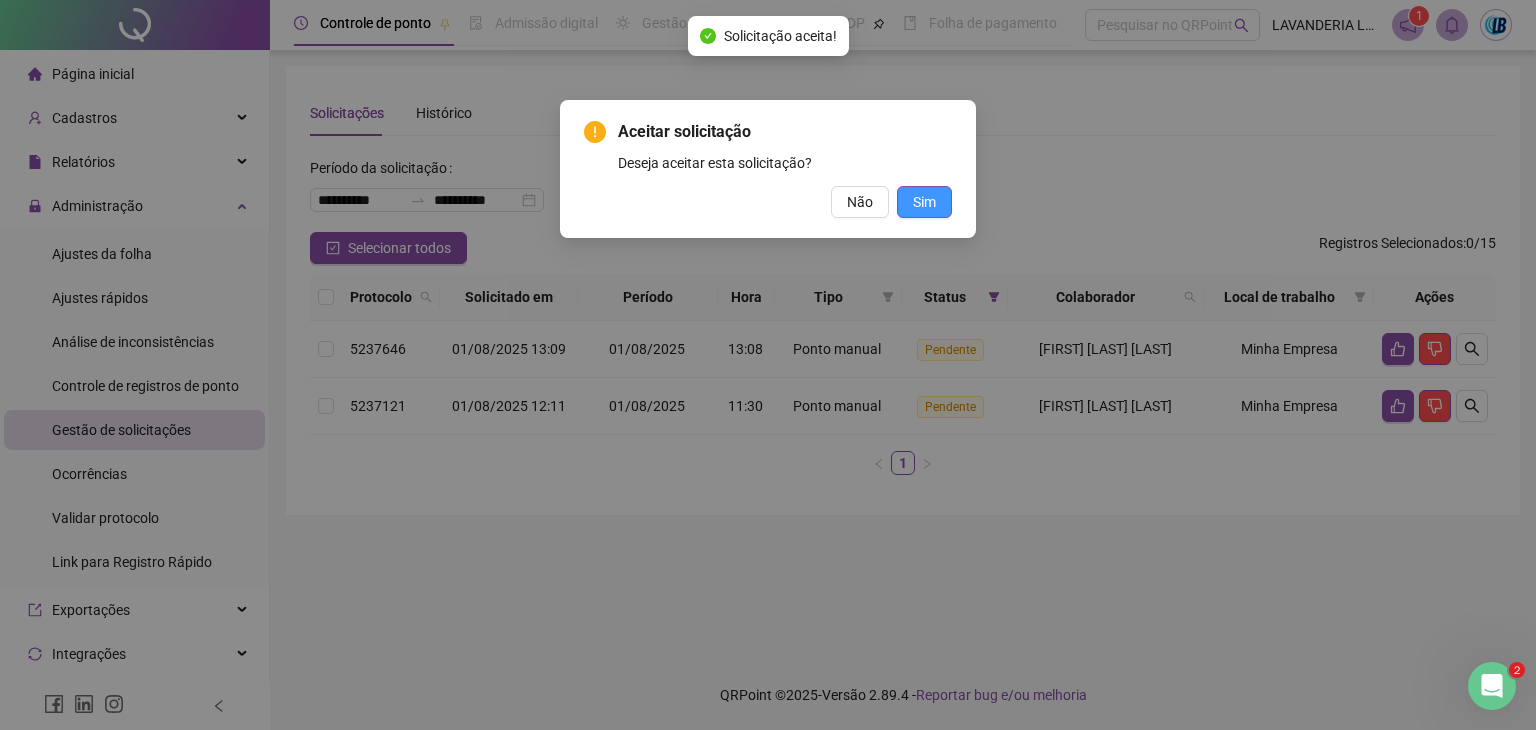 click on "Sim" at bounding box center [924, 202] 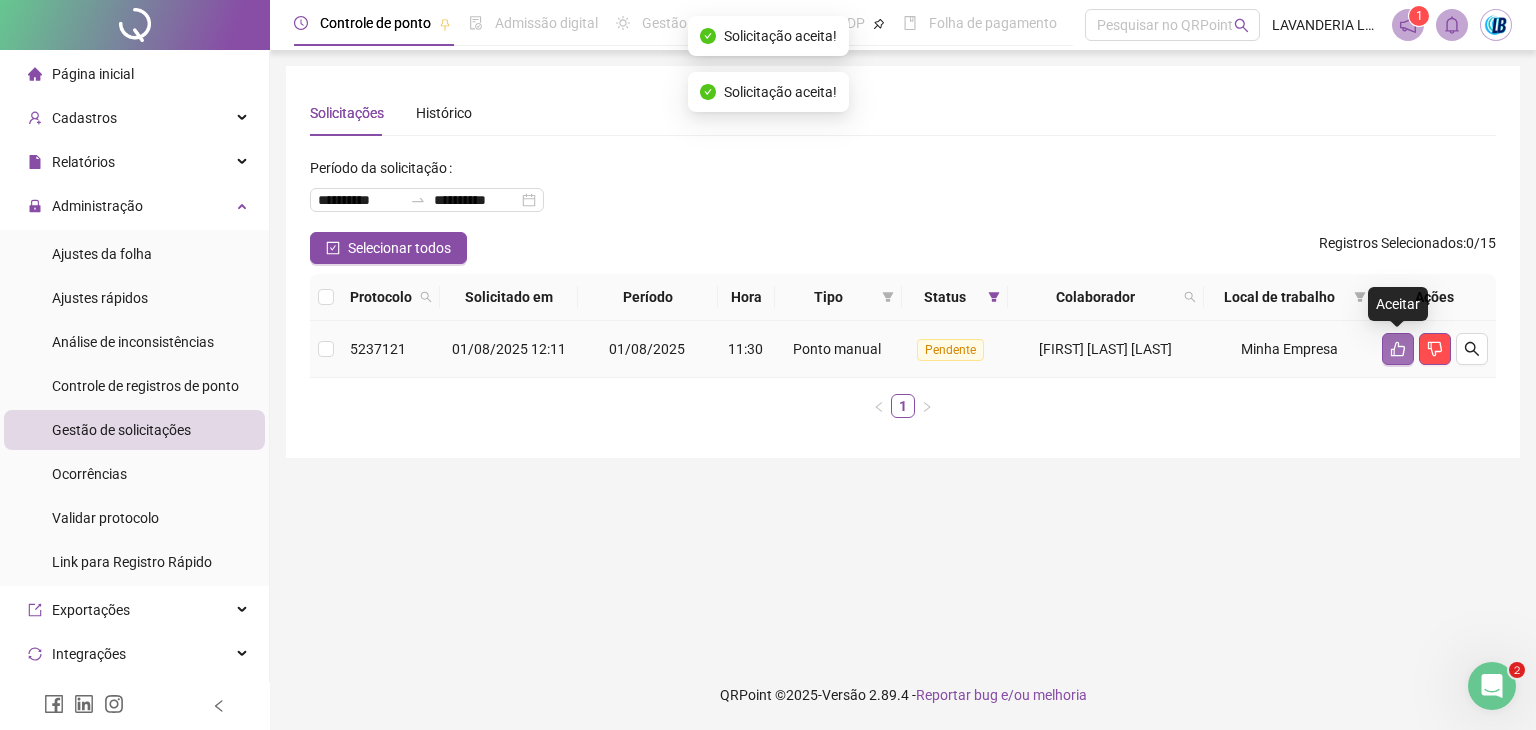 click 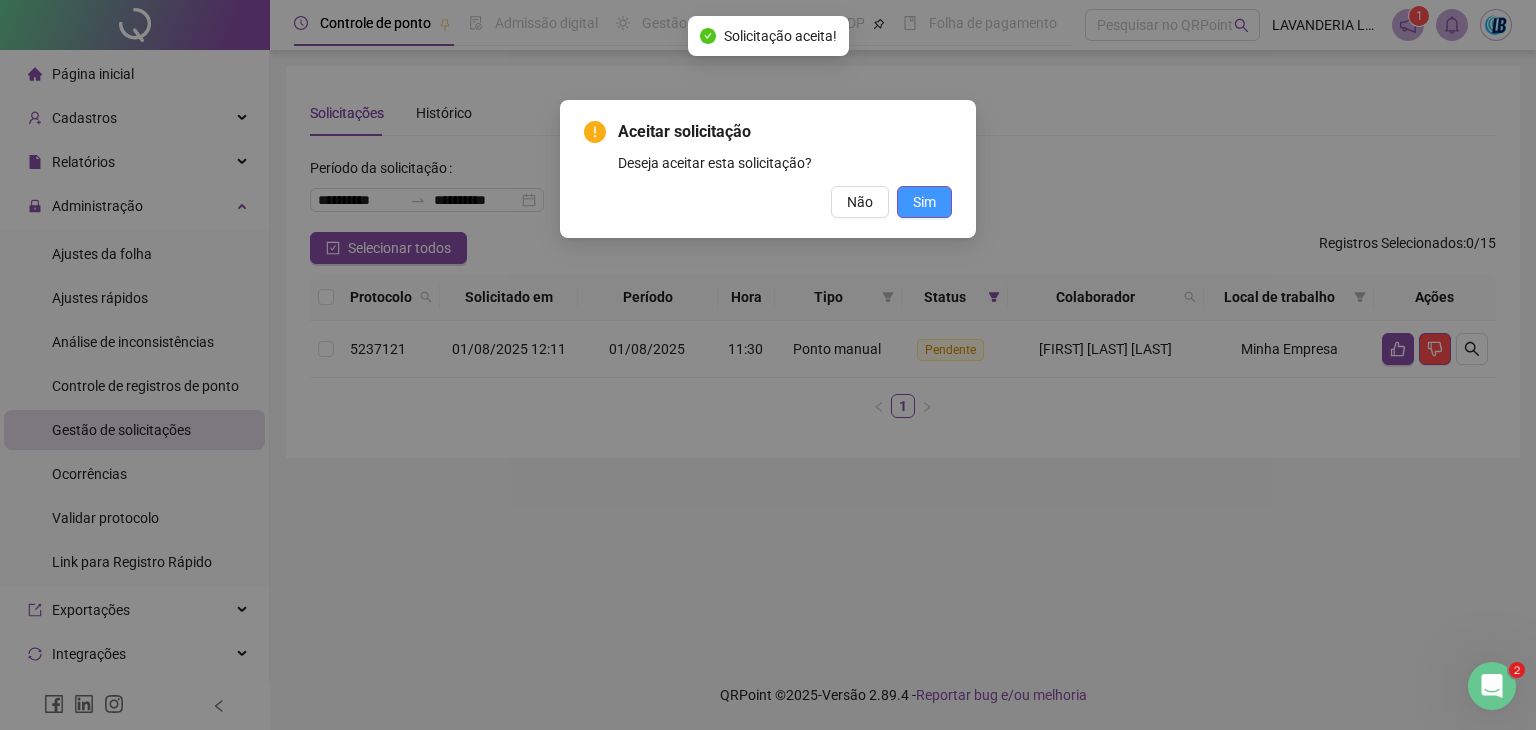 click on "Sim" at bounding box center (924, 202) 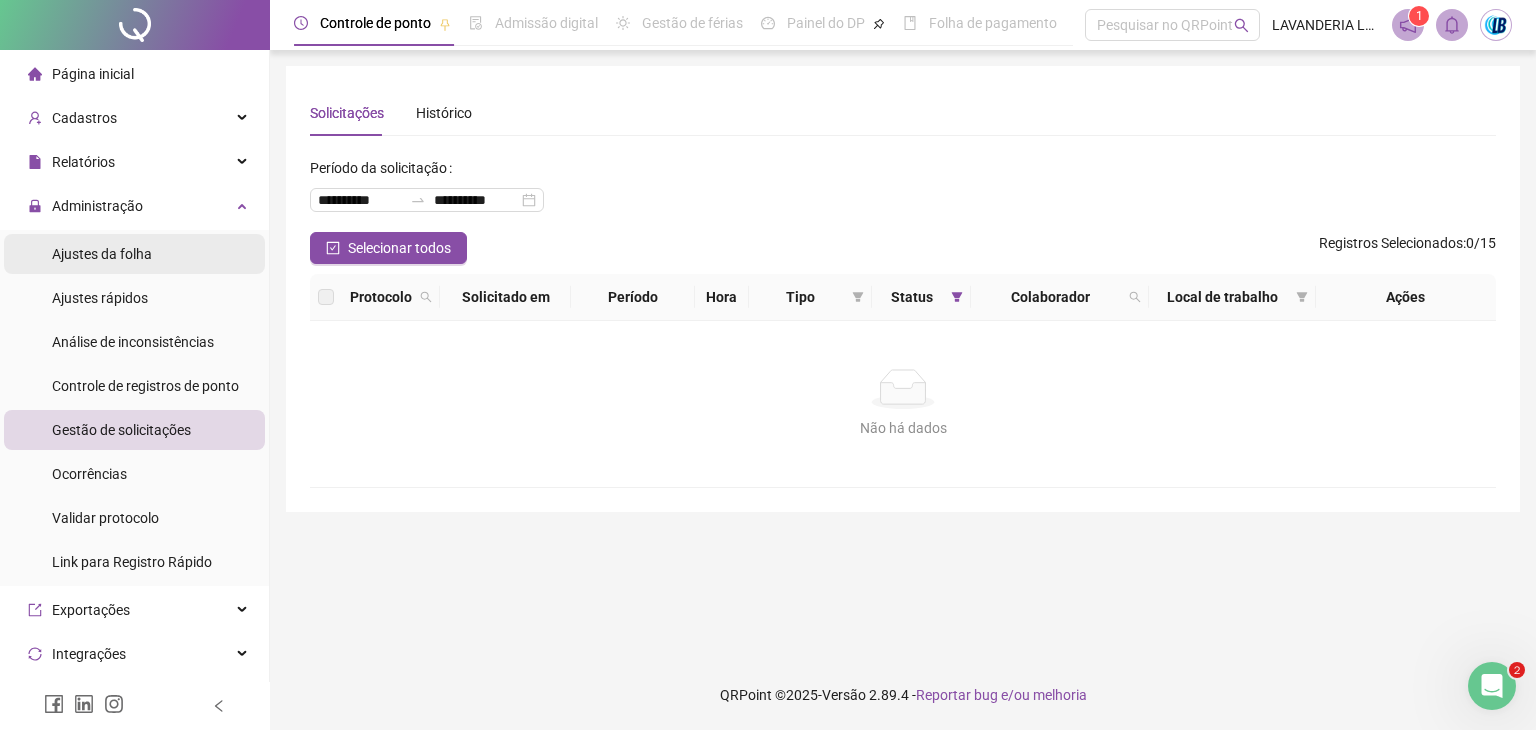 click on "Ajustes da folha" at bounding box center [102, 254] 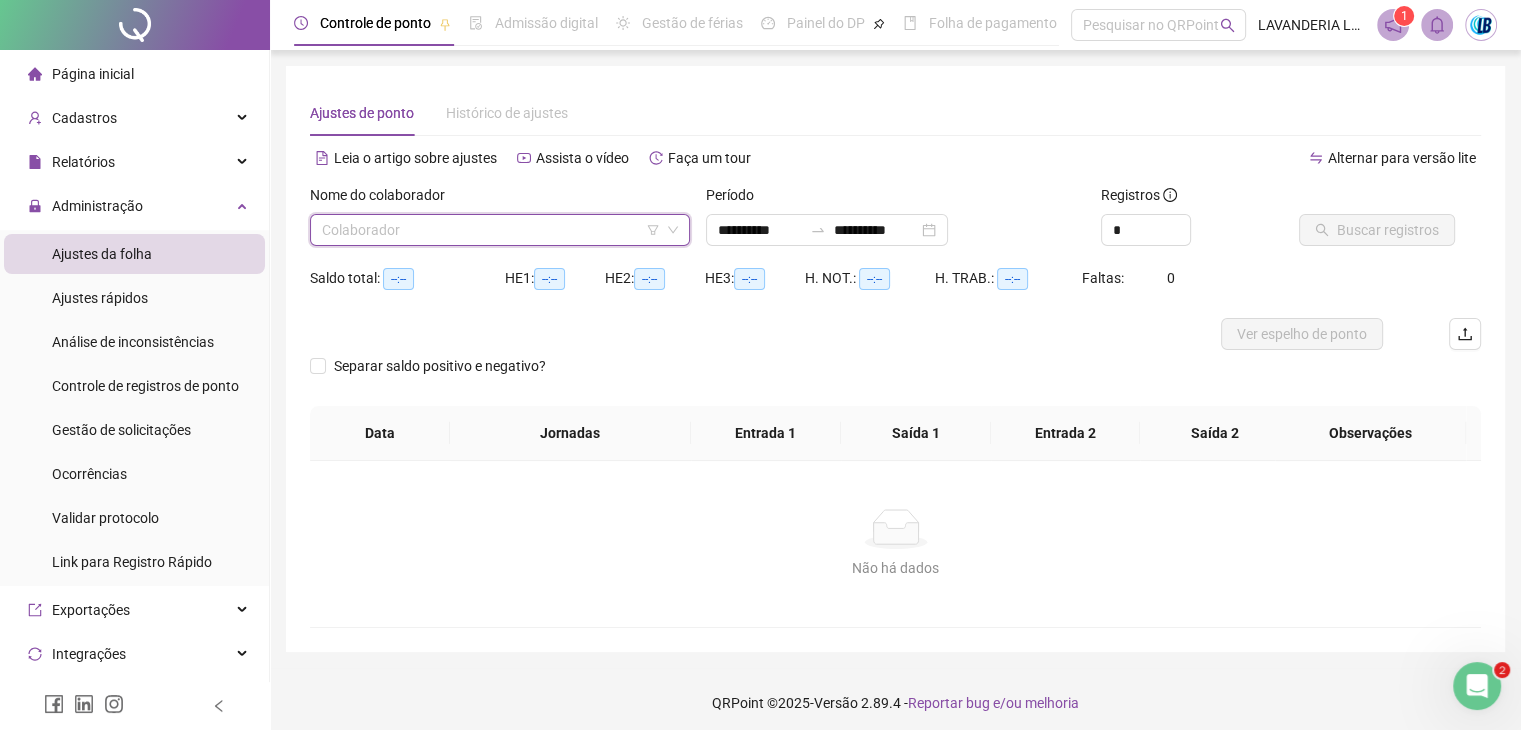 click at bounding box center (491, 230) 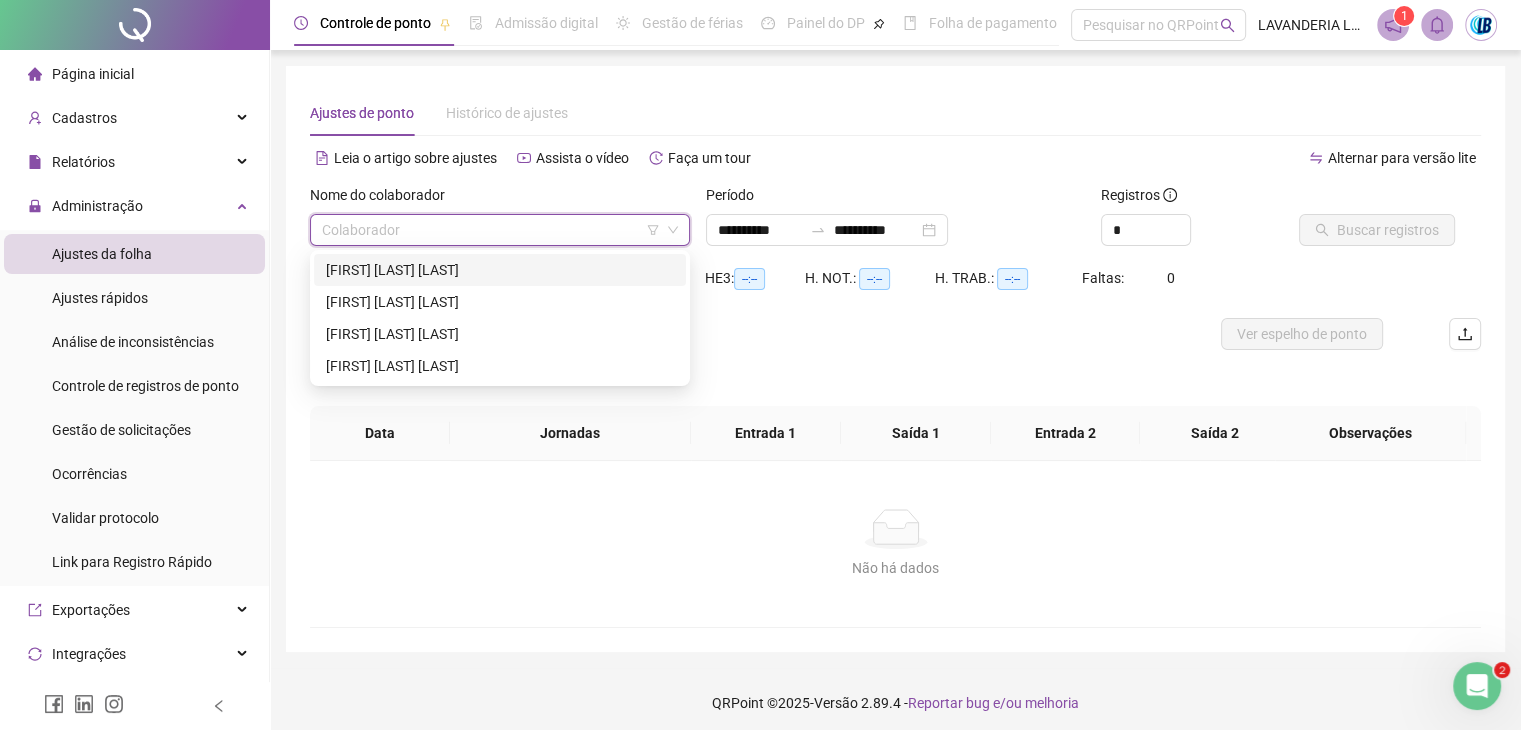 click on "[FIRST] [LAST] [LAST]" at bounding box center [500, 270] 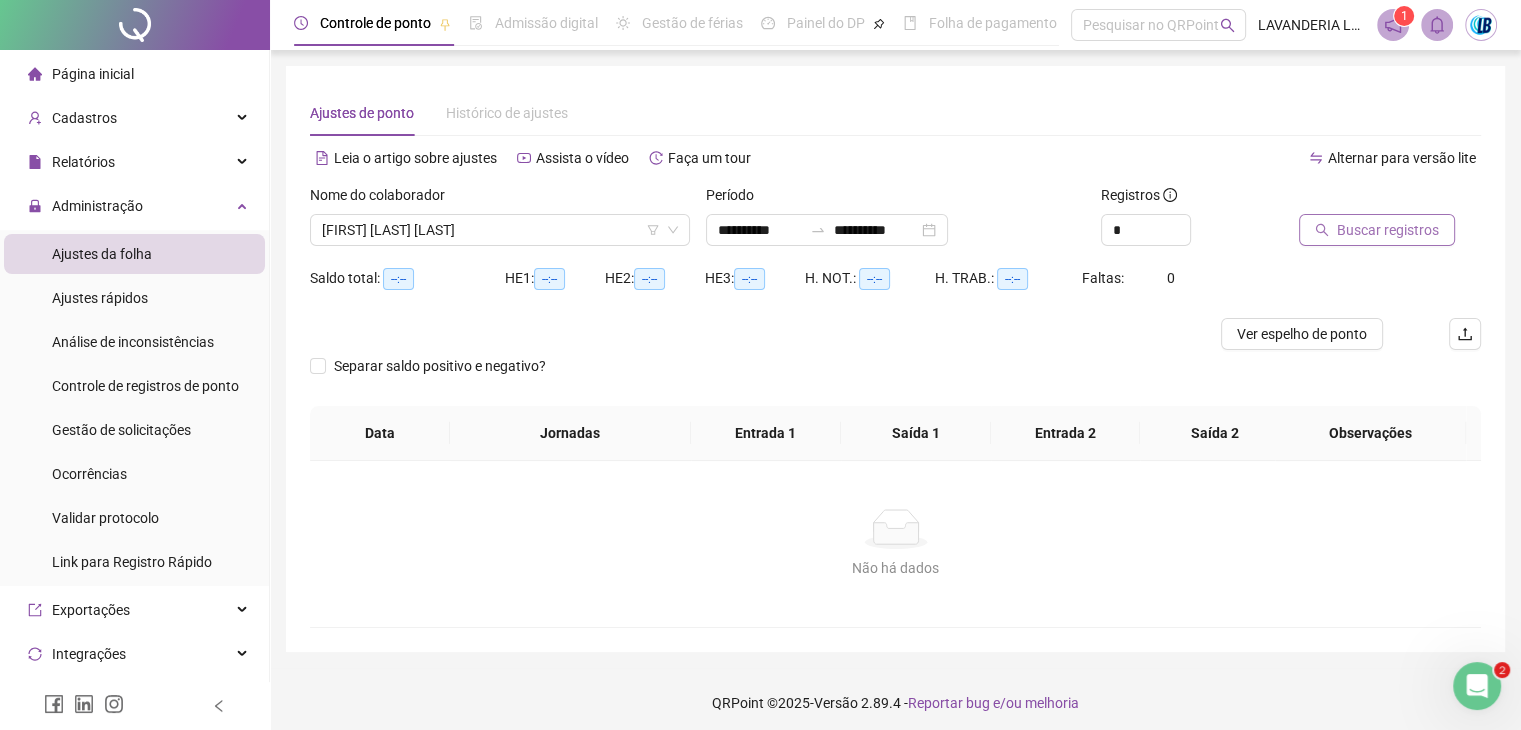 click on "Buscar registros" at bounding box center [1388, 230] 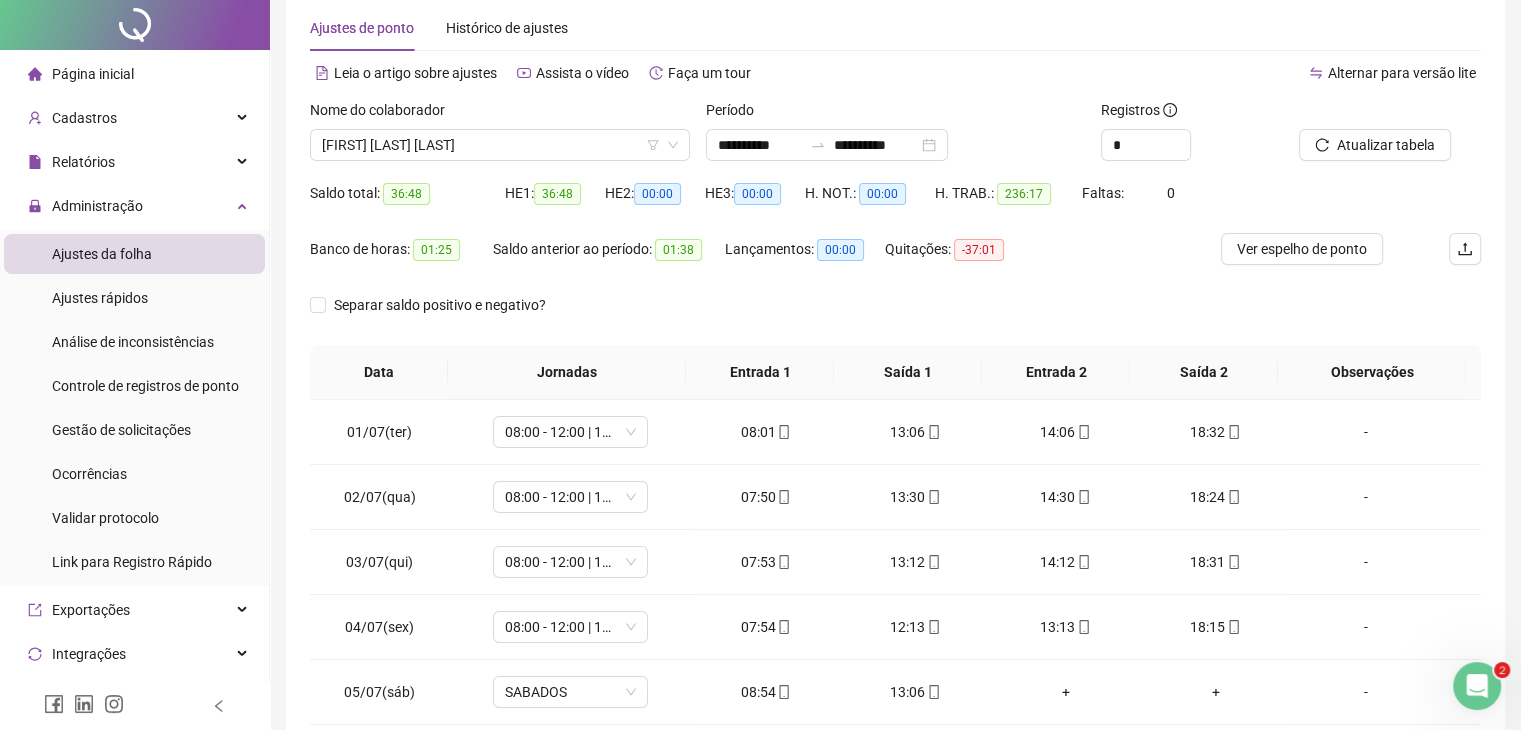 scroll, scrollTop: 292, scrollLeft: 0, axis: vertical 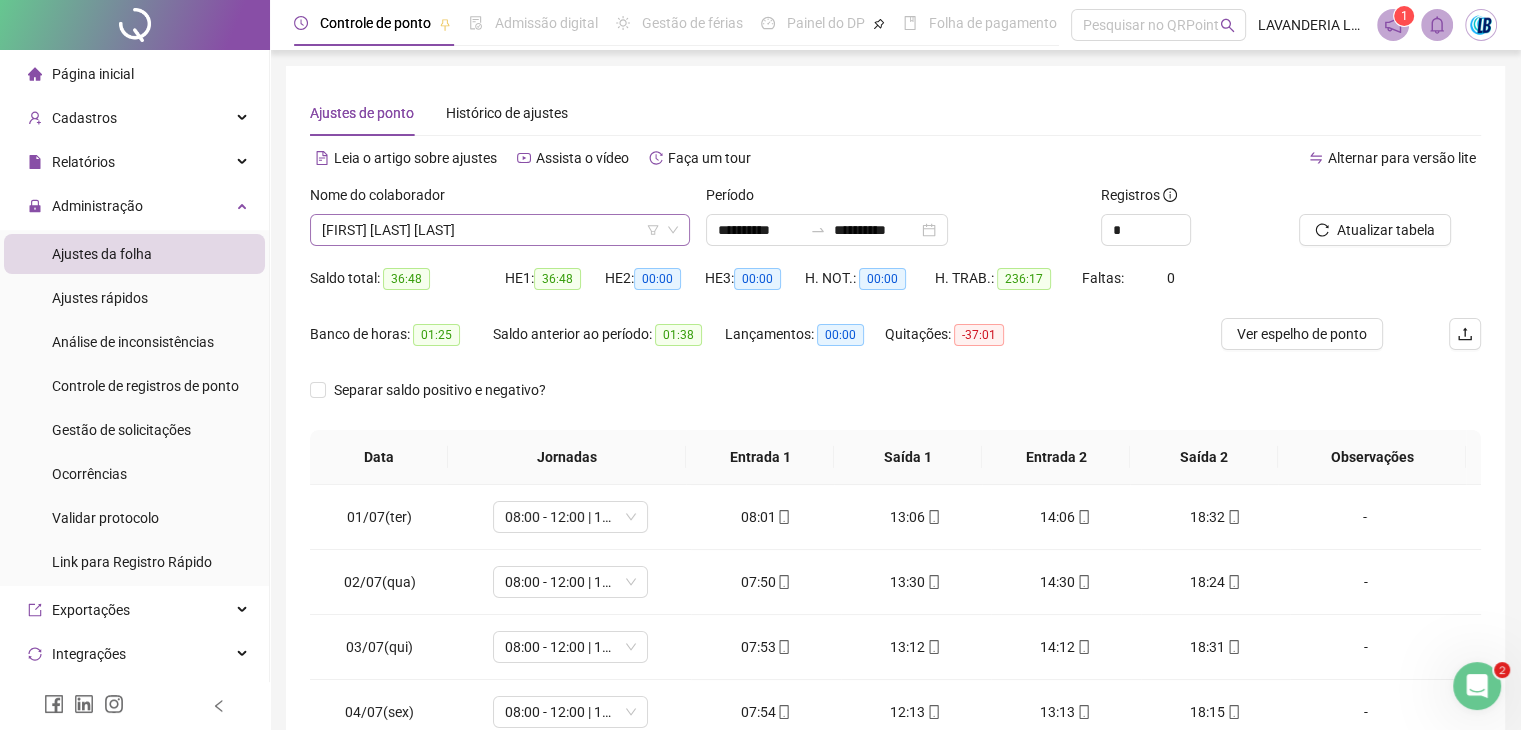 click on "[FIRST] [LAST] [LAST]" at bounding box center [500, 230] 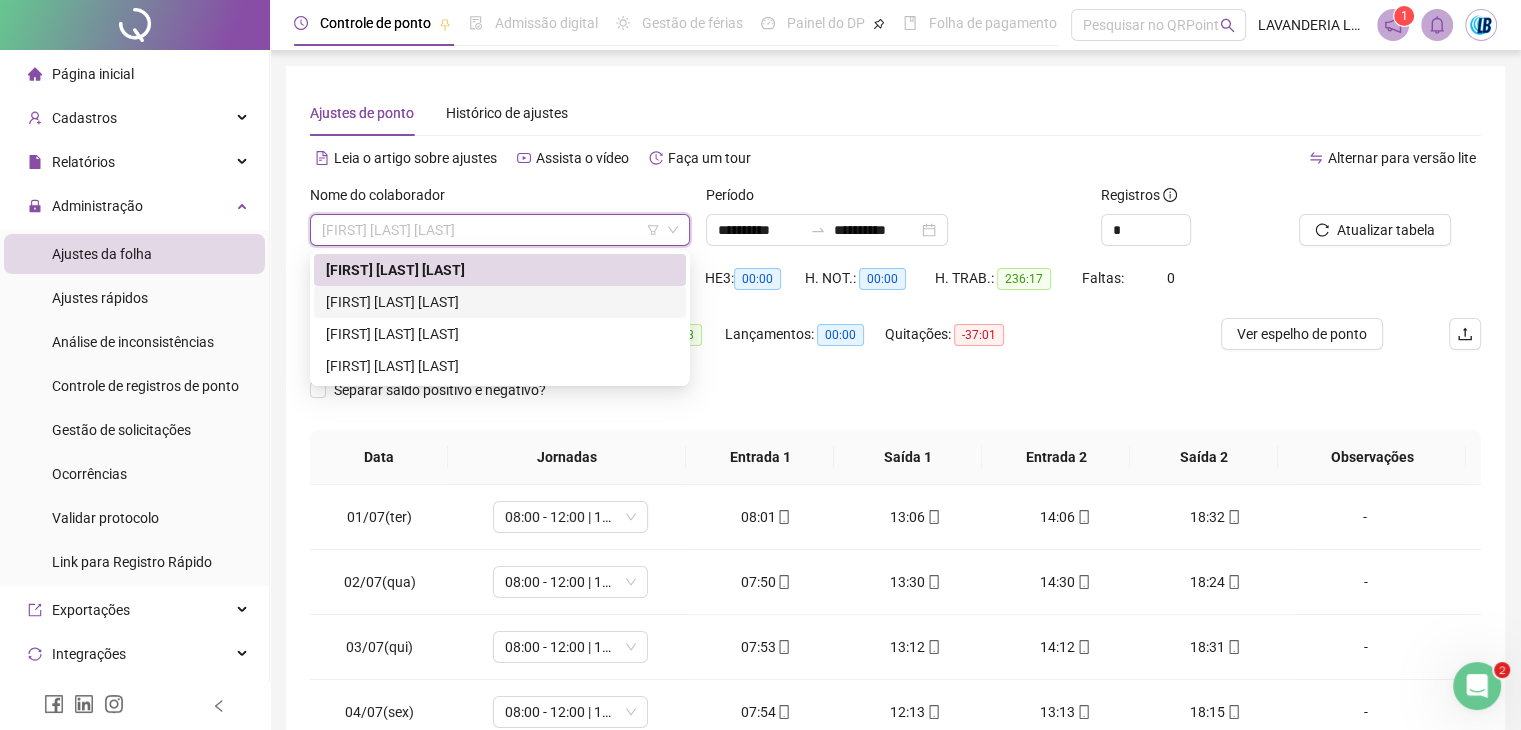 drag, startPoint x: 512, startPoint y: 296, endPoint x: 543, endPoint y: 296, distance: 31 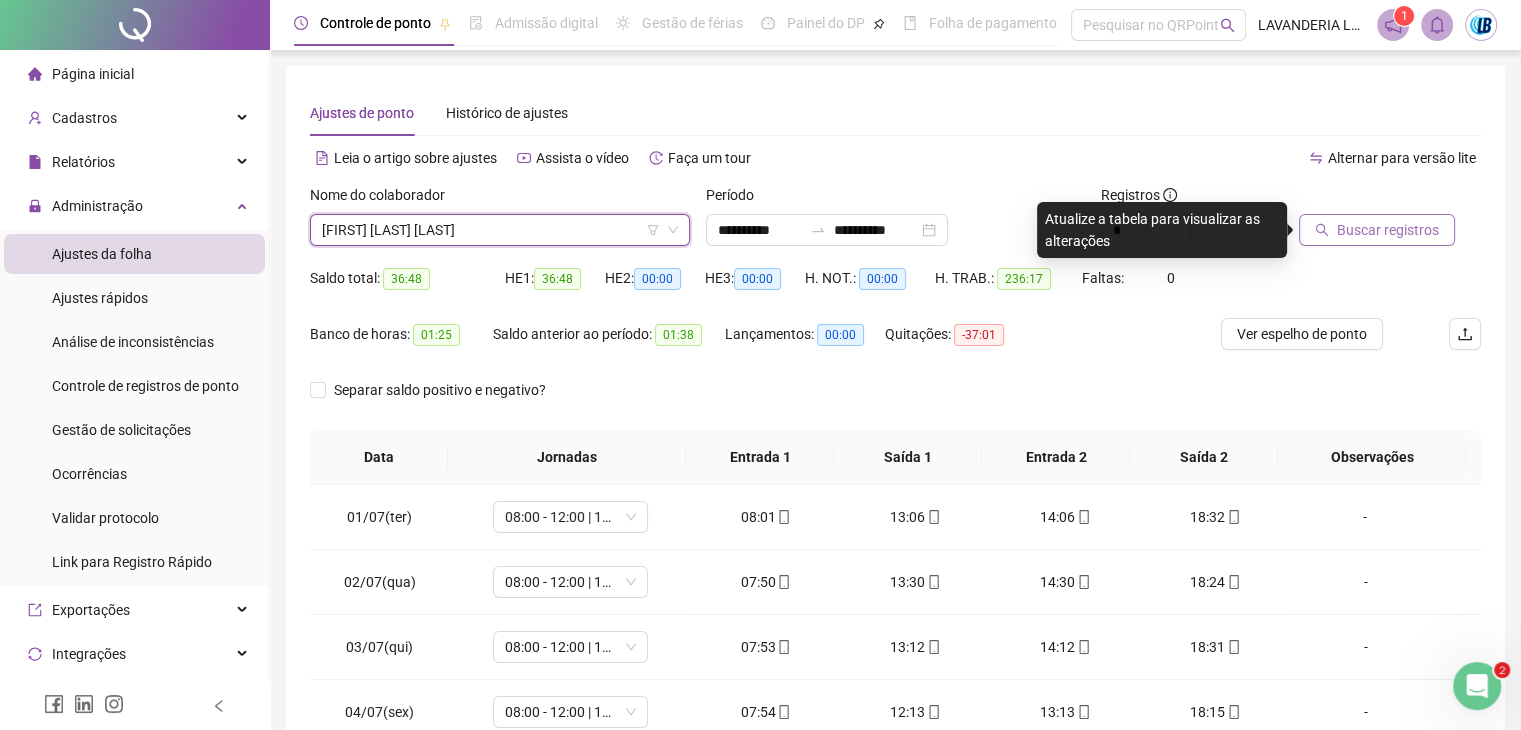 click on "Buscar registros" at bounding box center (1388, 230) 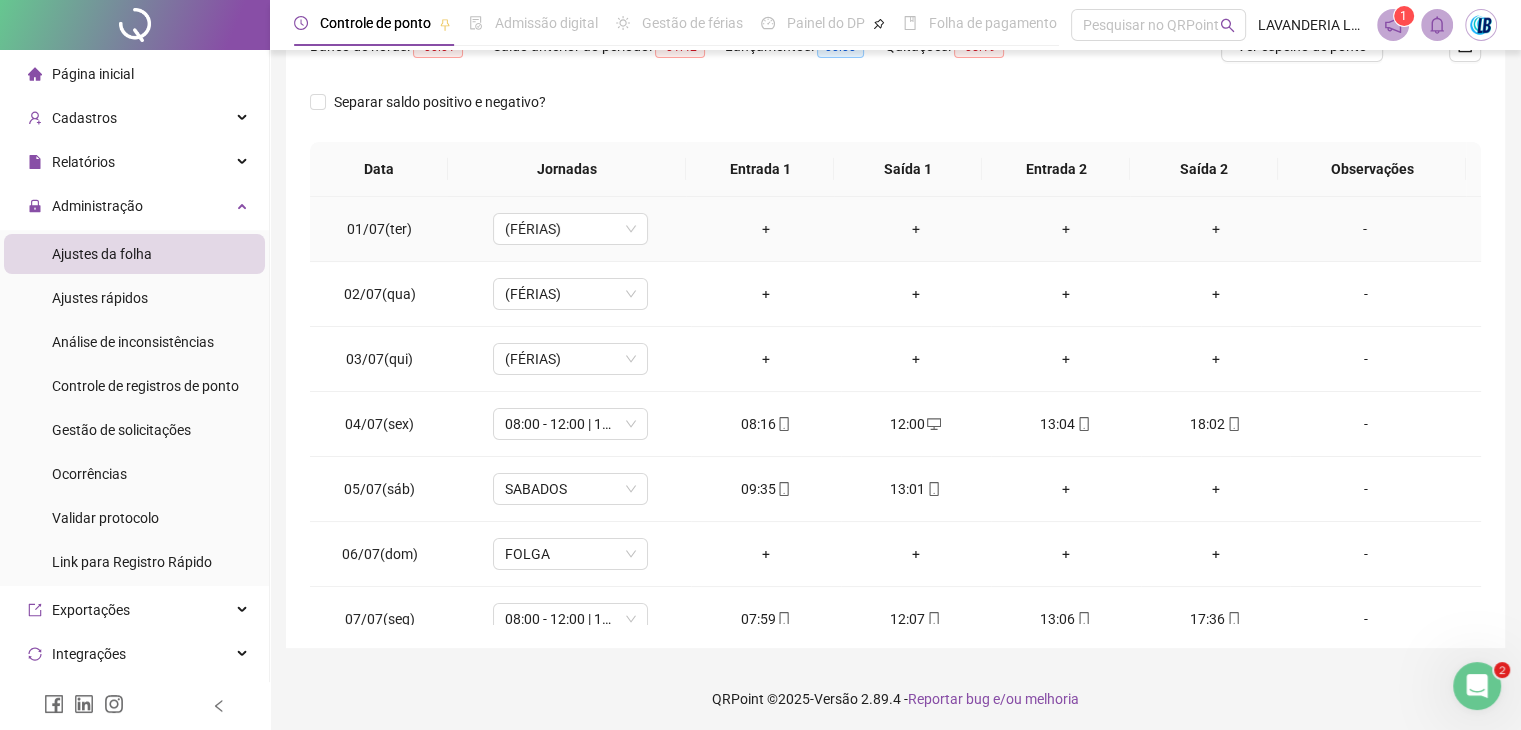 scroll, scrollTop: 292, scrollLeft: 0, axis: vertical 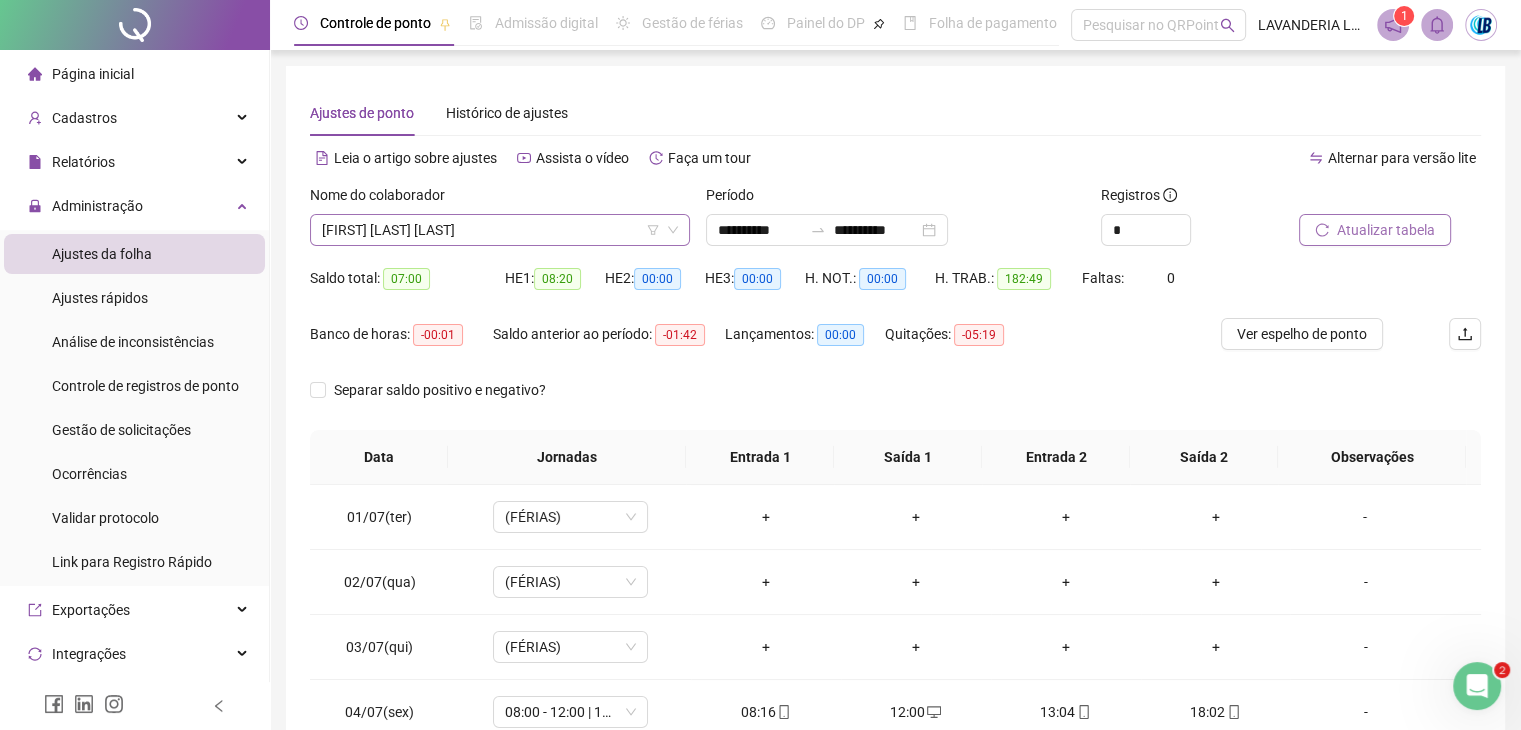 click on "[FIRST] [LAST] [LAST]" at bounding box center (500, 230) 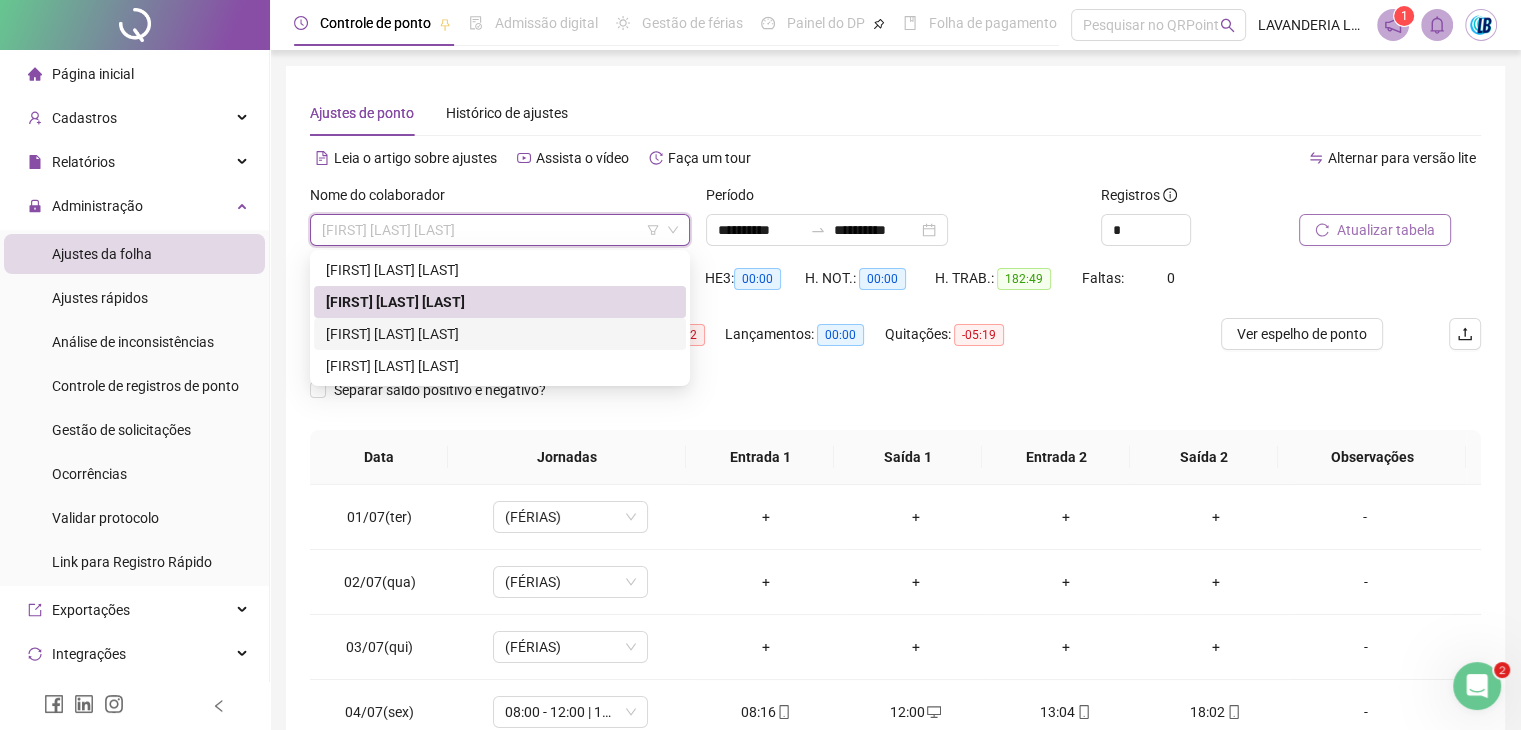 click on "[FIRST] [LAST] [LAST]" at bounding box center [500, 334] 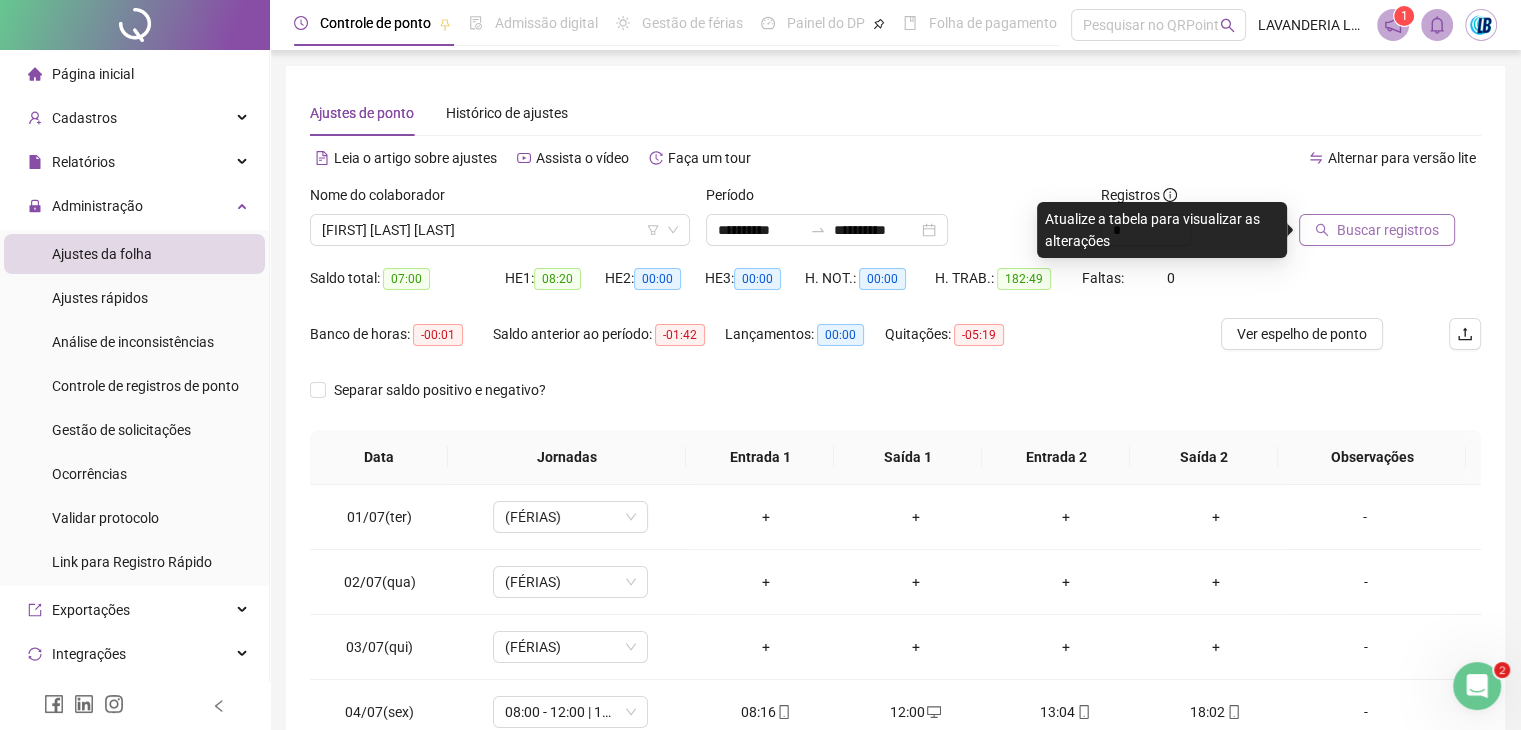 click on "Buscar registros" at bounding box center [1388, 230] 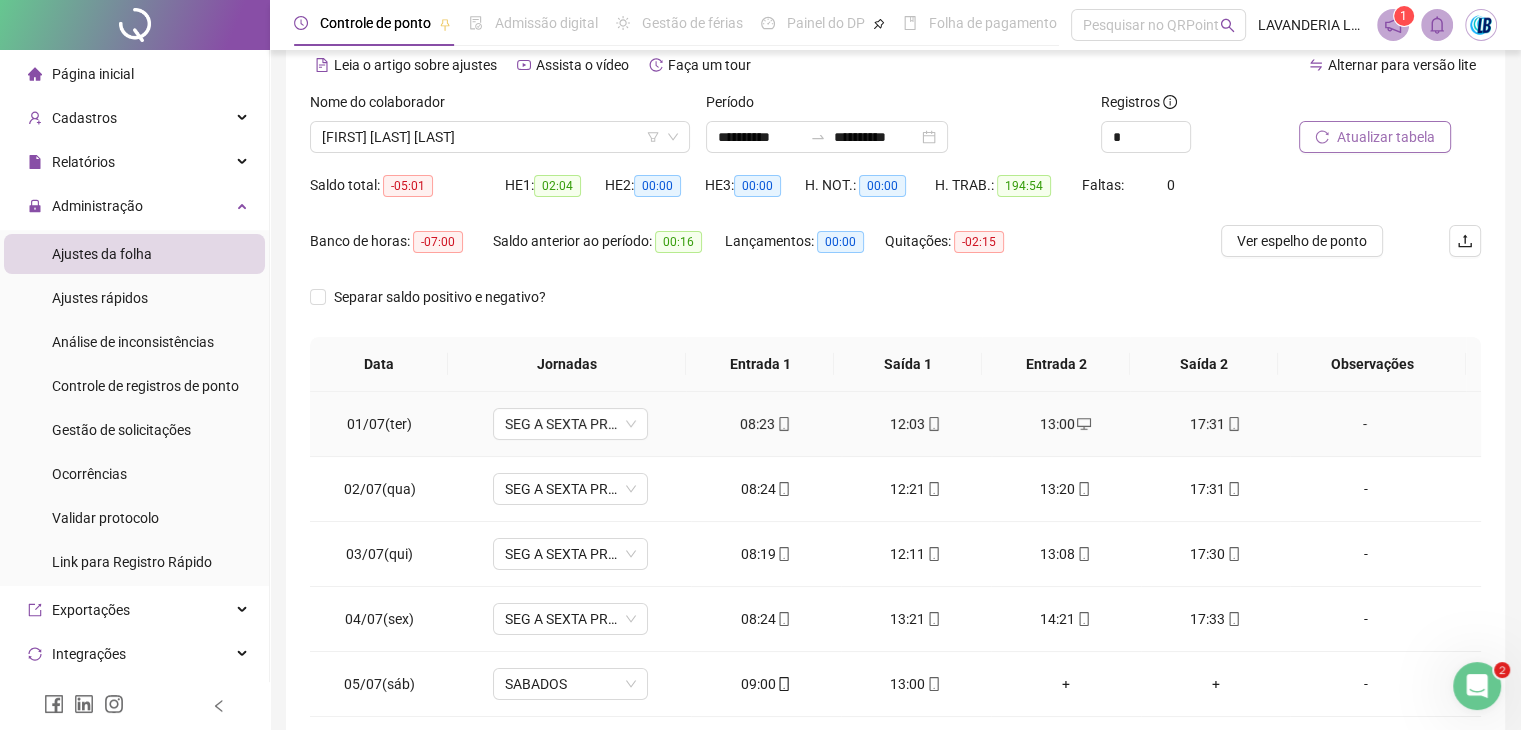 scroll, scrollTop: 292, scrollLeft: 0, axis: vertical 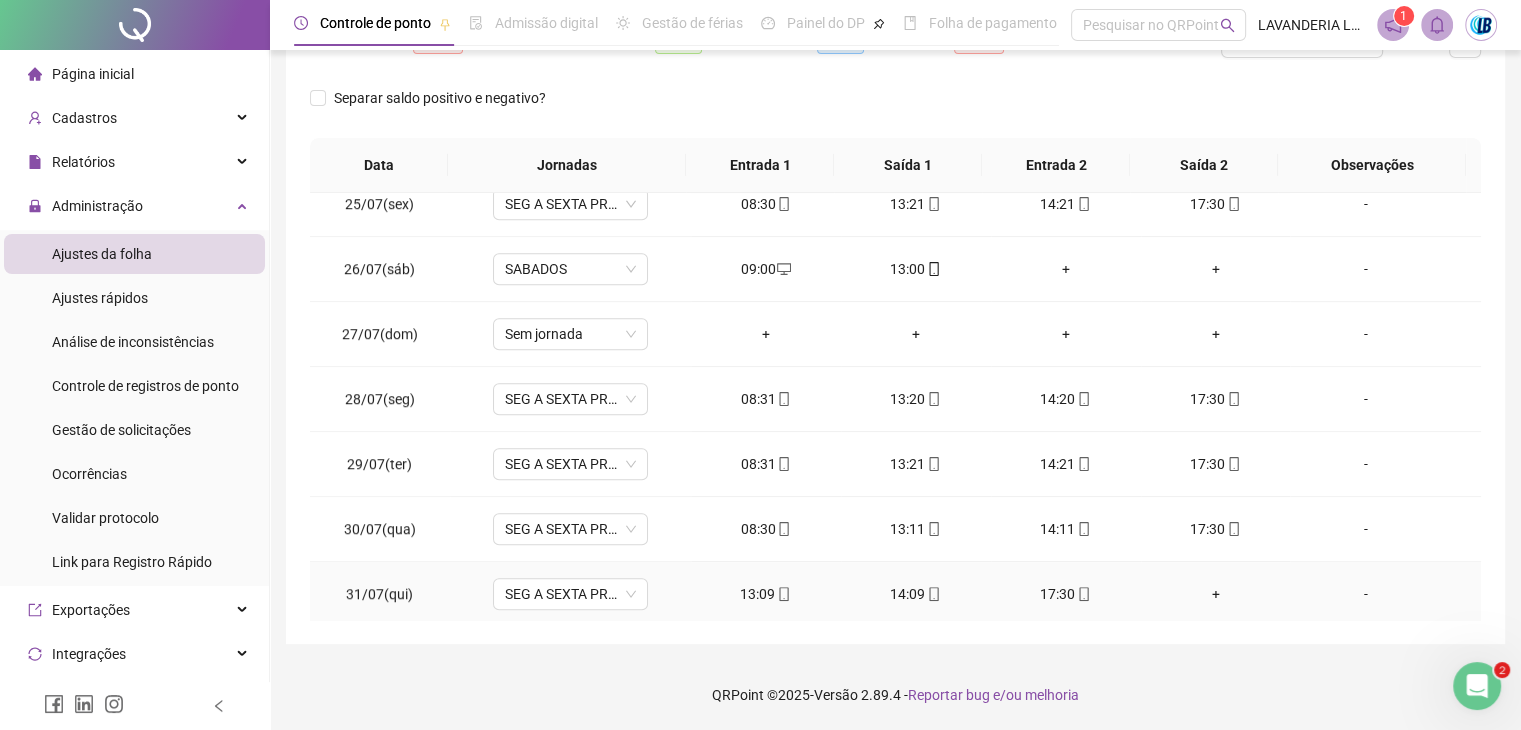 click on "+" at bounding box center (1216, 594) 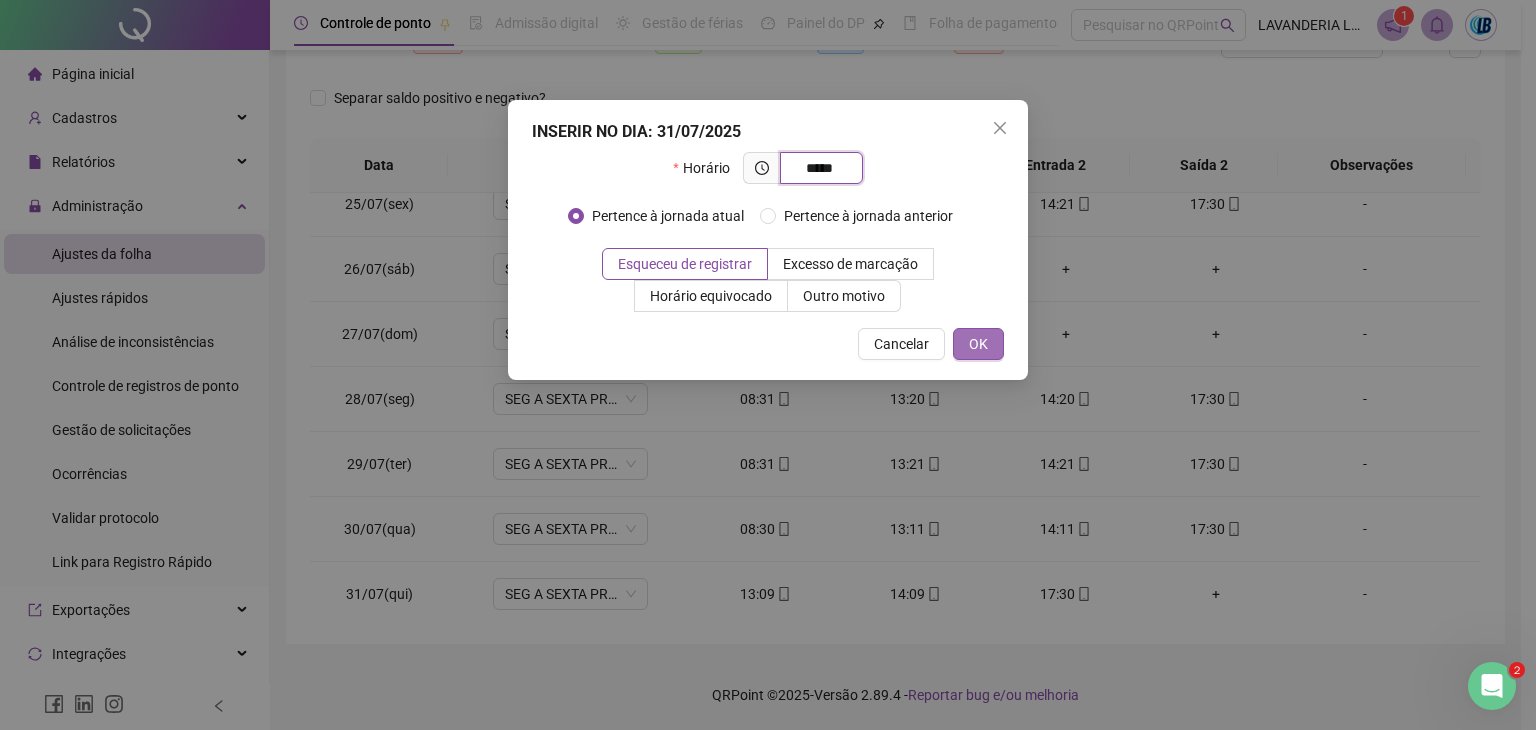 type on "*****" 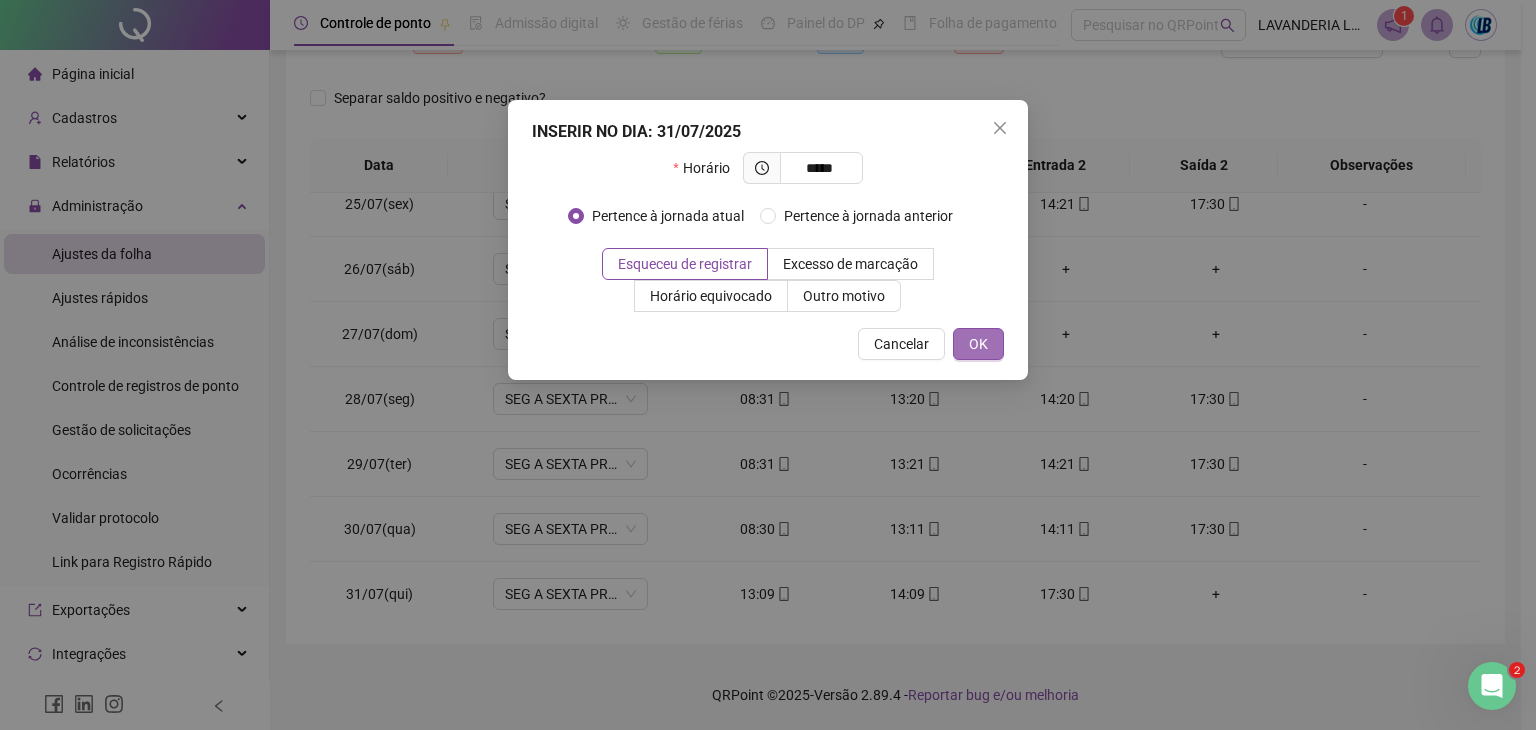 drag, startPoint x: 984, startPoint y: 337, endPoint x: 1000, endPoint y: 345, distance: 17.888544 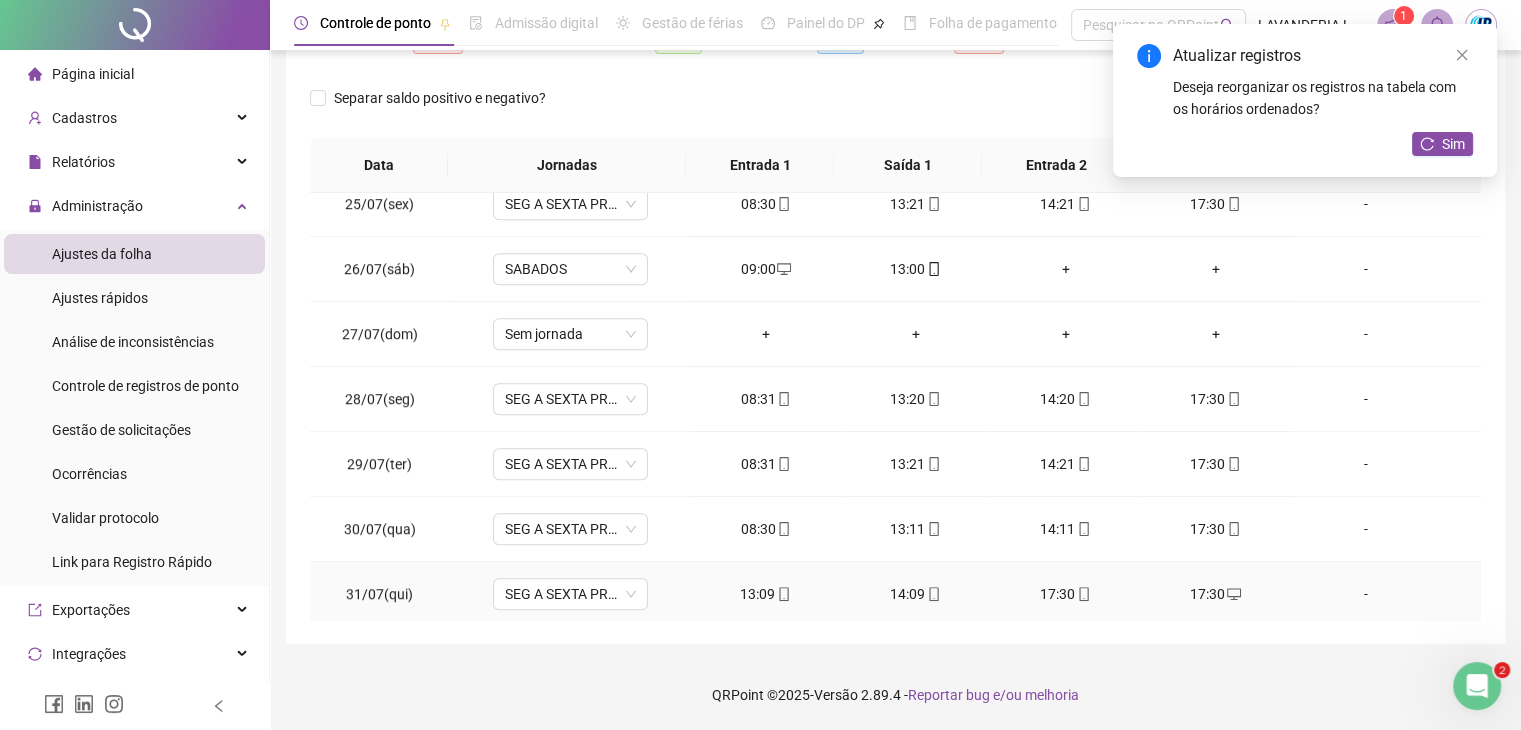 drag, startPoint x: 1055, startPoint y: 588, endPoint x: 1112, endPoint y: 620, distance: 65.36819 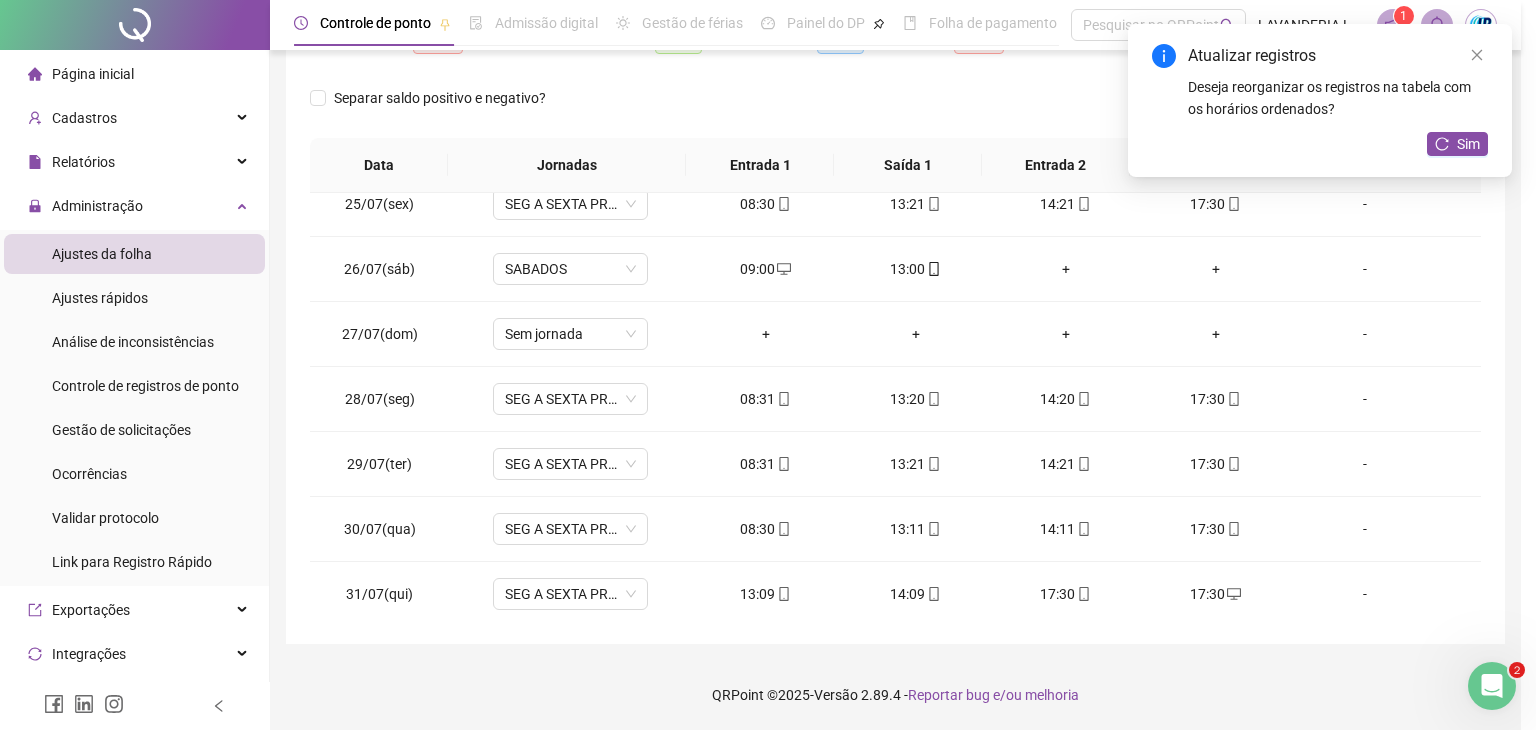 type on "**********" 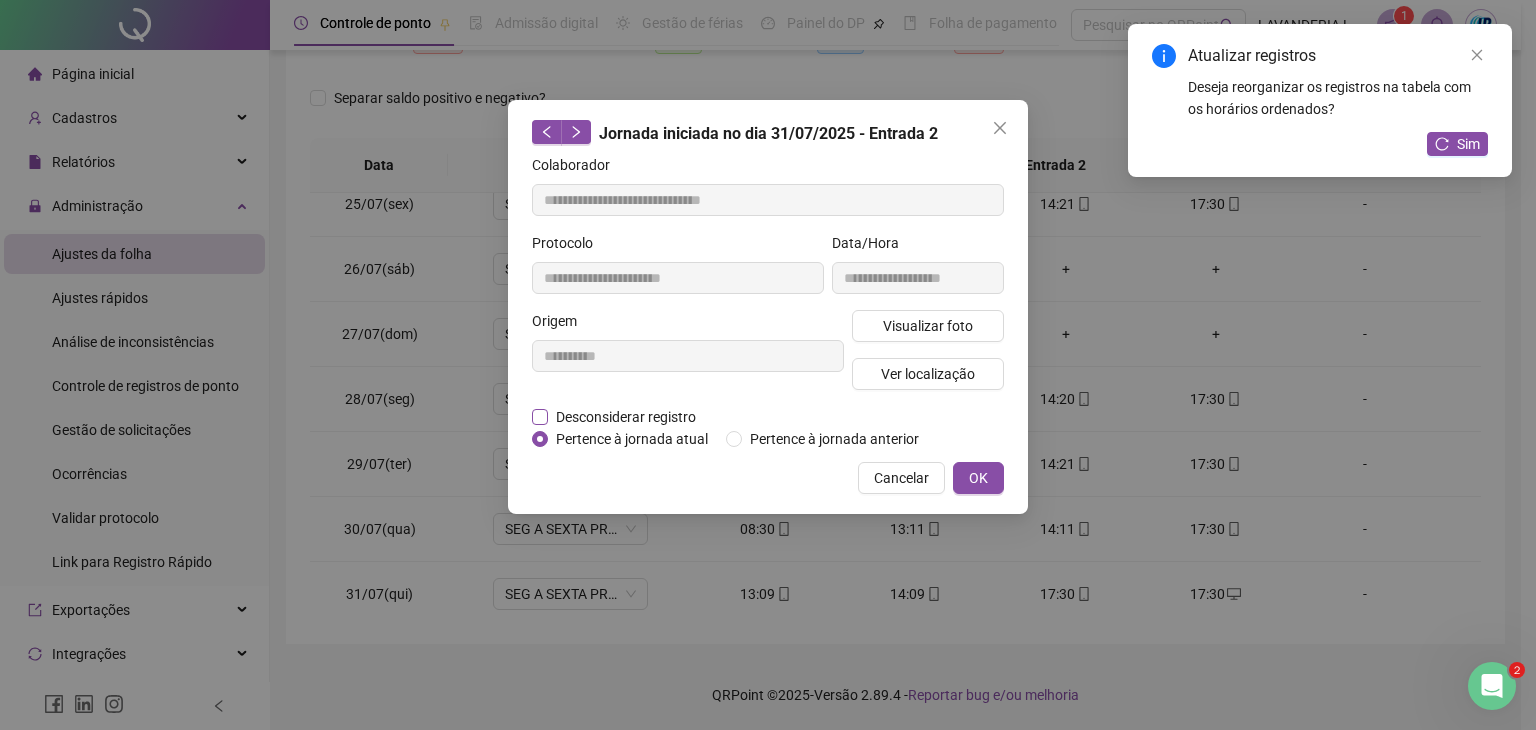 click on "Desconsiderar registro" at bounding box center (626, 417) 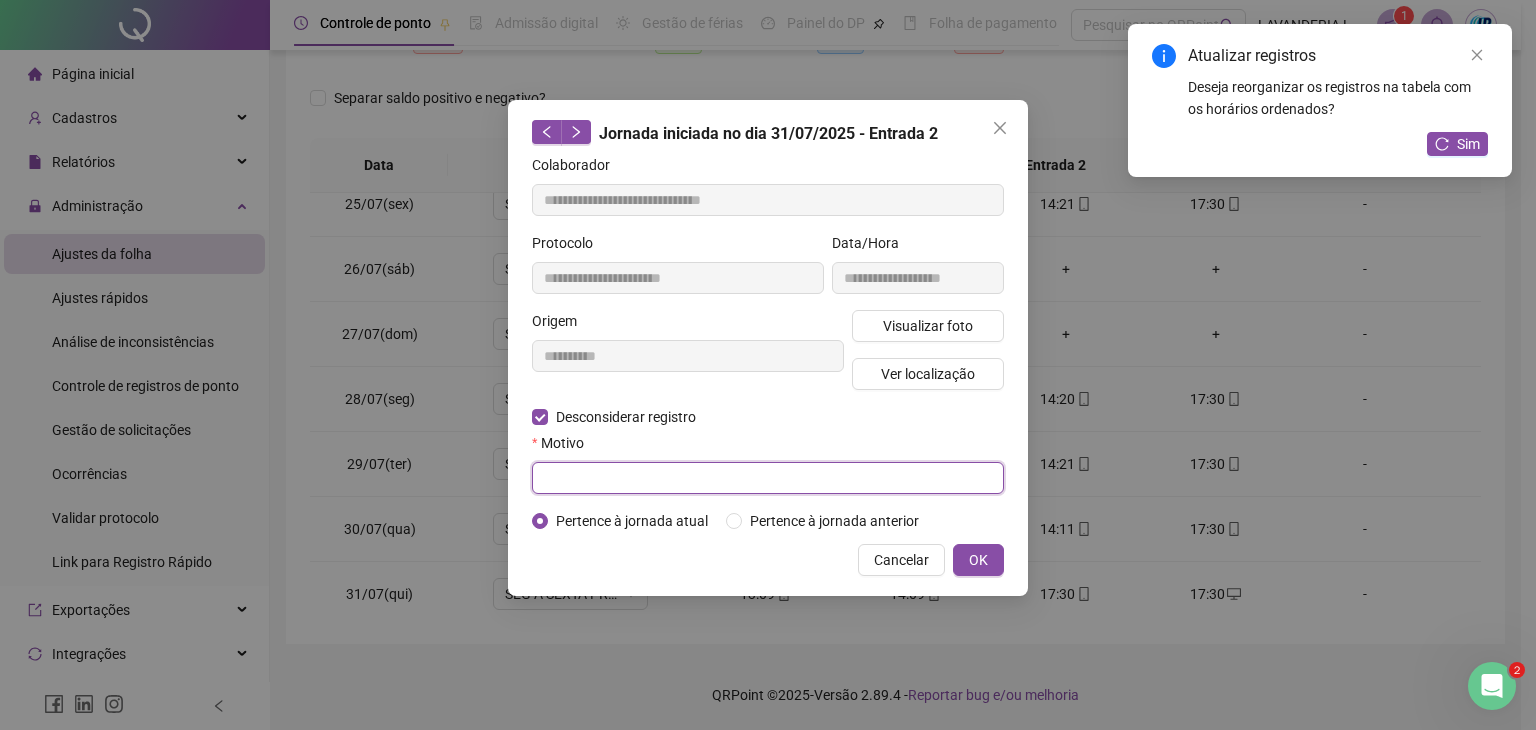click at bounding box center (768, 478) 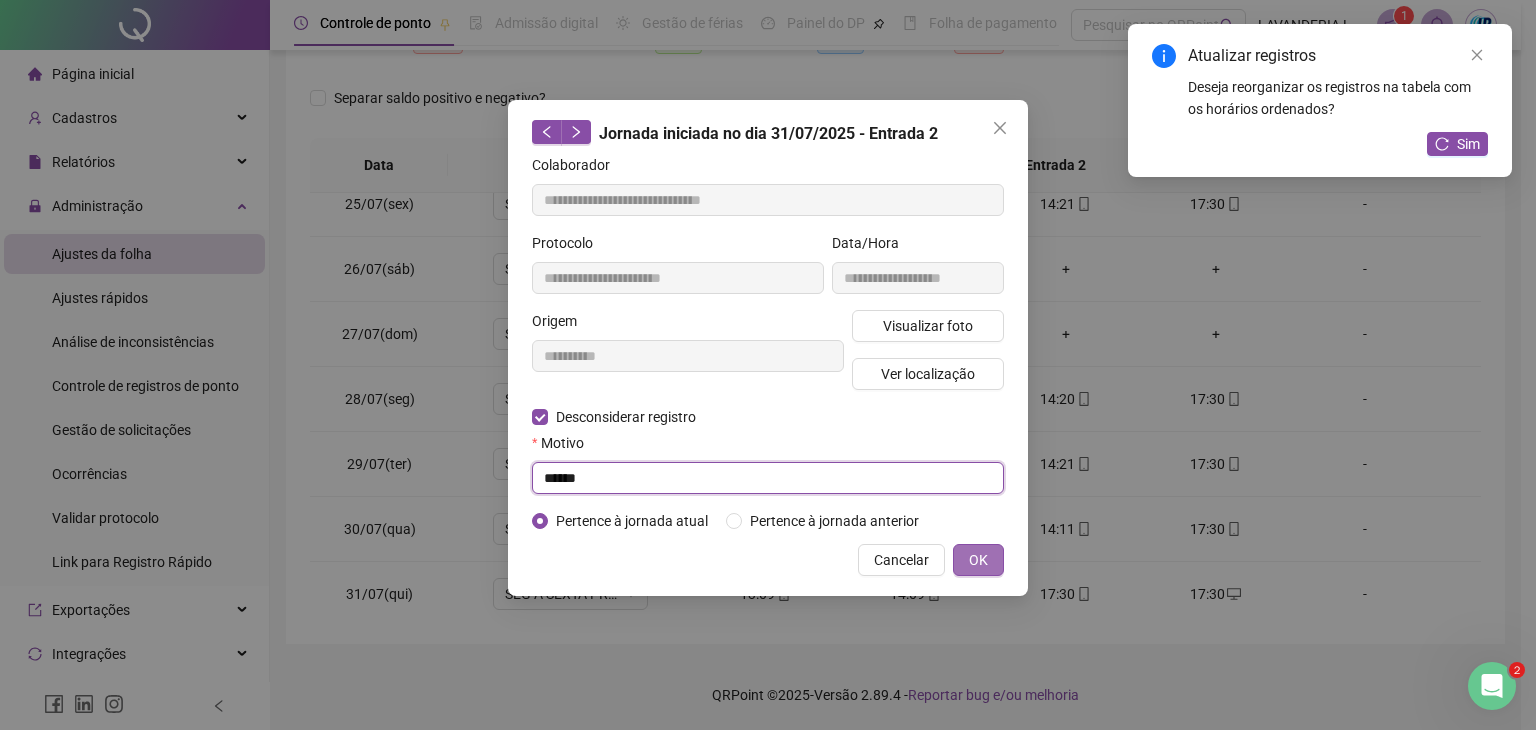 type on "******" 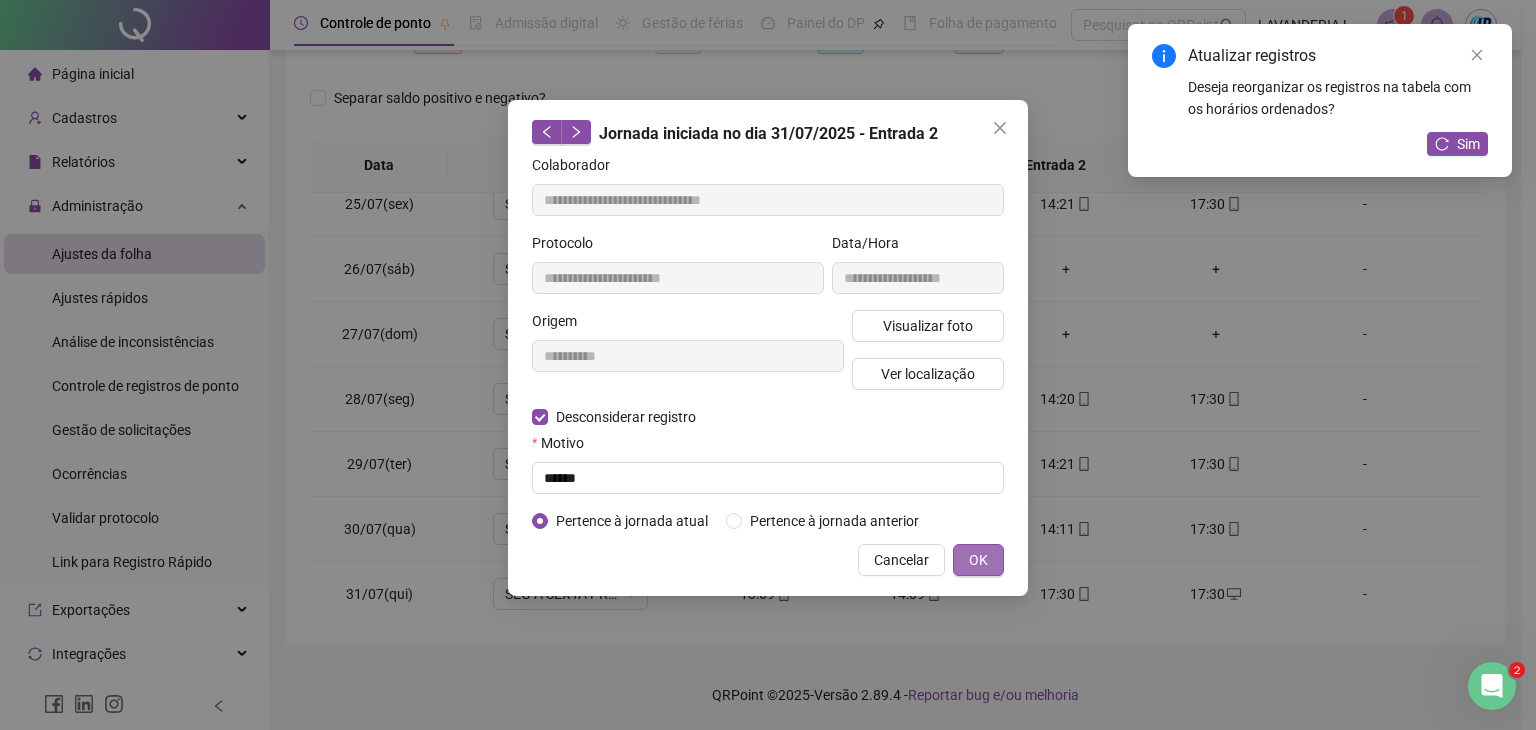 click on "OK" at bounding box center [978, 560] 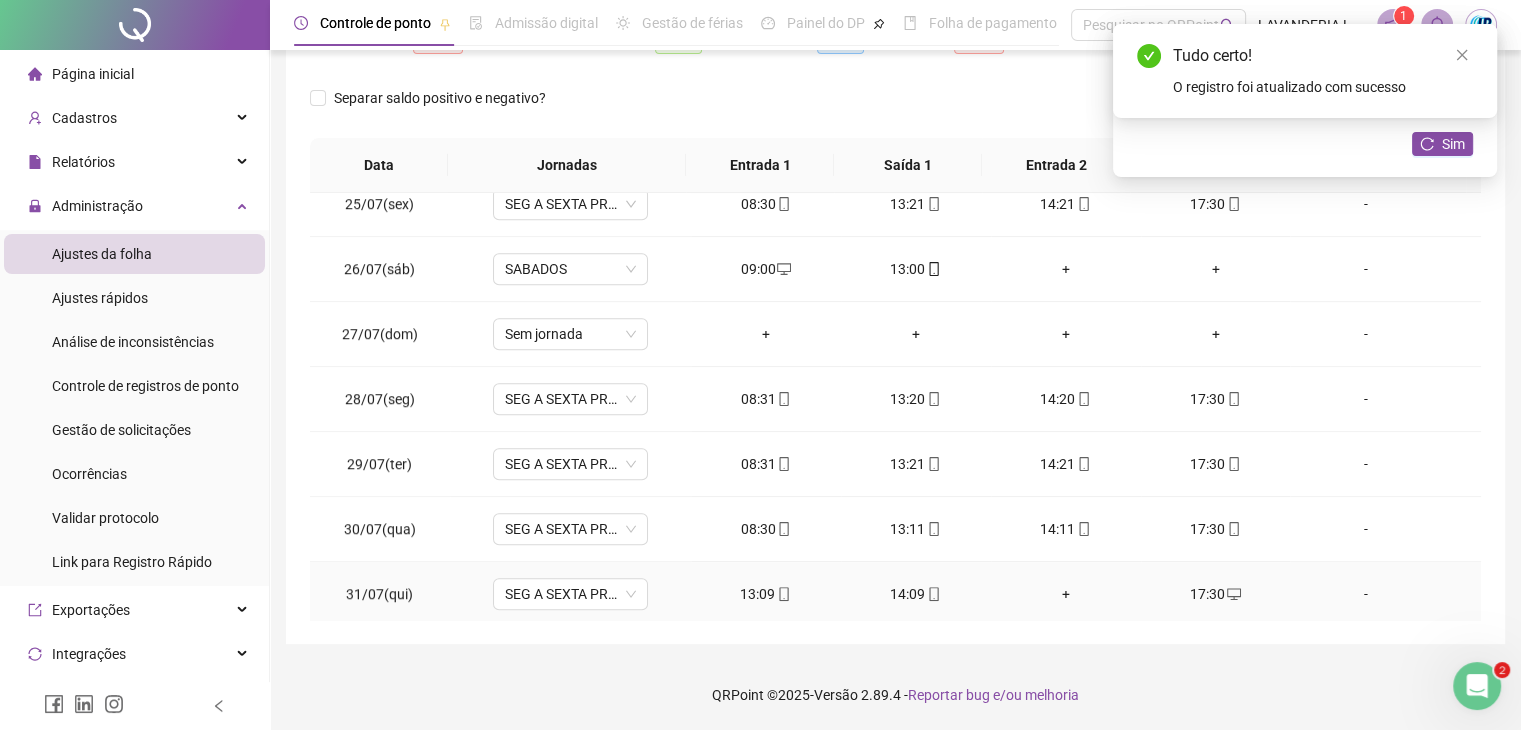 click on "+" at bounding box center [1066, 594] 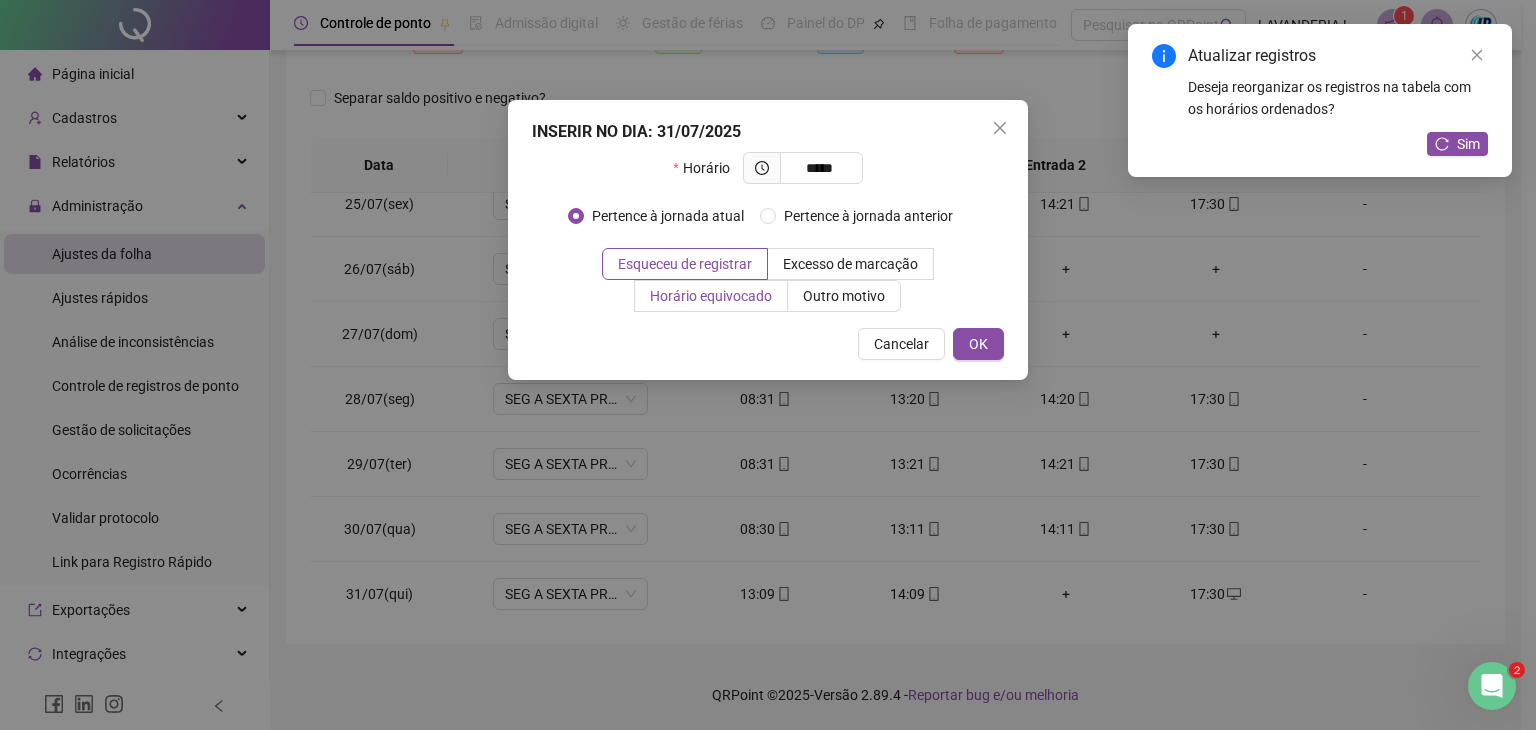 type on "*****" 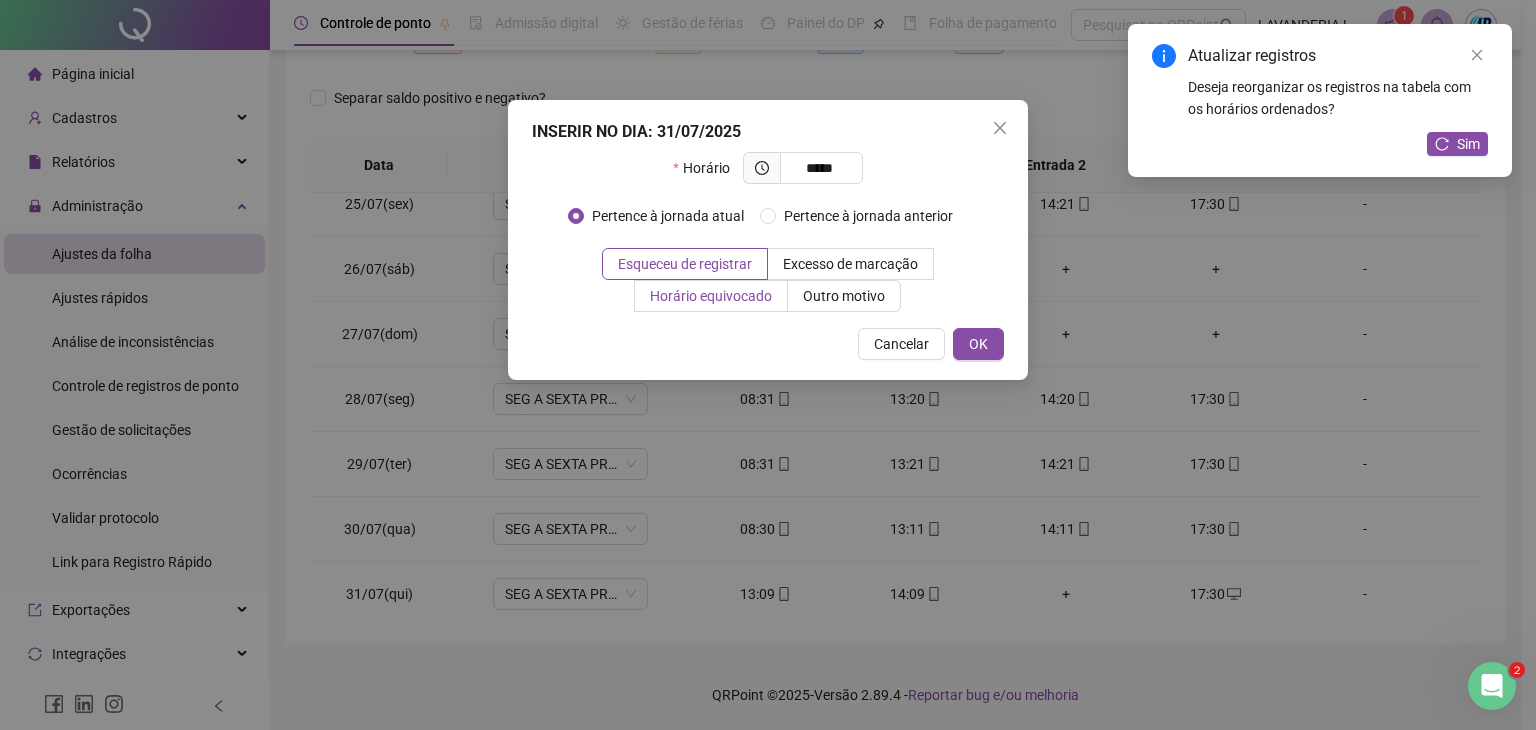 click on "Horário equivocado" at bounding box center (711, 296) 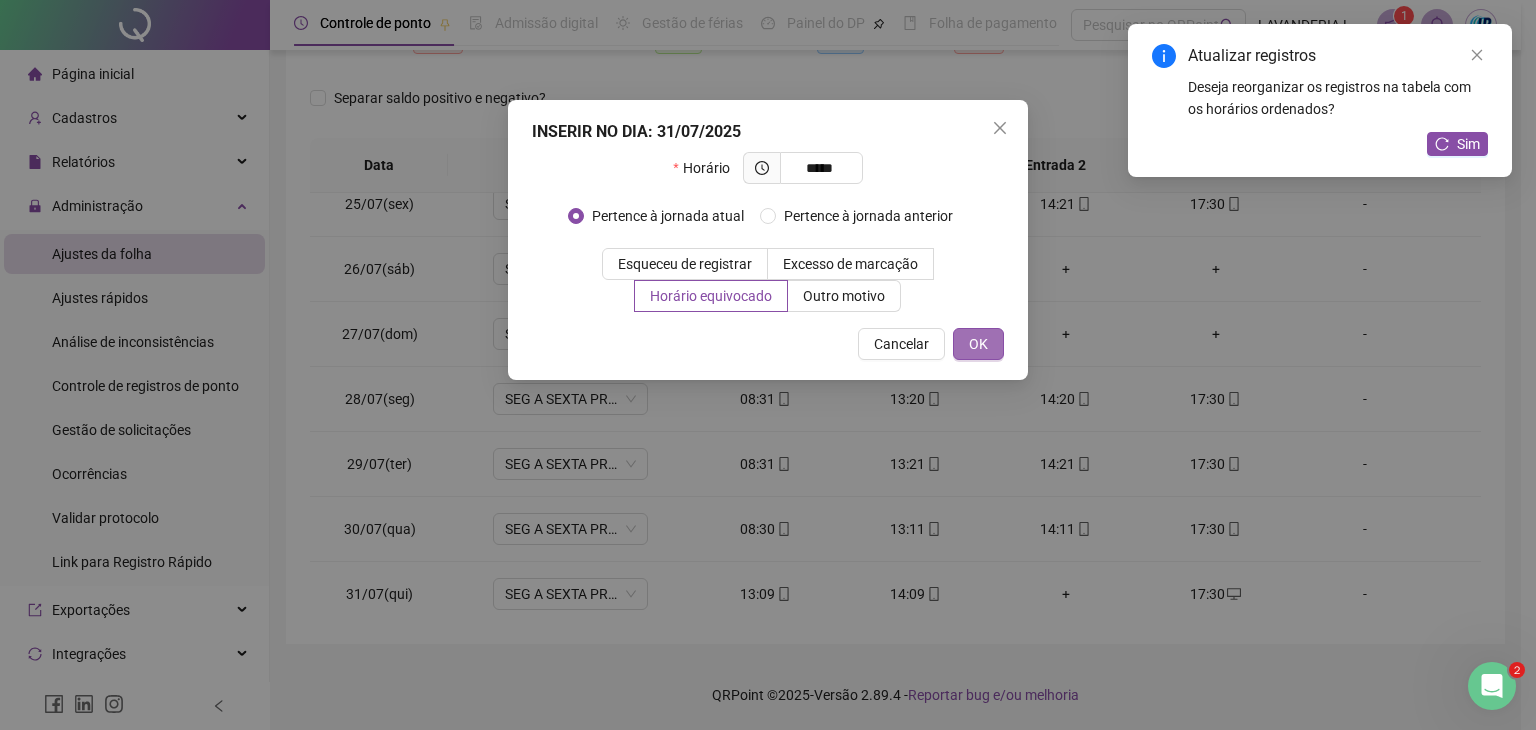 click on "OK" at bounding box center (978, 344) 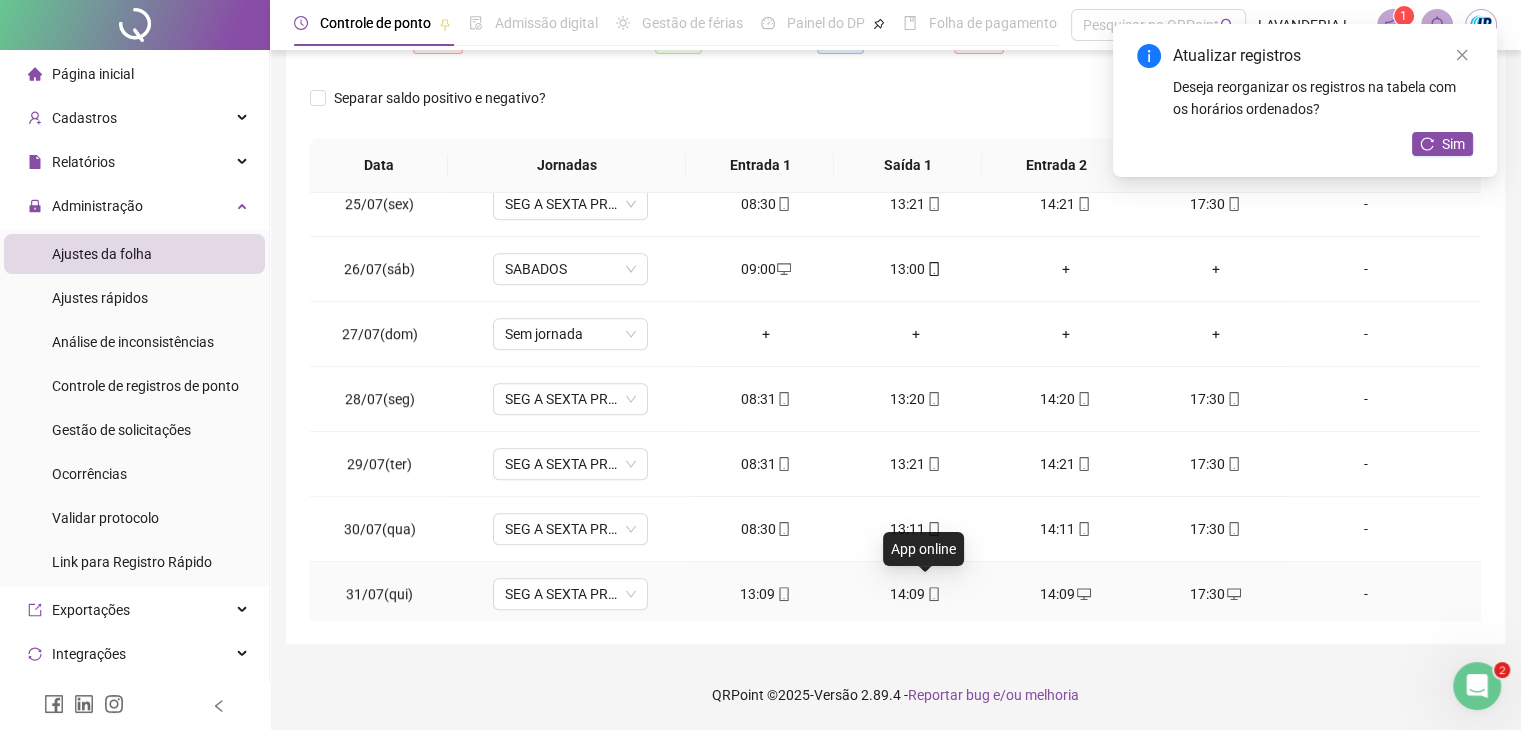click 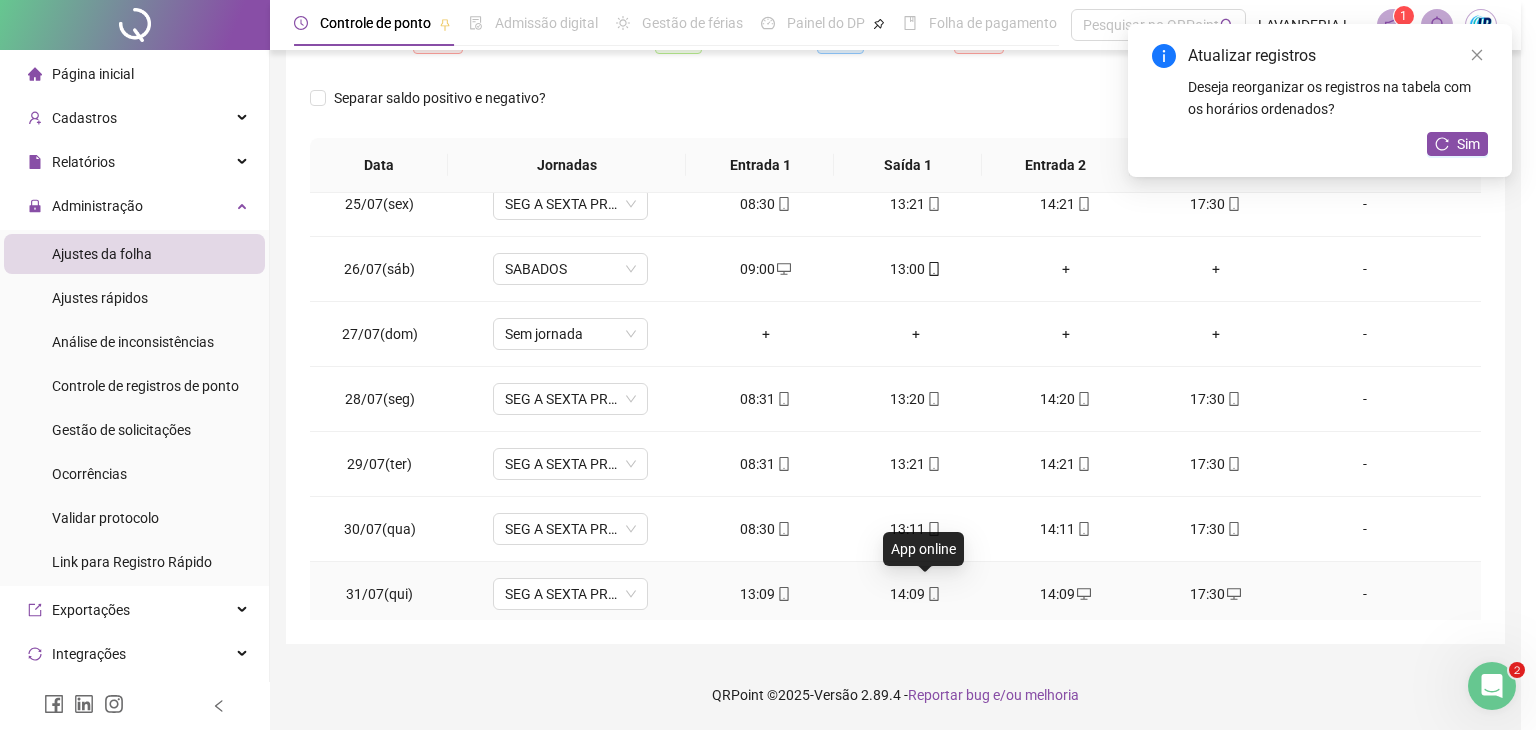type on "**********" 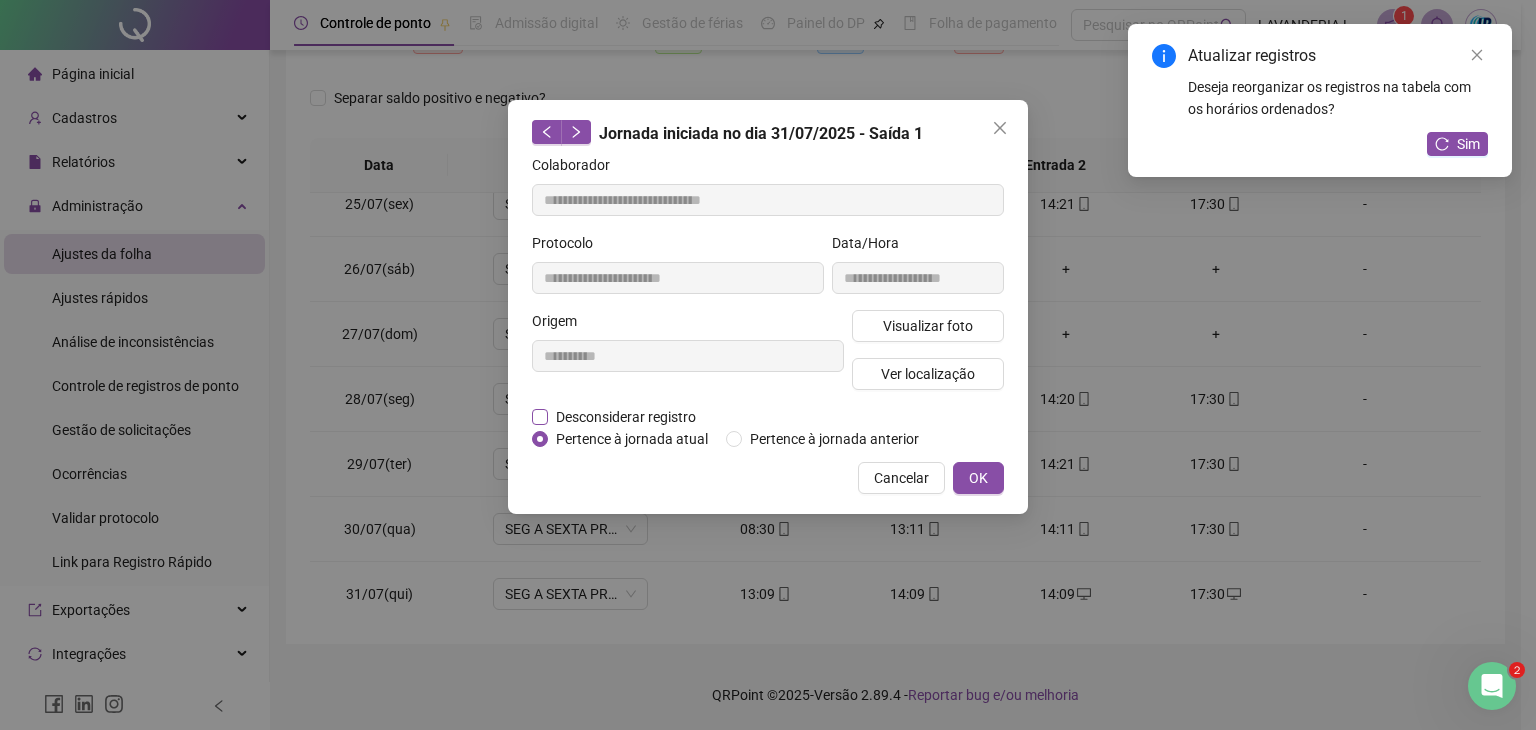 click on "Desconsiderar registro" at bounding box center [626, 417] 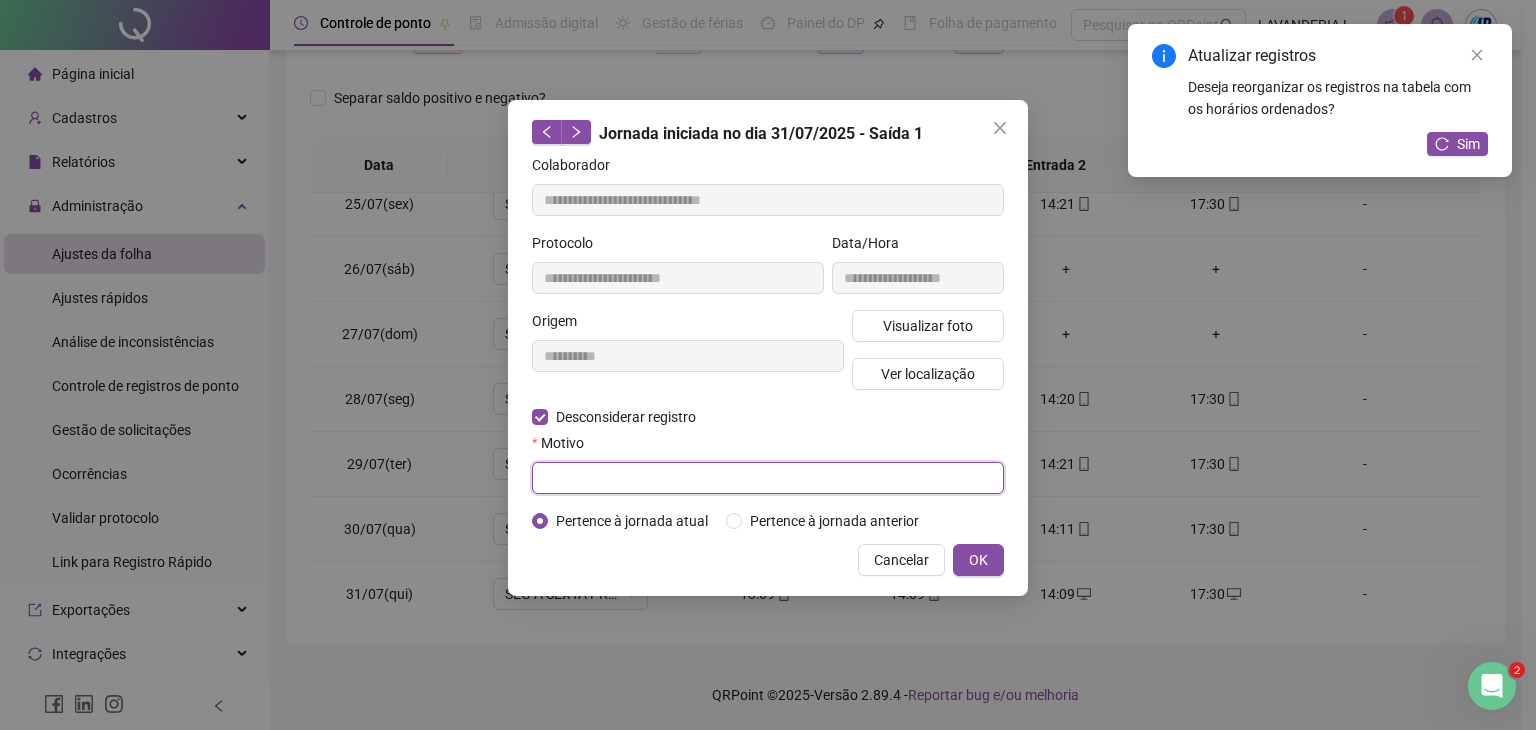 click at bounding box center (768, 478) 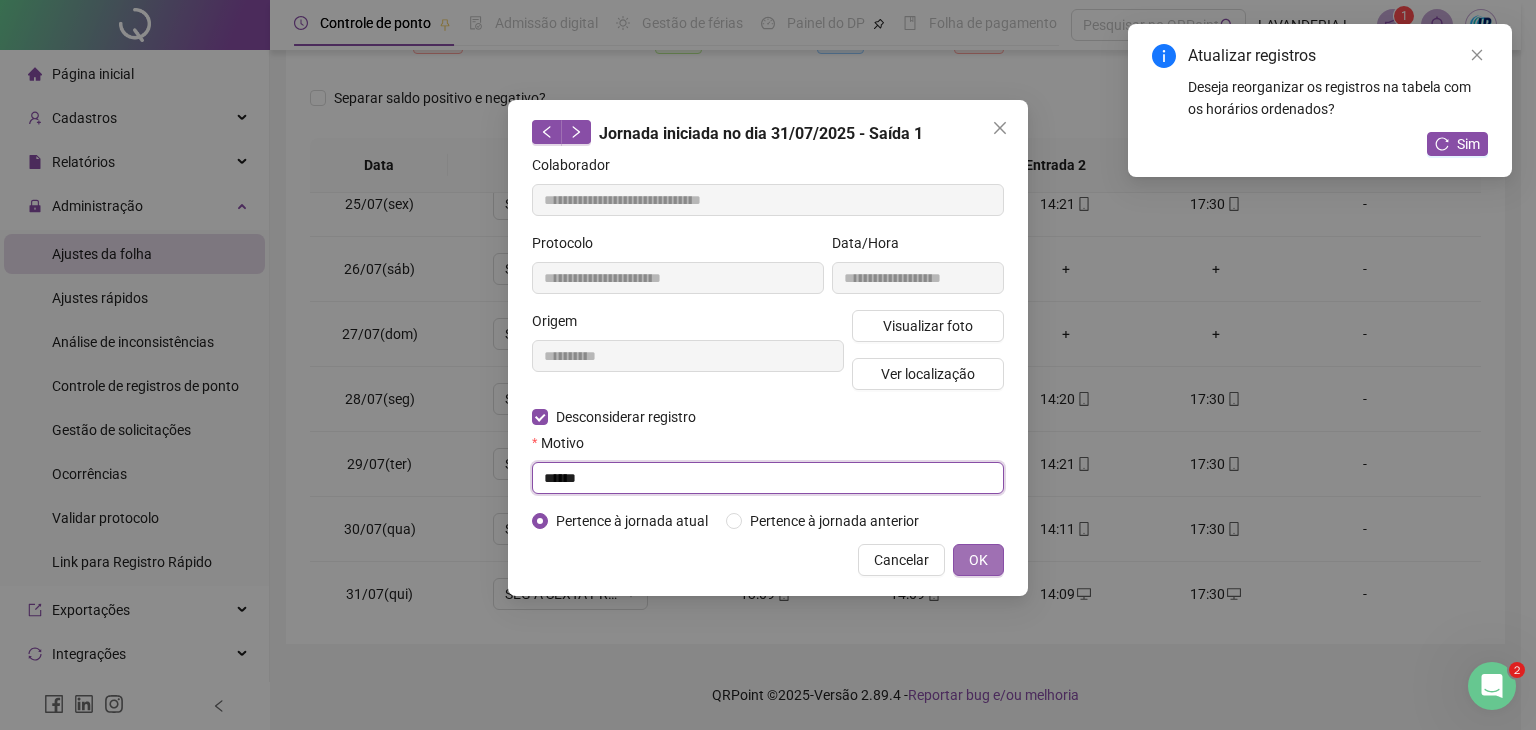 type on "******" 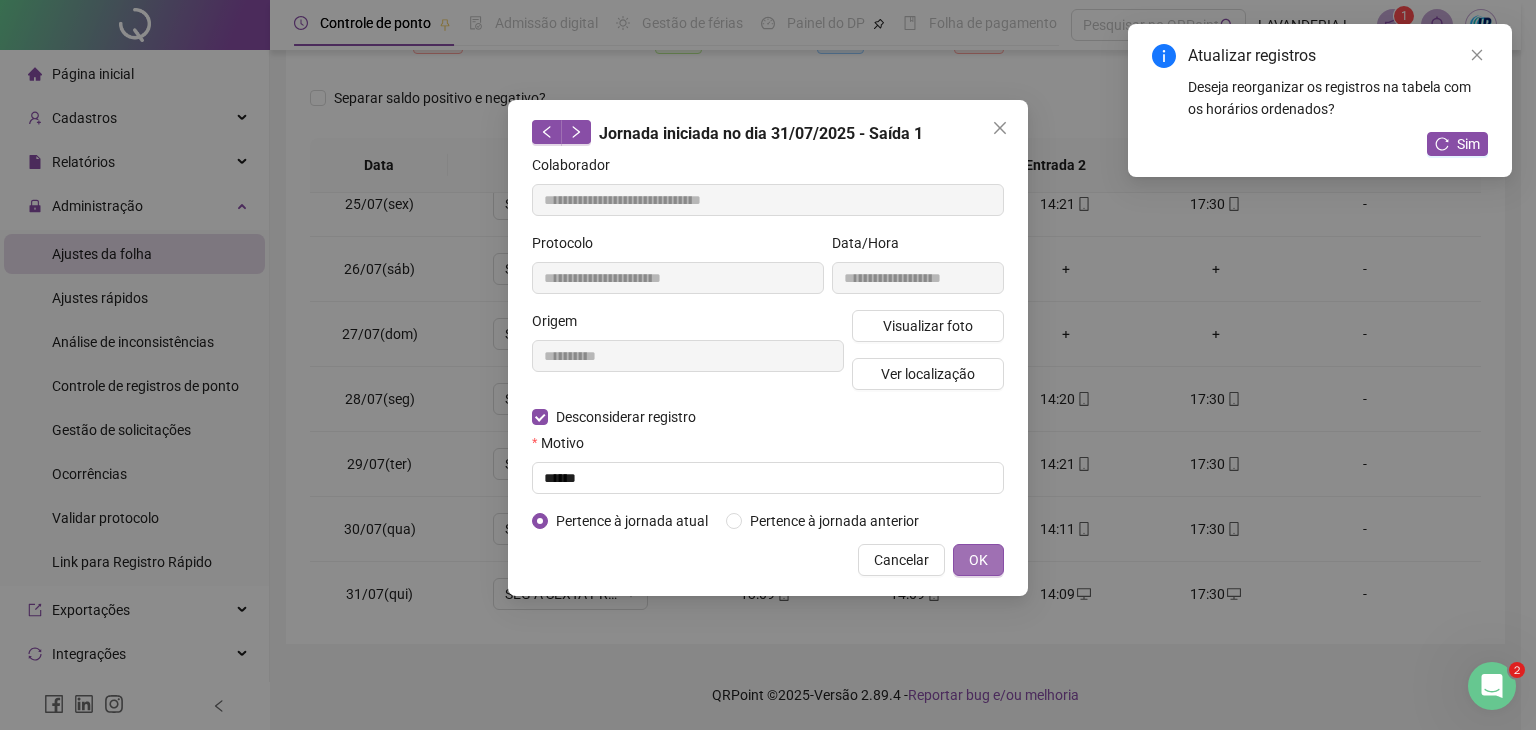 click on "OK" at bounding box center [978, 560] 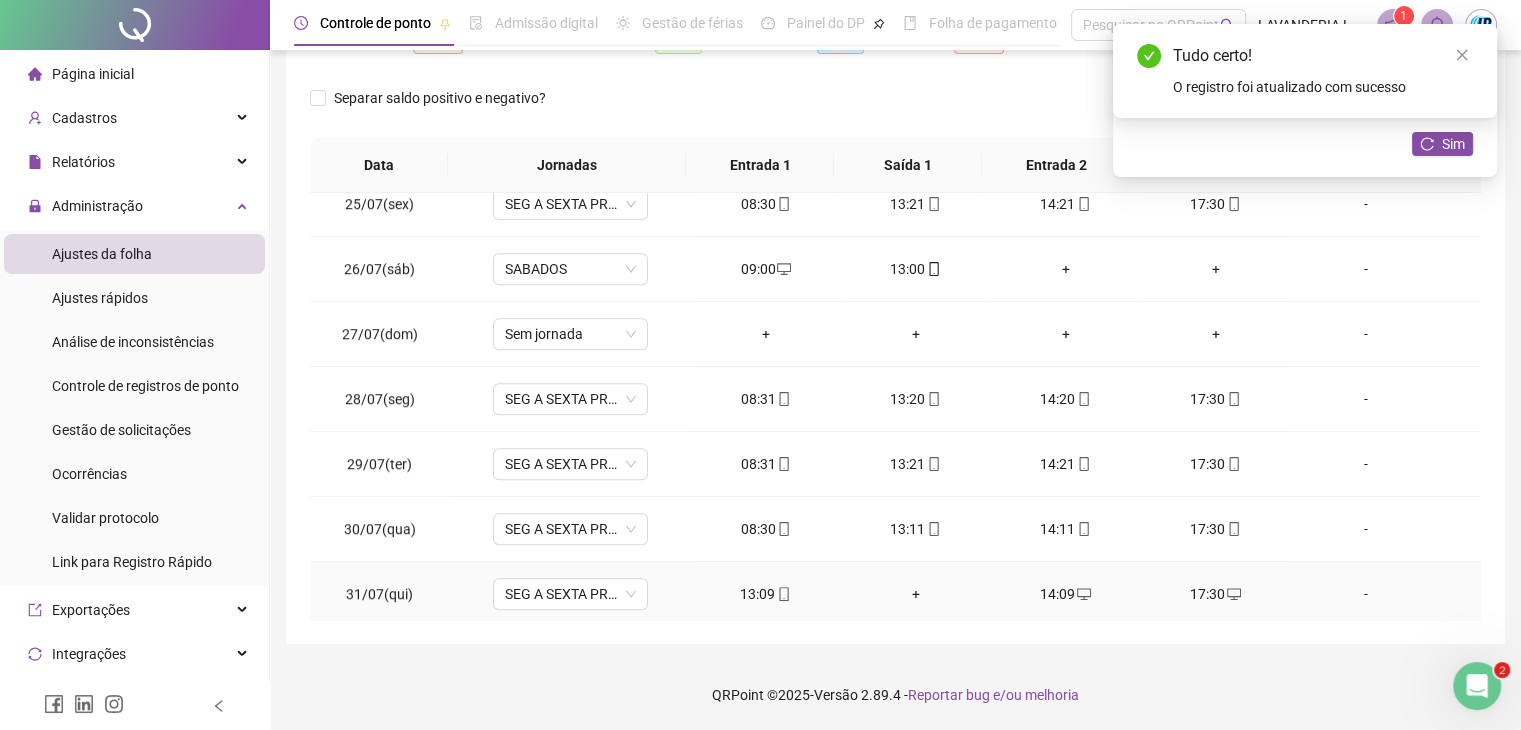 click on "+" at bounding box center (916, 594) 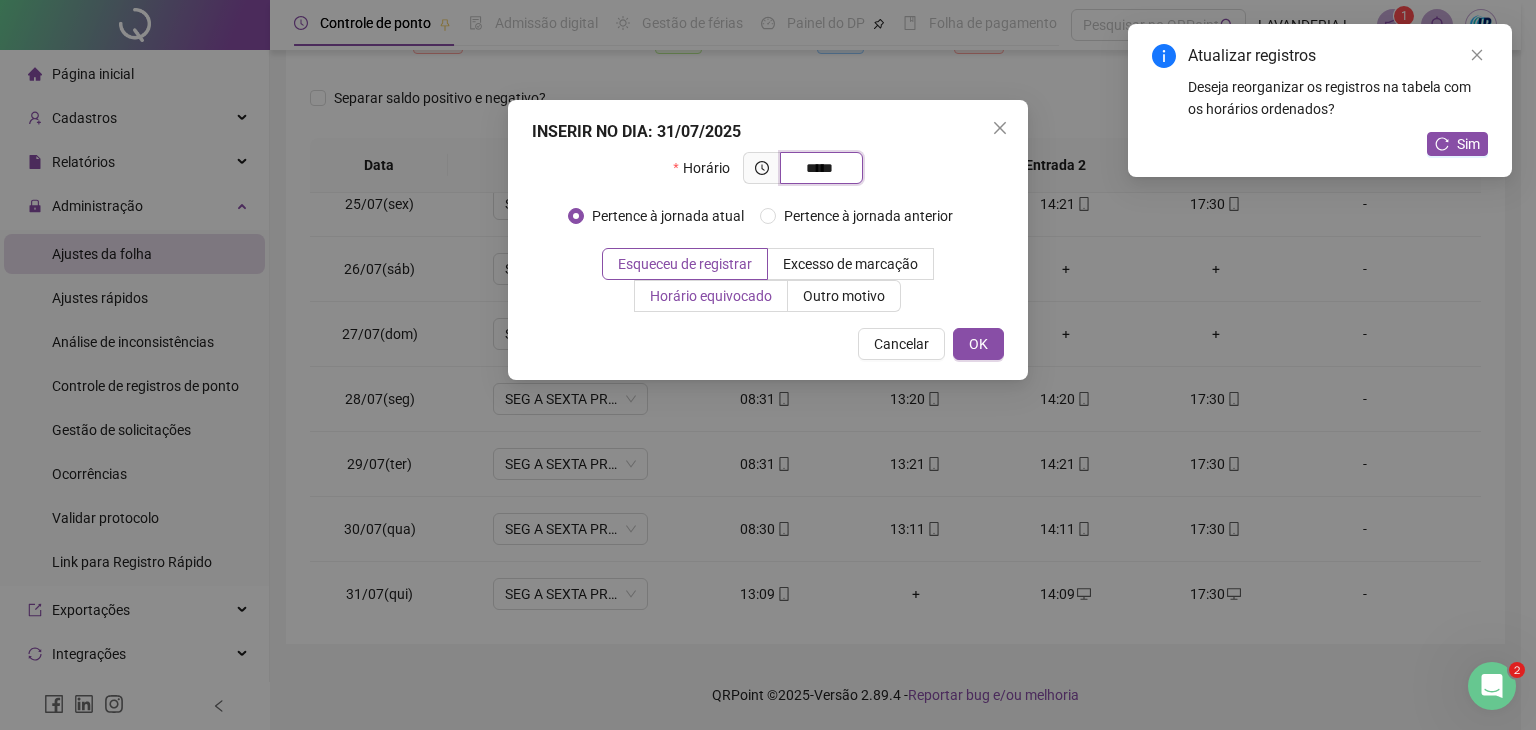 type on "*****" 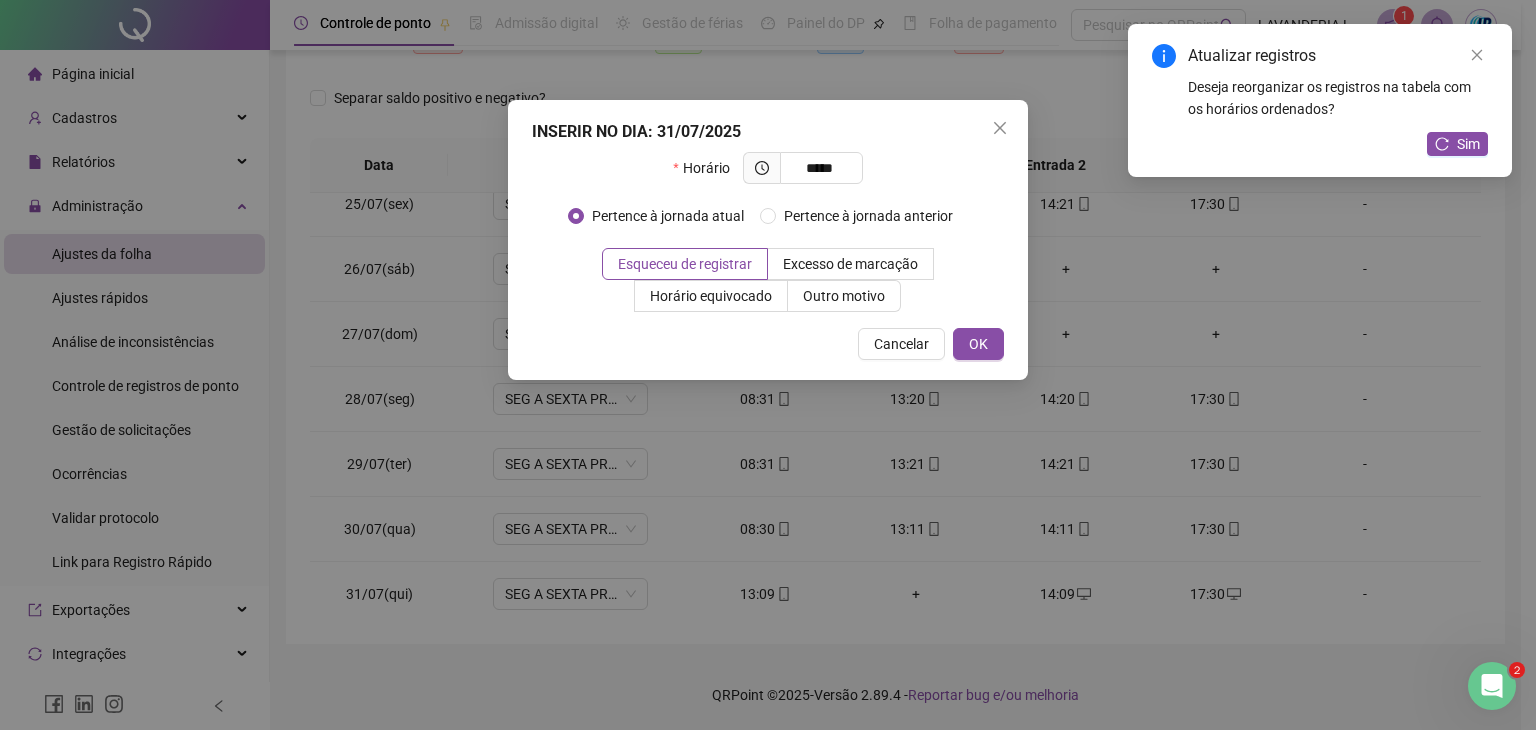 drag, startPoint x: 752, startPoint y: 299, endPoint x: 917, endPoint y: 404, distance: 195.57607 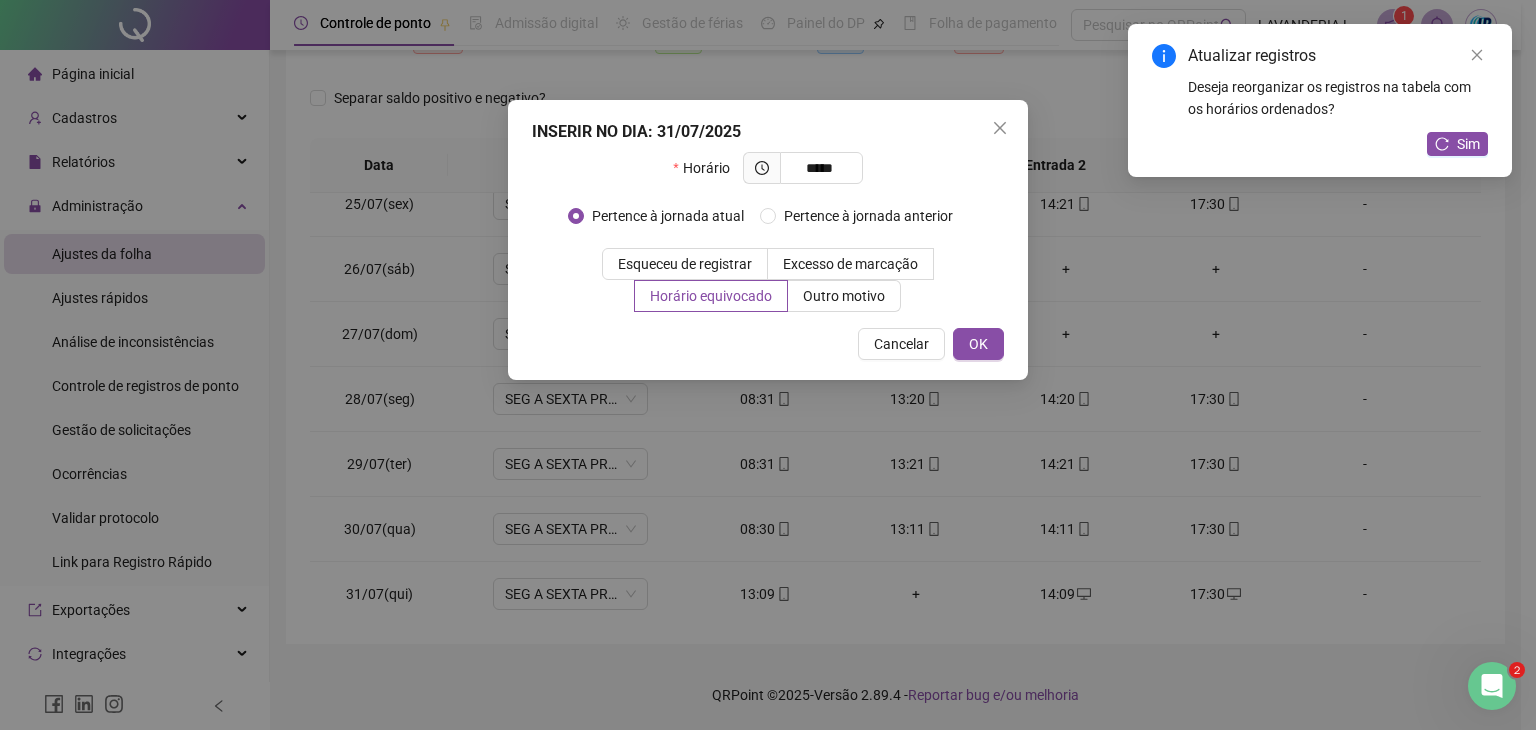 drag, startPoint x: 972, startPoint y: 348, endPoint x: 1060, endPoint y: 488, distance: 165.36021 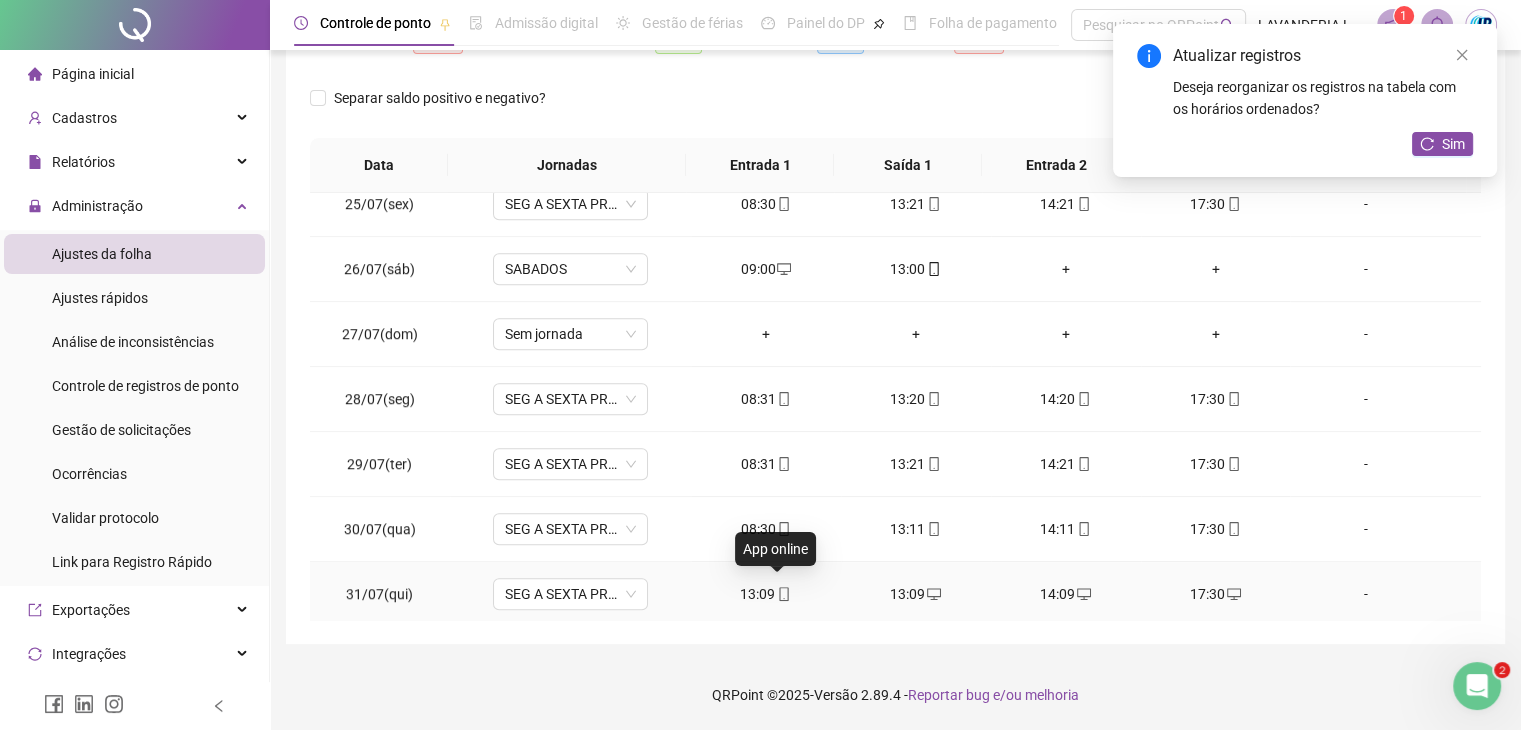 click 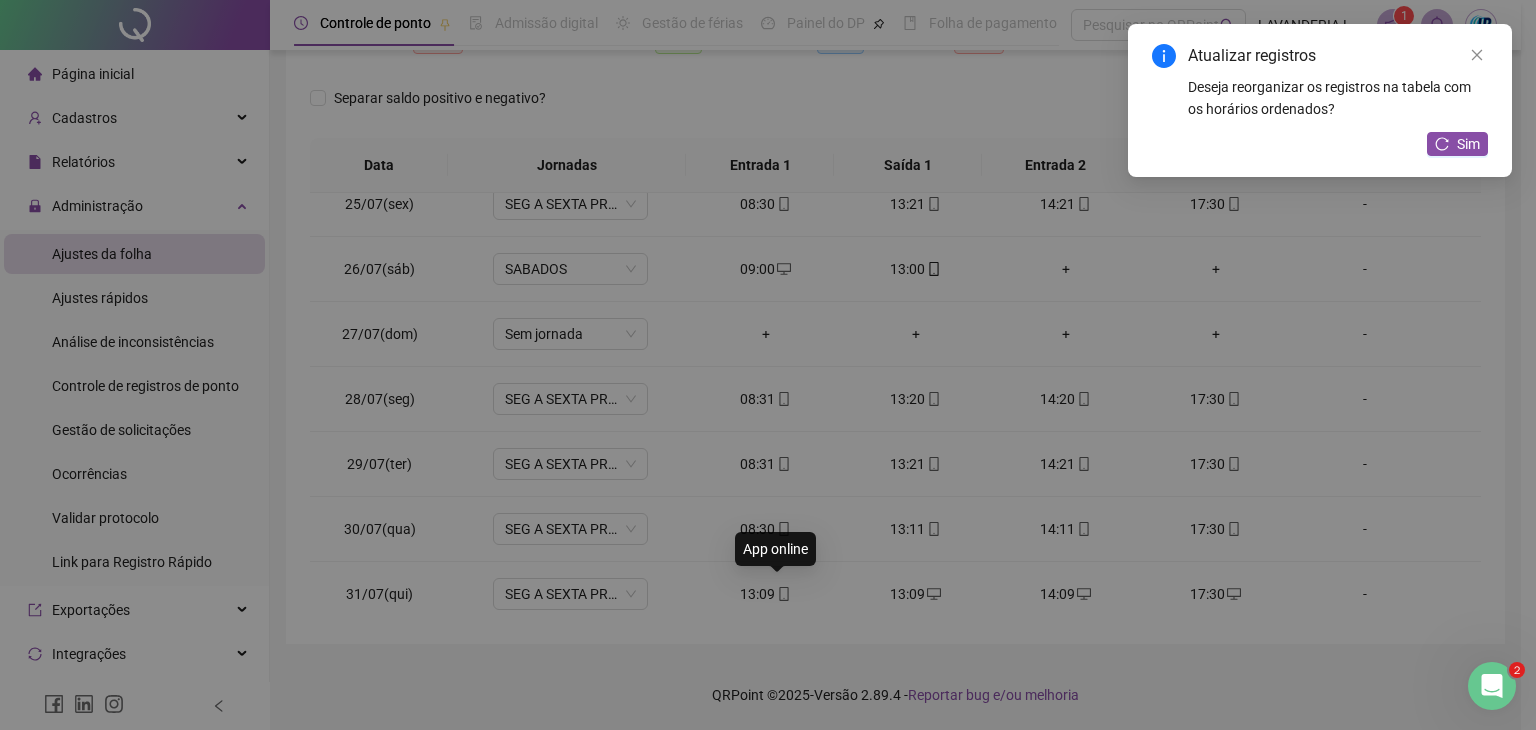 type on "**********" 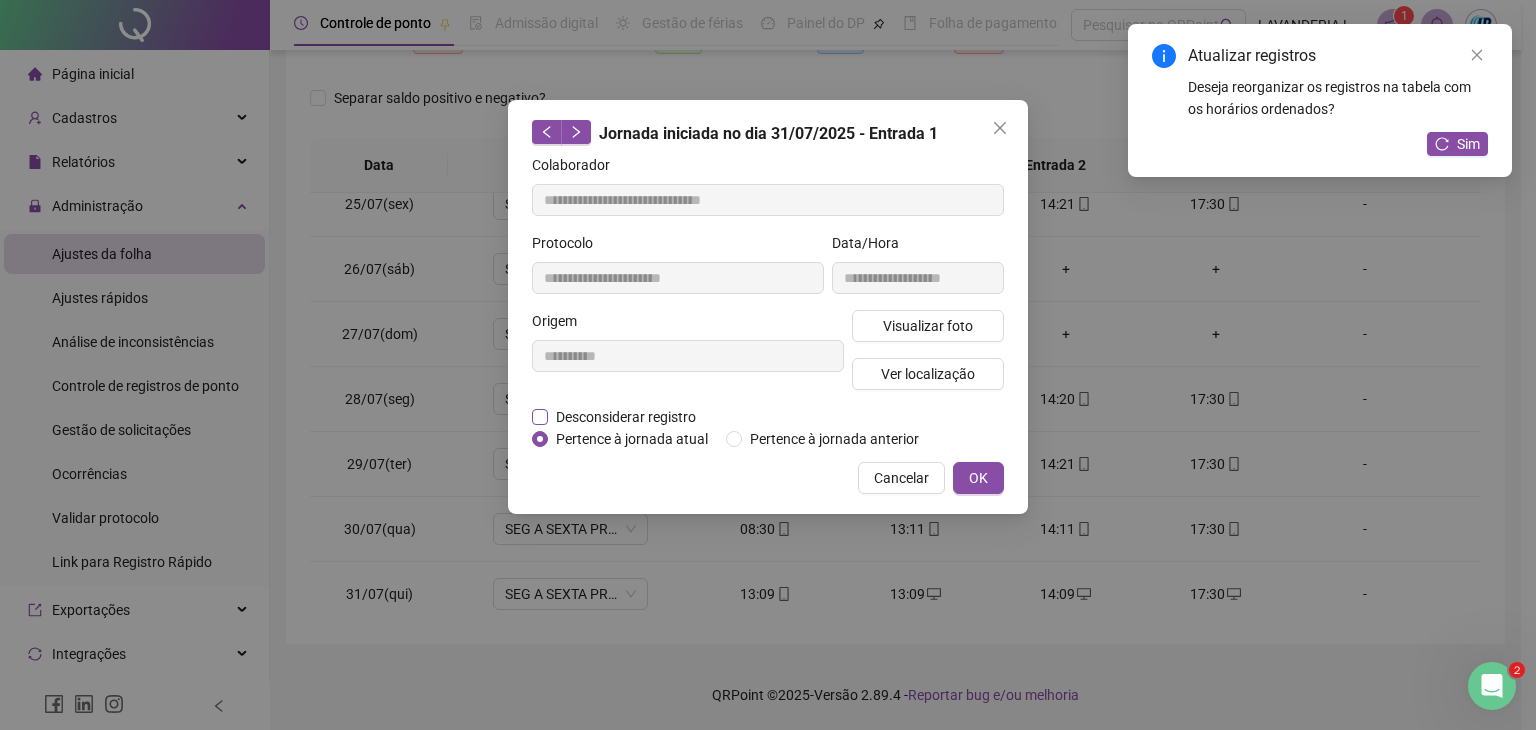 click on "Desconsiderar registro" at bounding box center [626, 417] 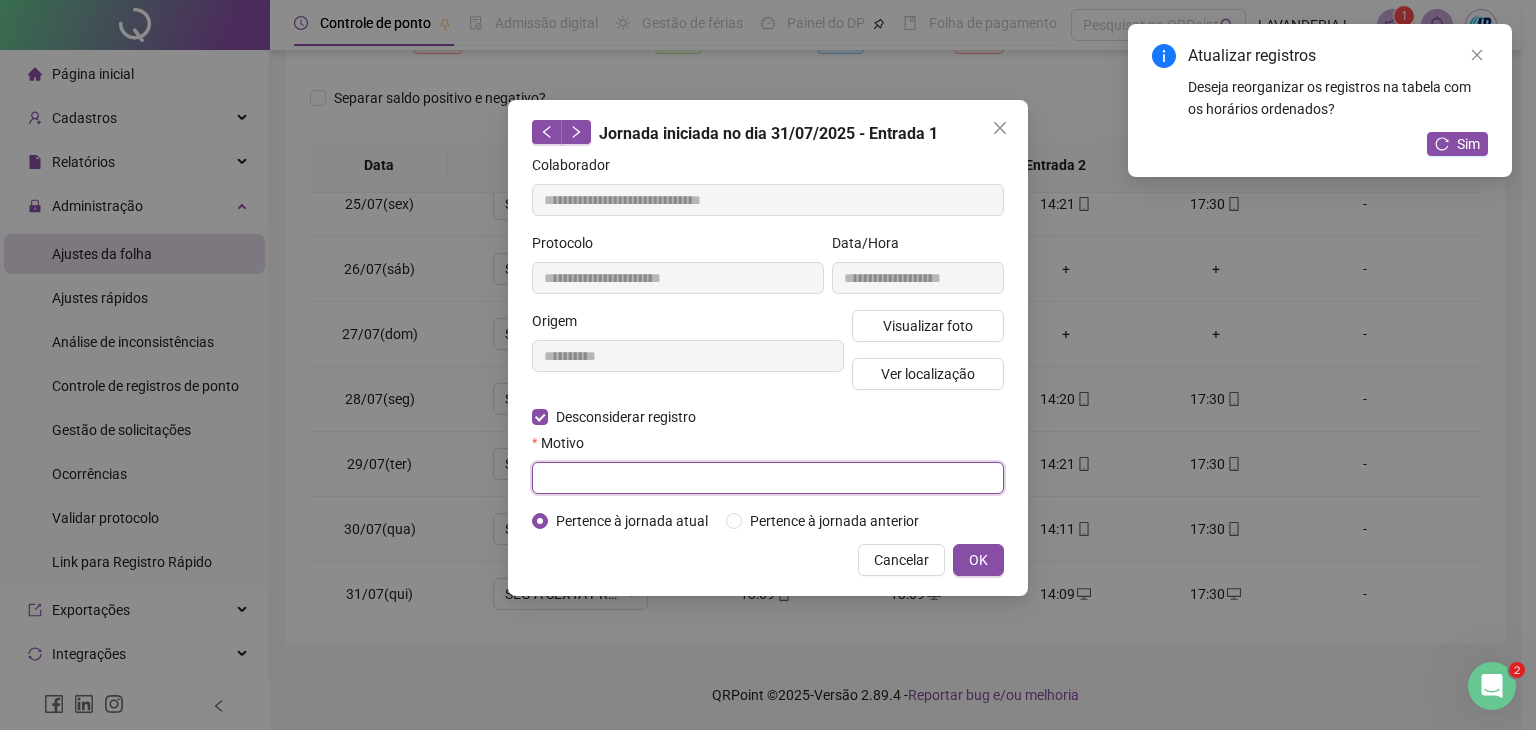 click at bounding box center (768, 478) 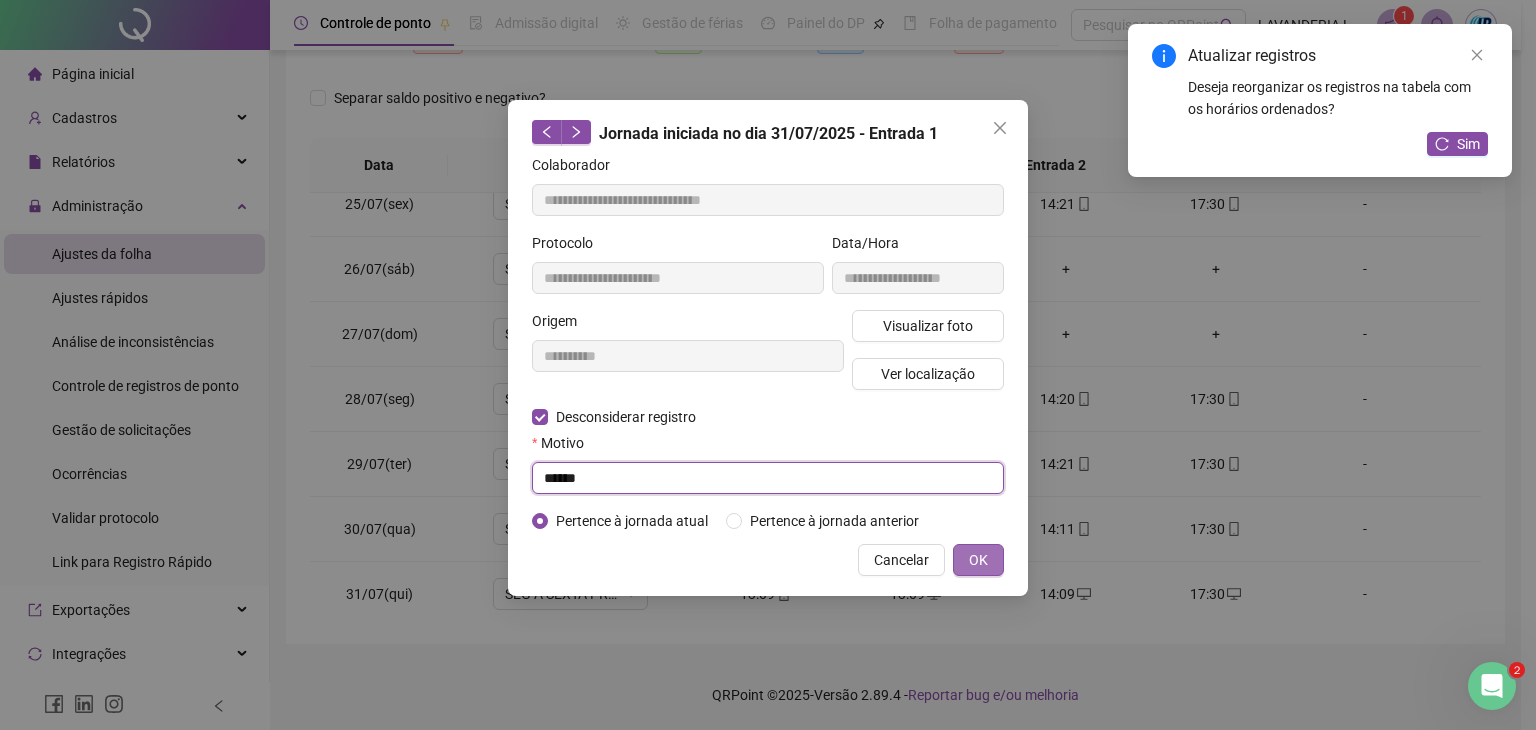 type on "******" 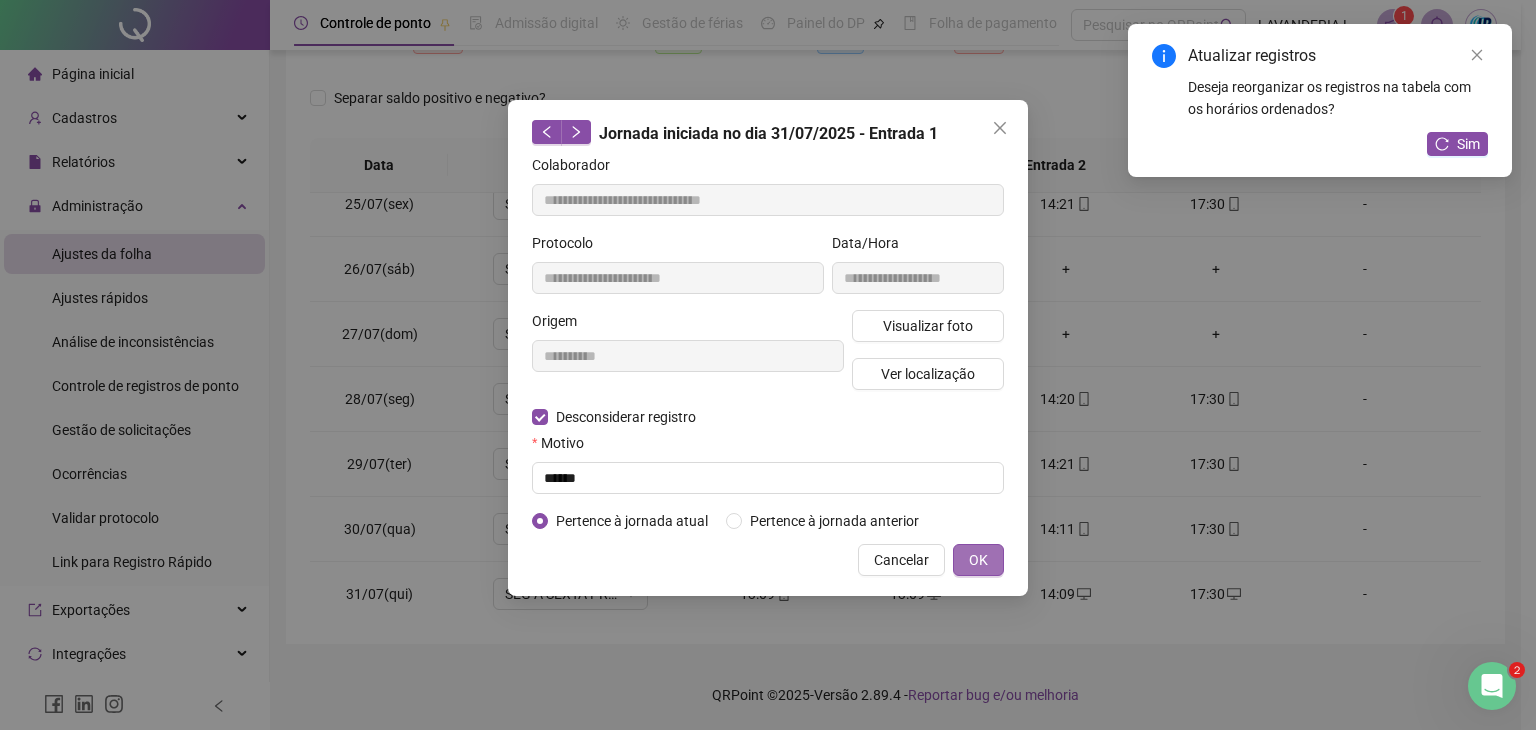 click on "OK" at bounding box center (978, 560) 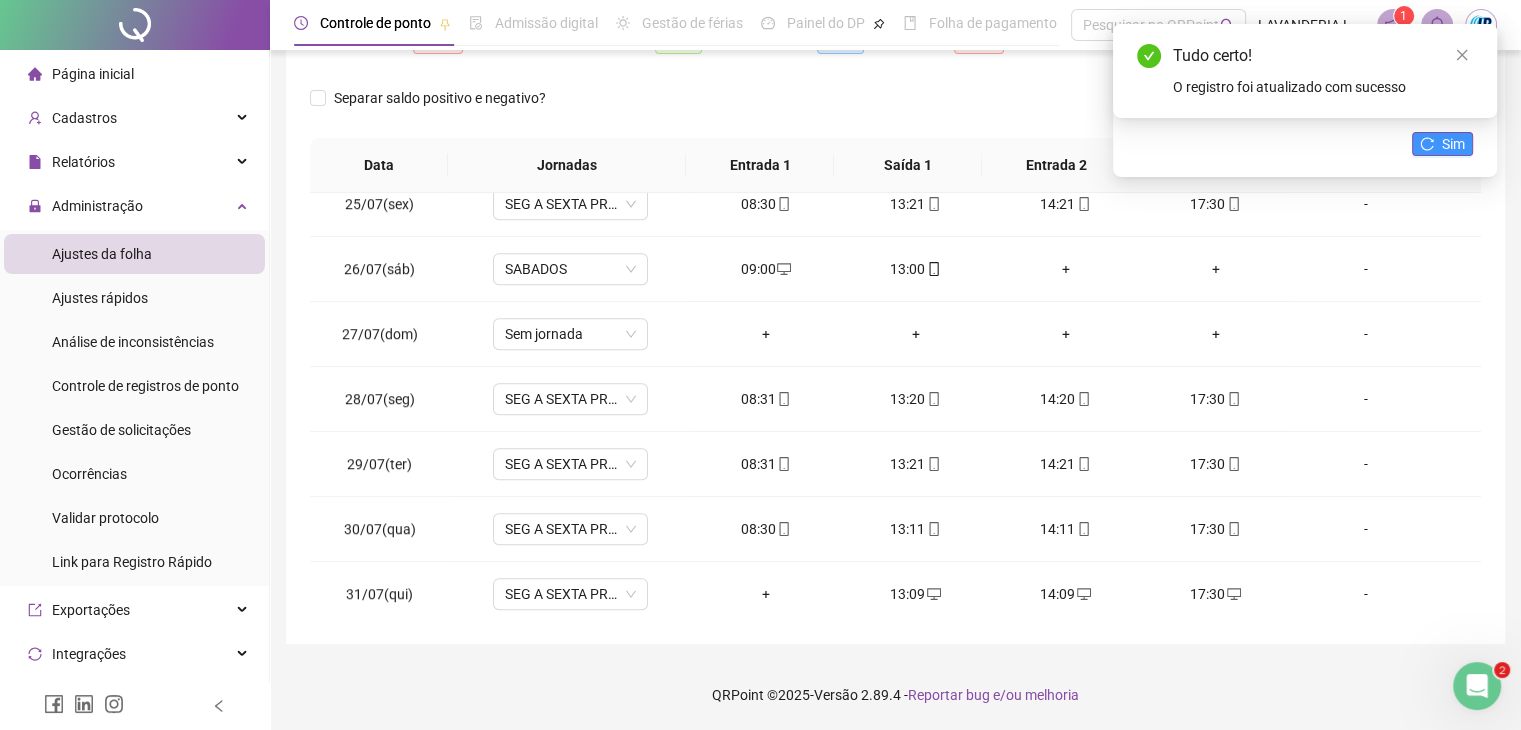 drag, startPoint x: 1444, startPoint y: 140, endPoint x: 1449, endPoint y: 154, distance: 14.866069 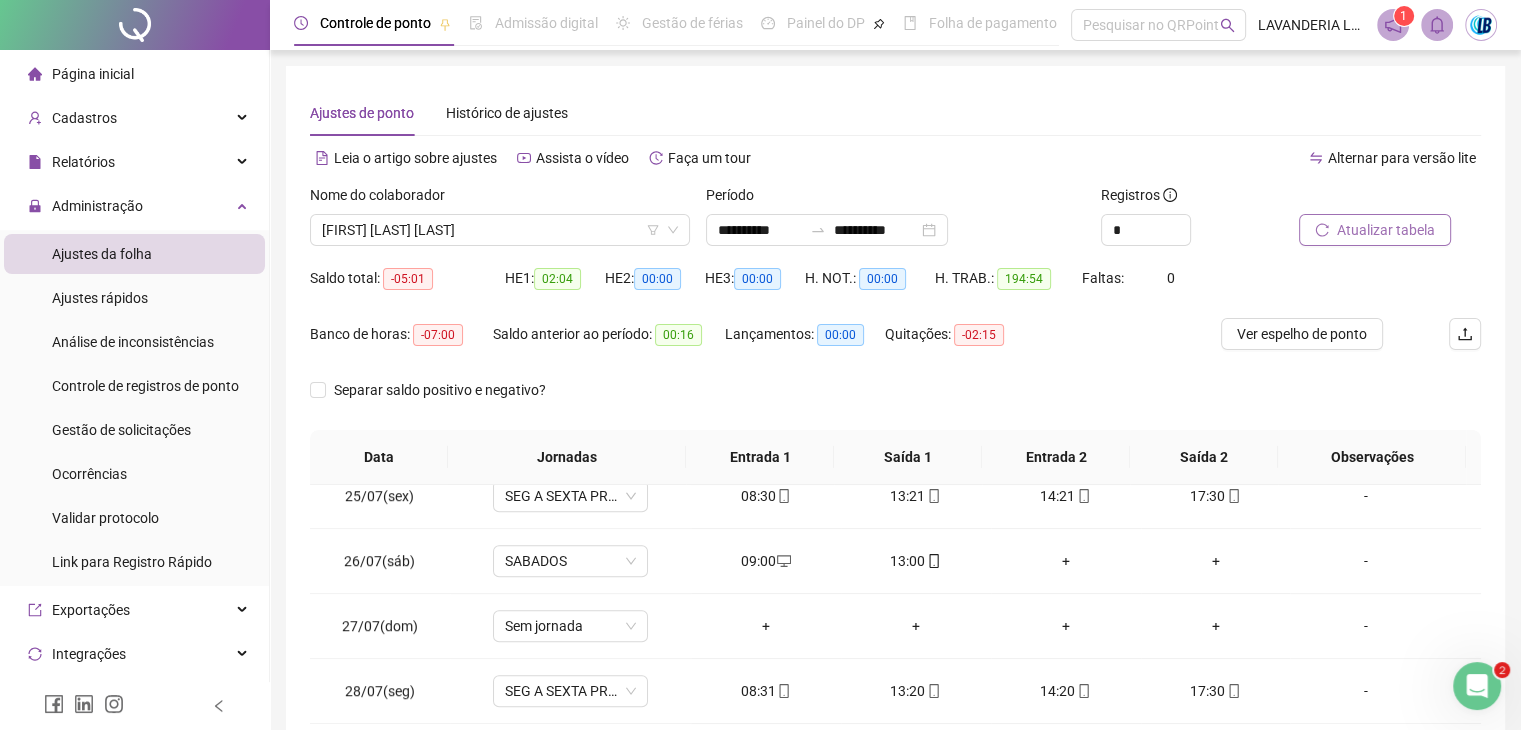 scroll, scrollTop: 292, scrollLeft: 0, axis: vertical 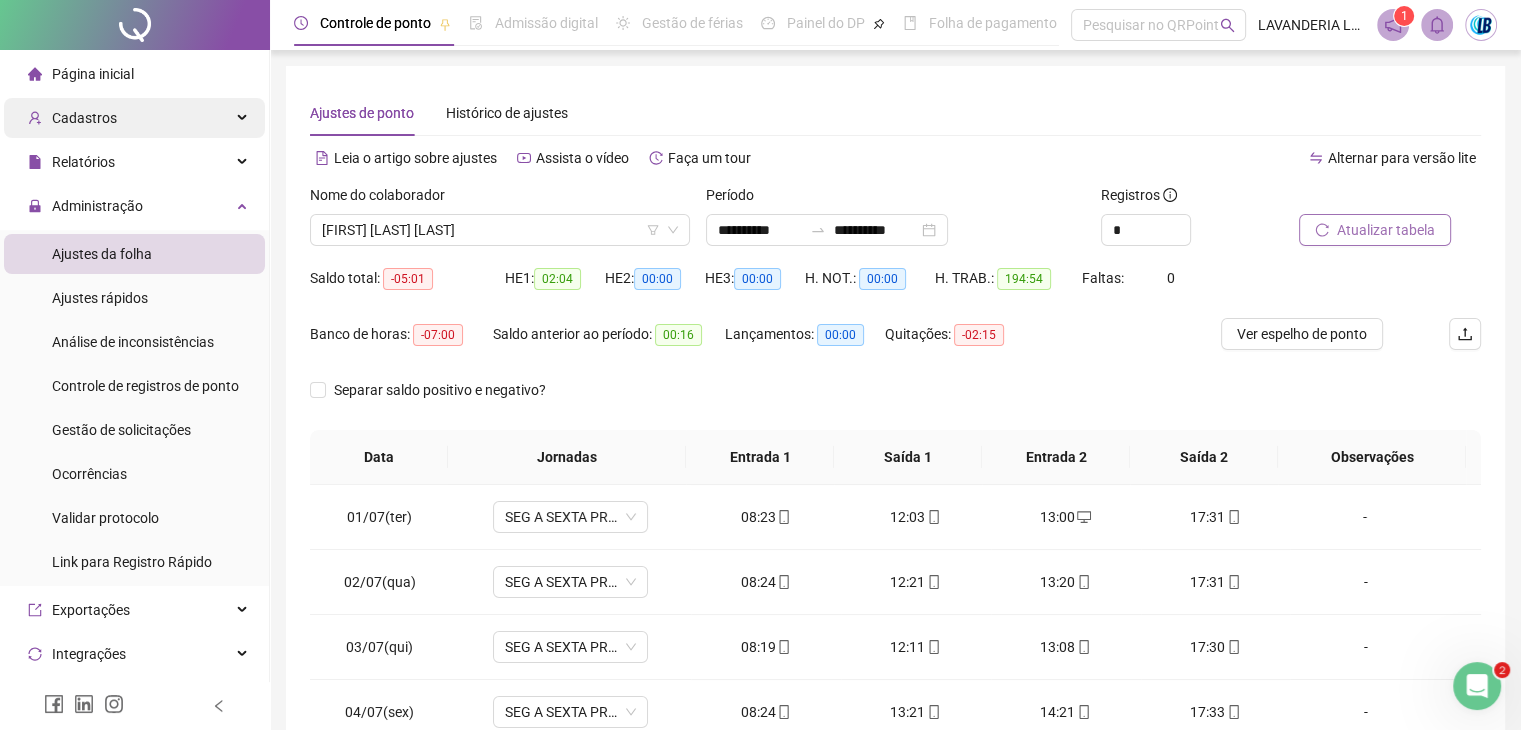 click on "Cadastros" at bounding box center (134, 118) 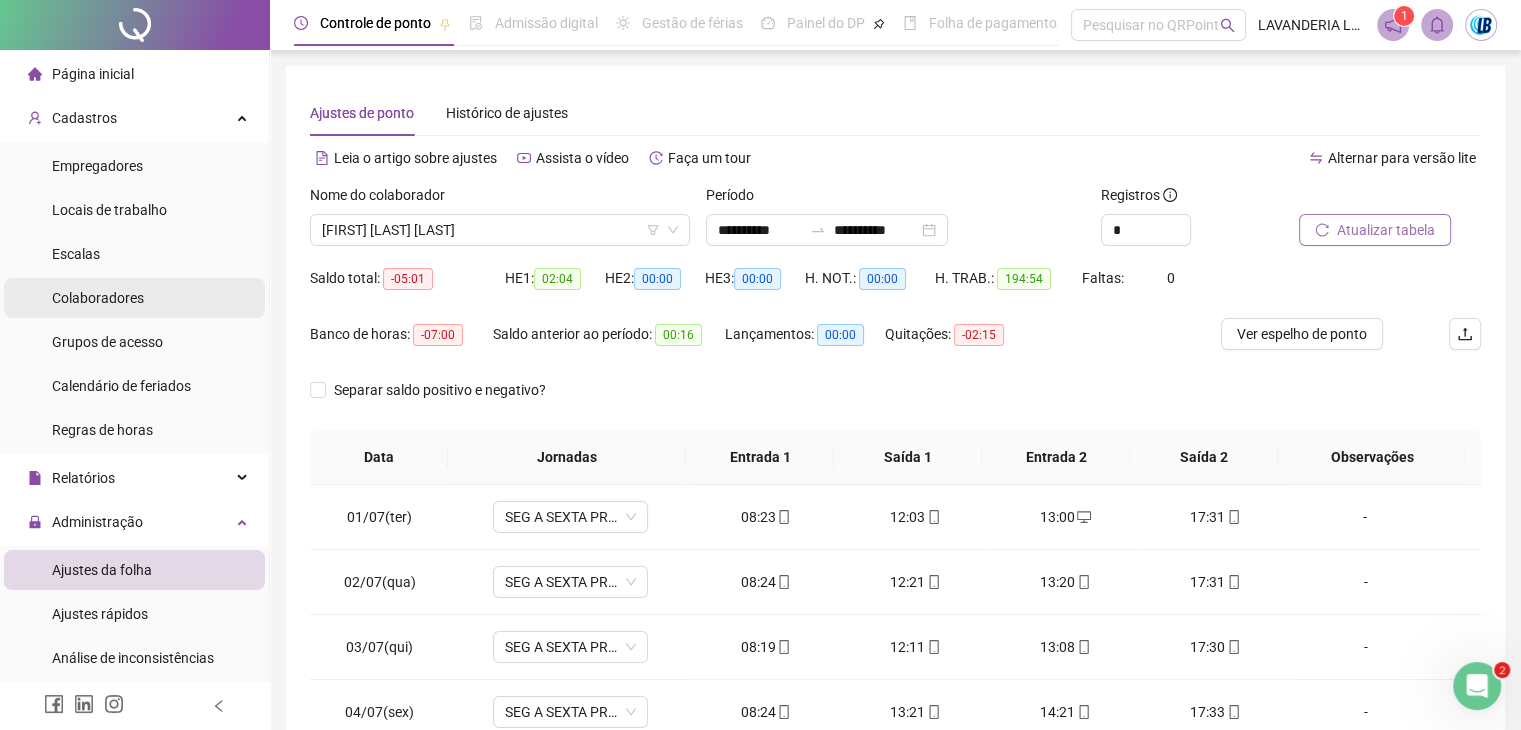 drag, startPoint x: 127, startPoint y: 297, endPoint x: 790, endPoint y: 444, distance: 679.1009 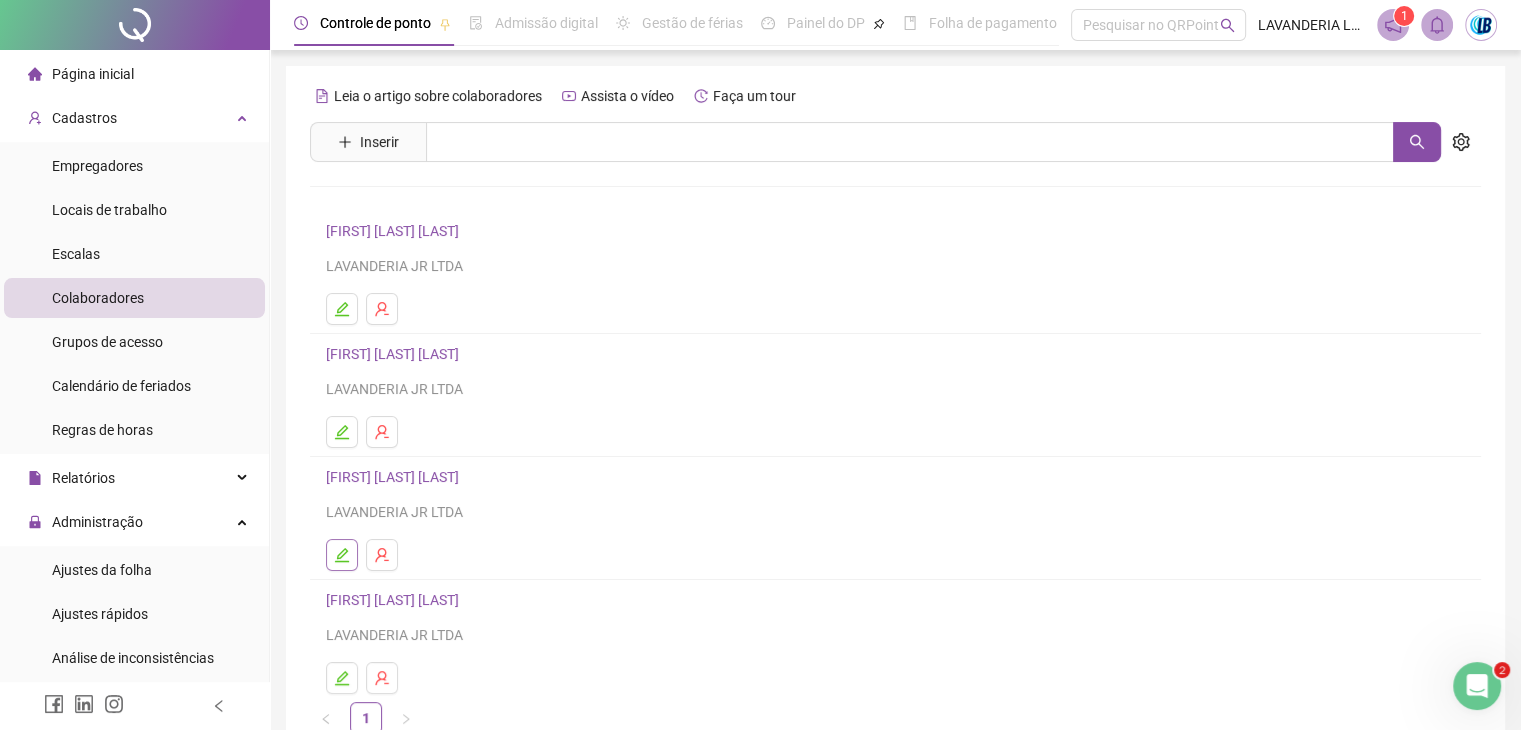 click 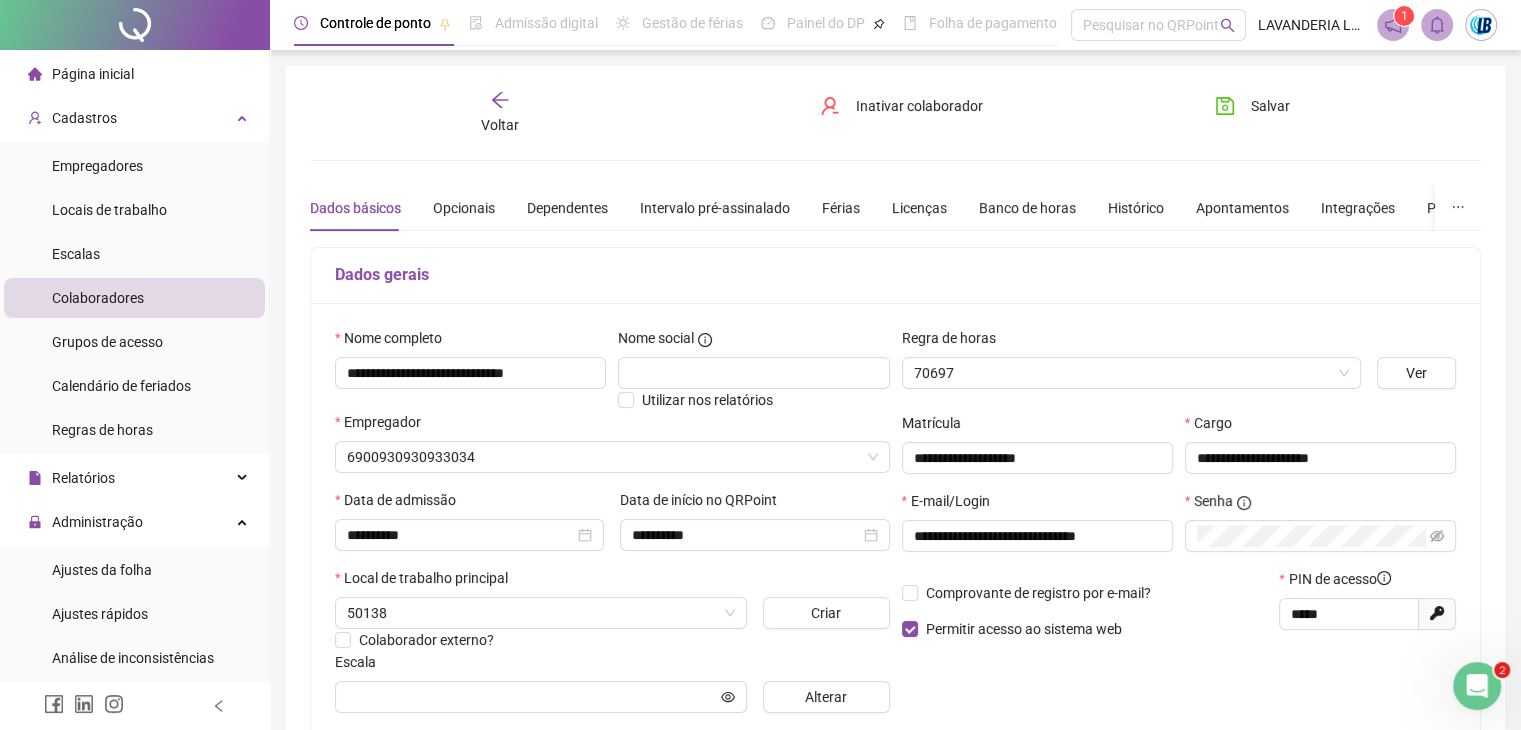 type on "**********" 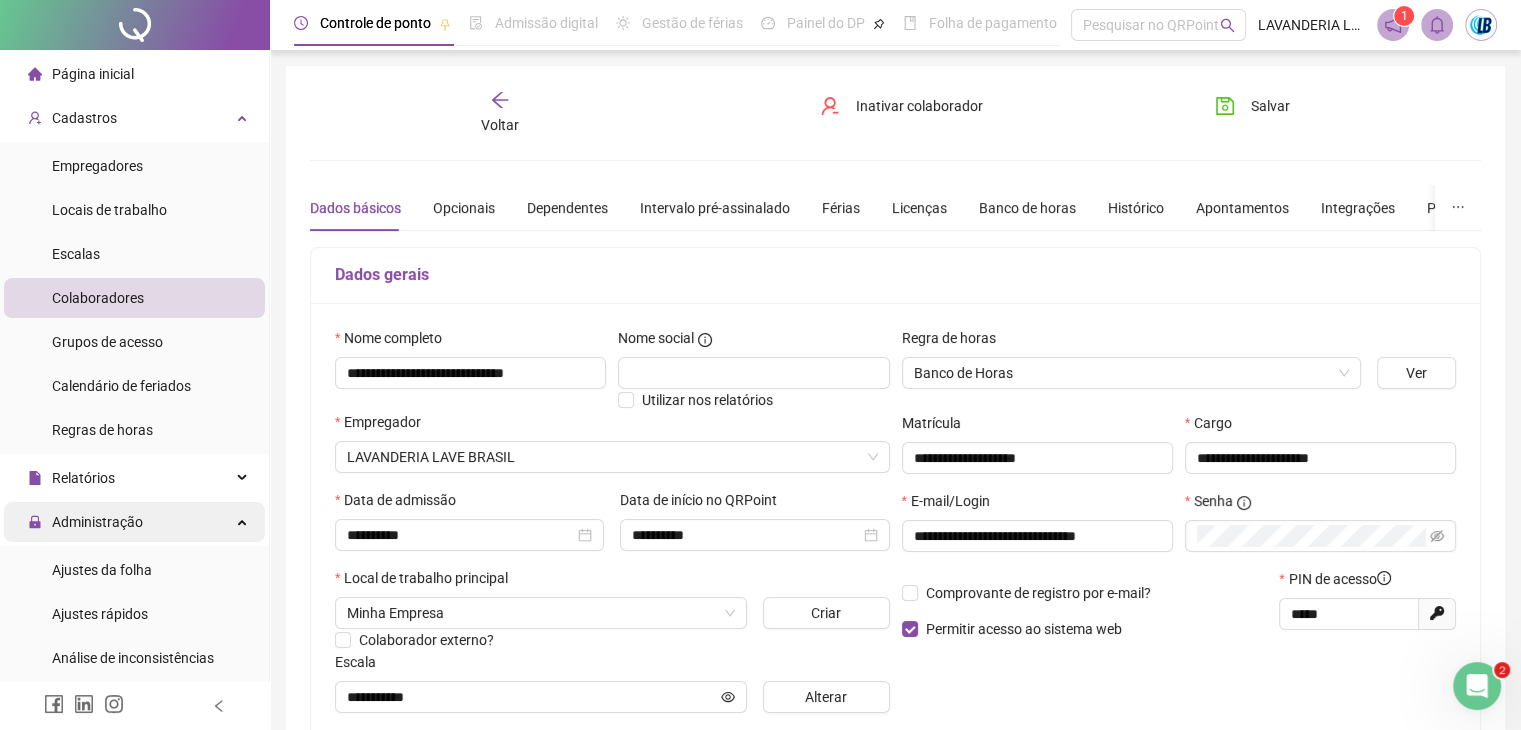 click on "Administração" at bounding box center (134, 522) 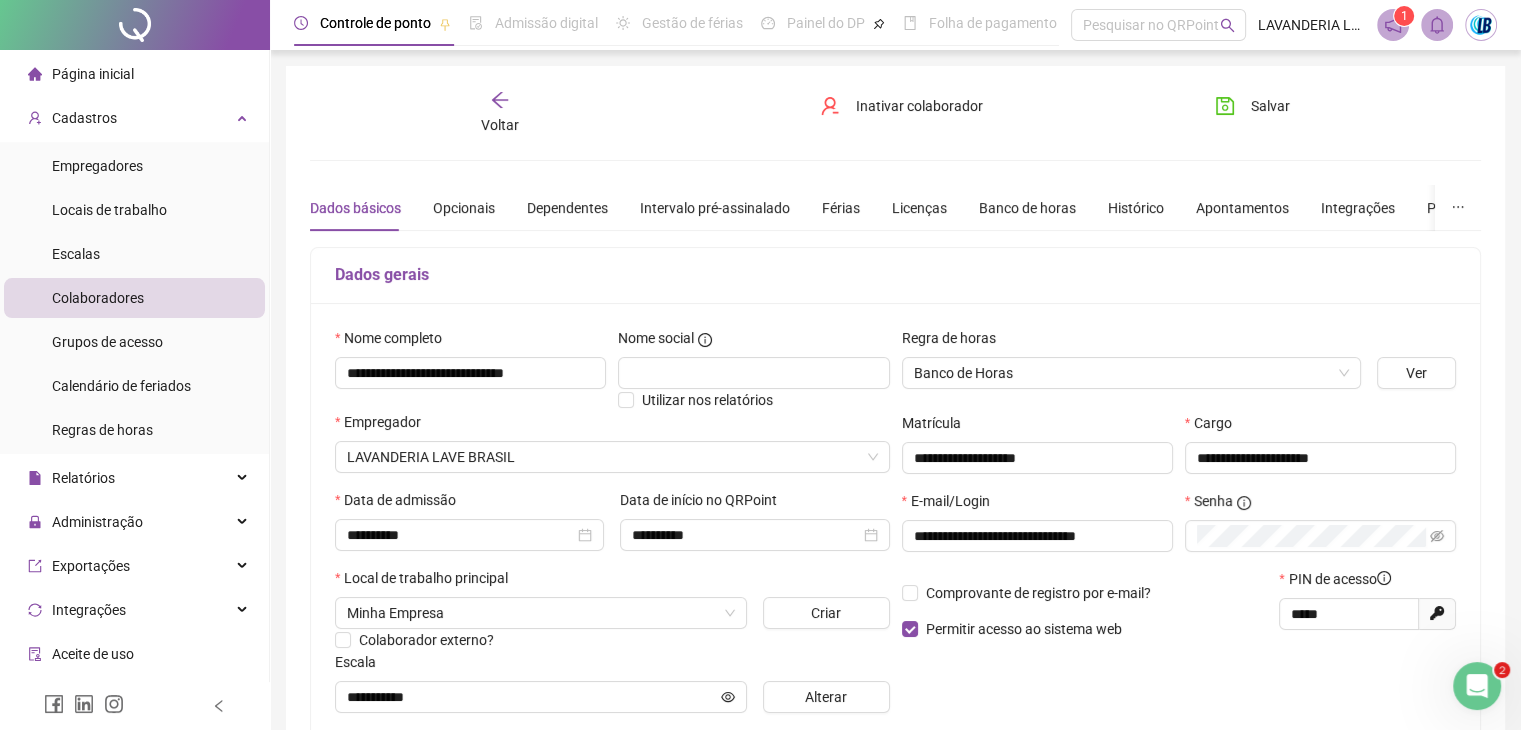 drag, startPoint x: 170, startPoint y: 523, endPoint x: 178, endPoint y: 561, distance: 38.832977 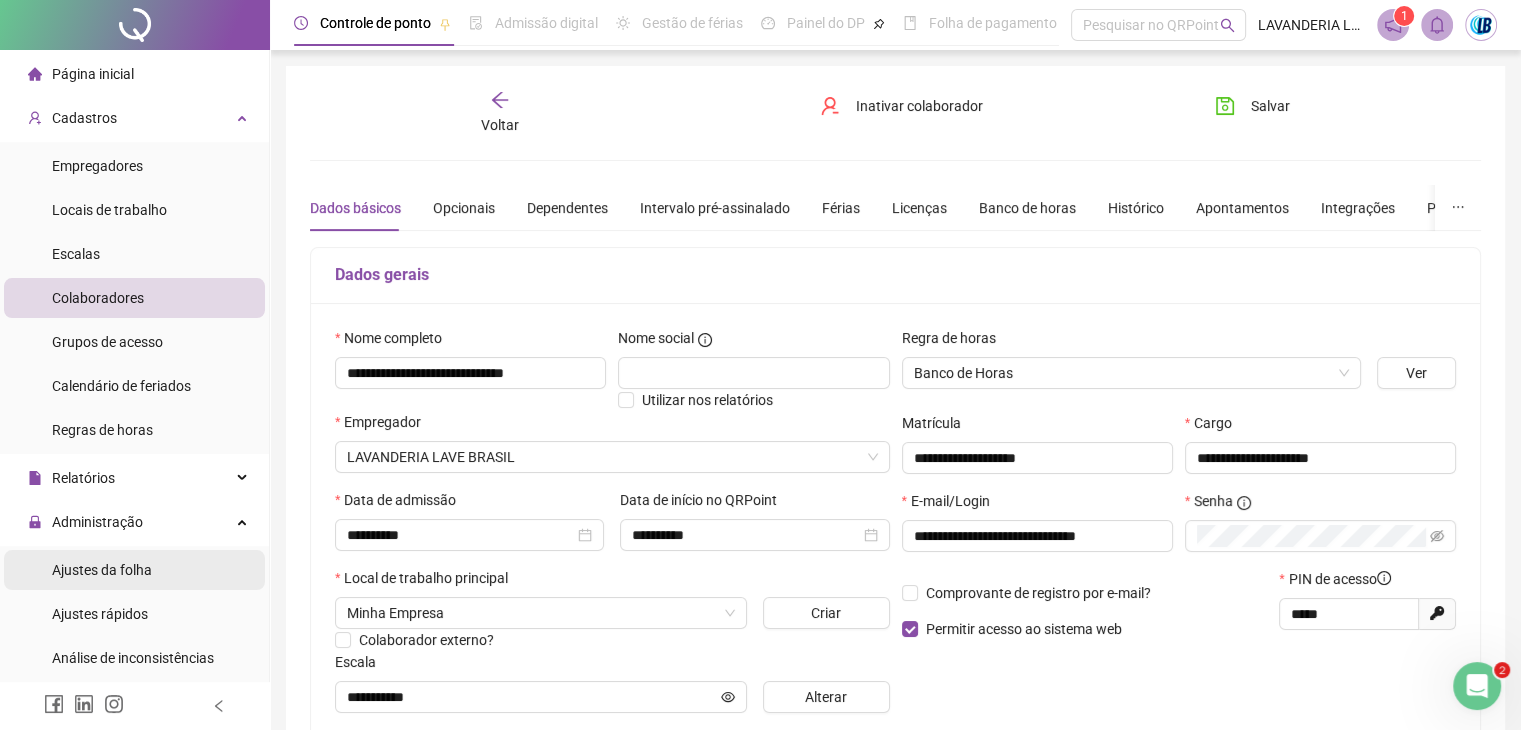 click on "Ajustes da folha" at bounding box center (134, 570) 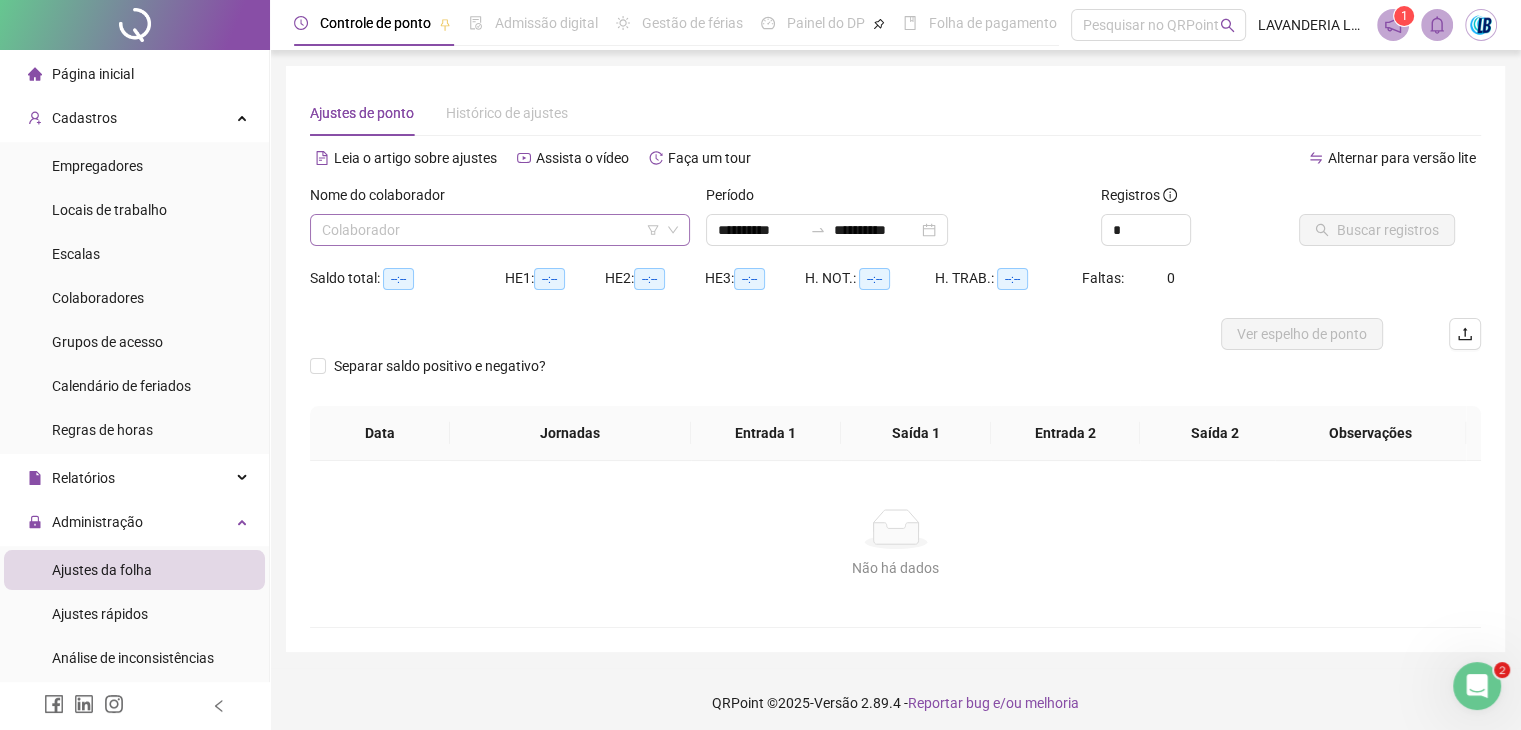 click at bounding box center (491, 230) 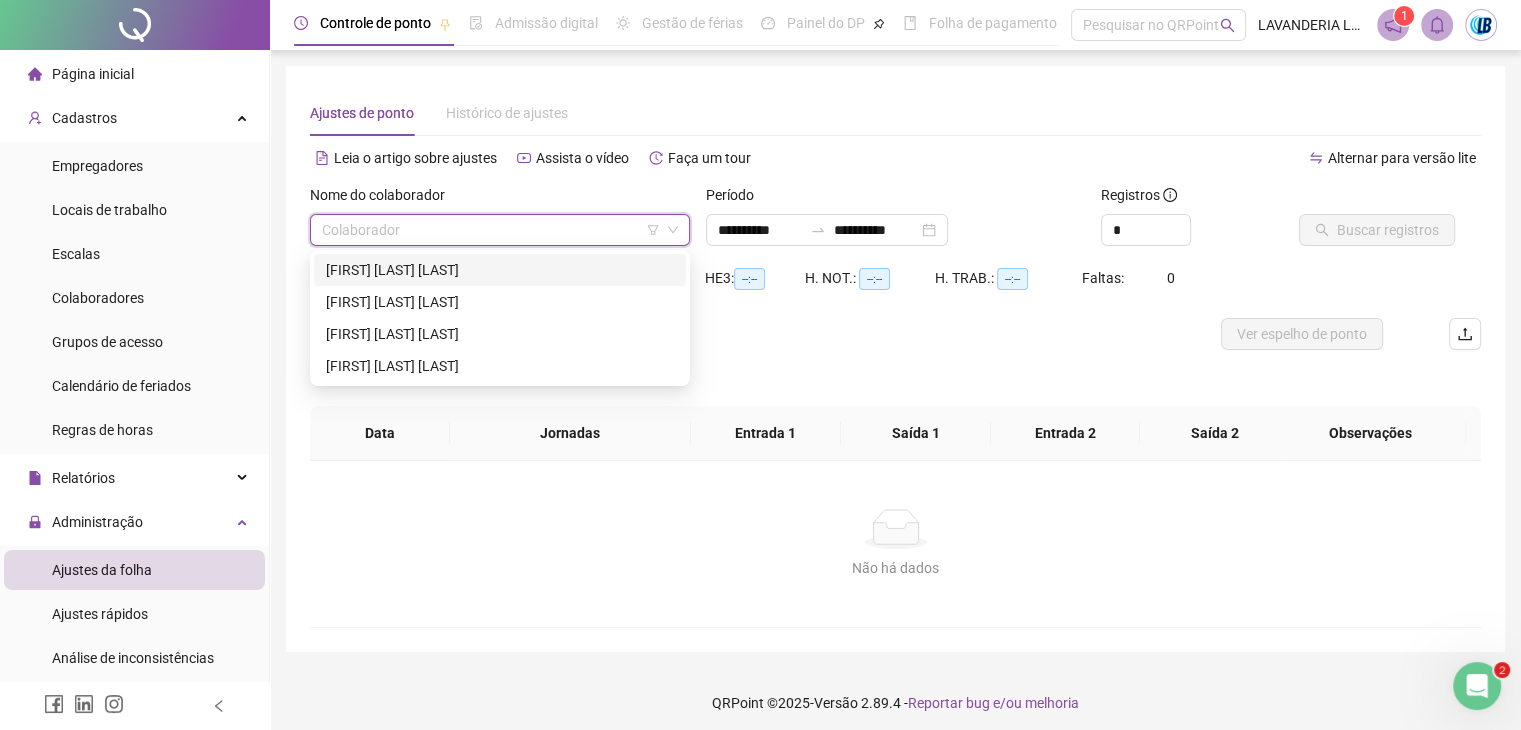 click on "[FIRST] [LAST] [LAST]" at bounding box center (500, 270) 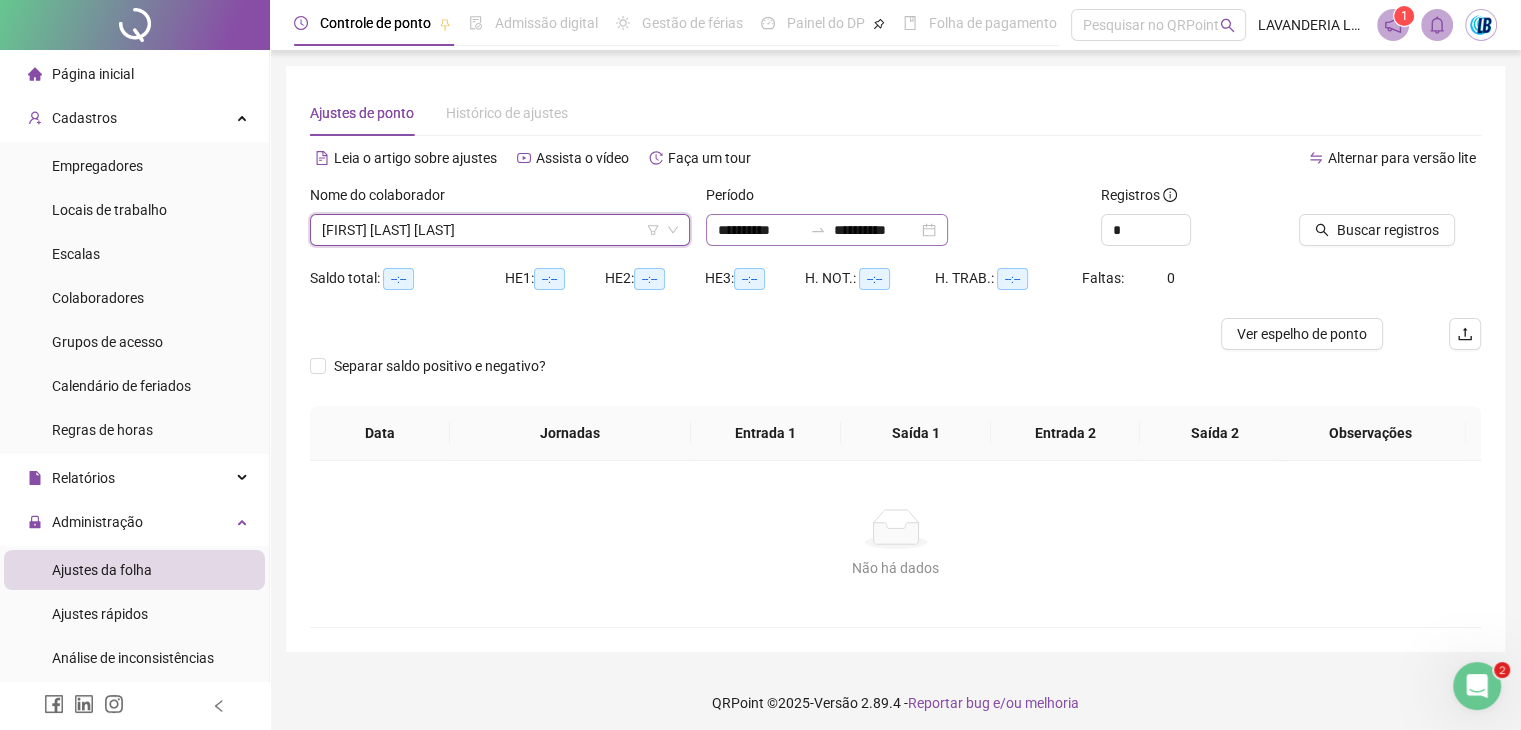 click on "**********" at bounding box center (827, 230) 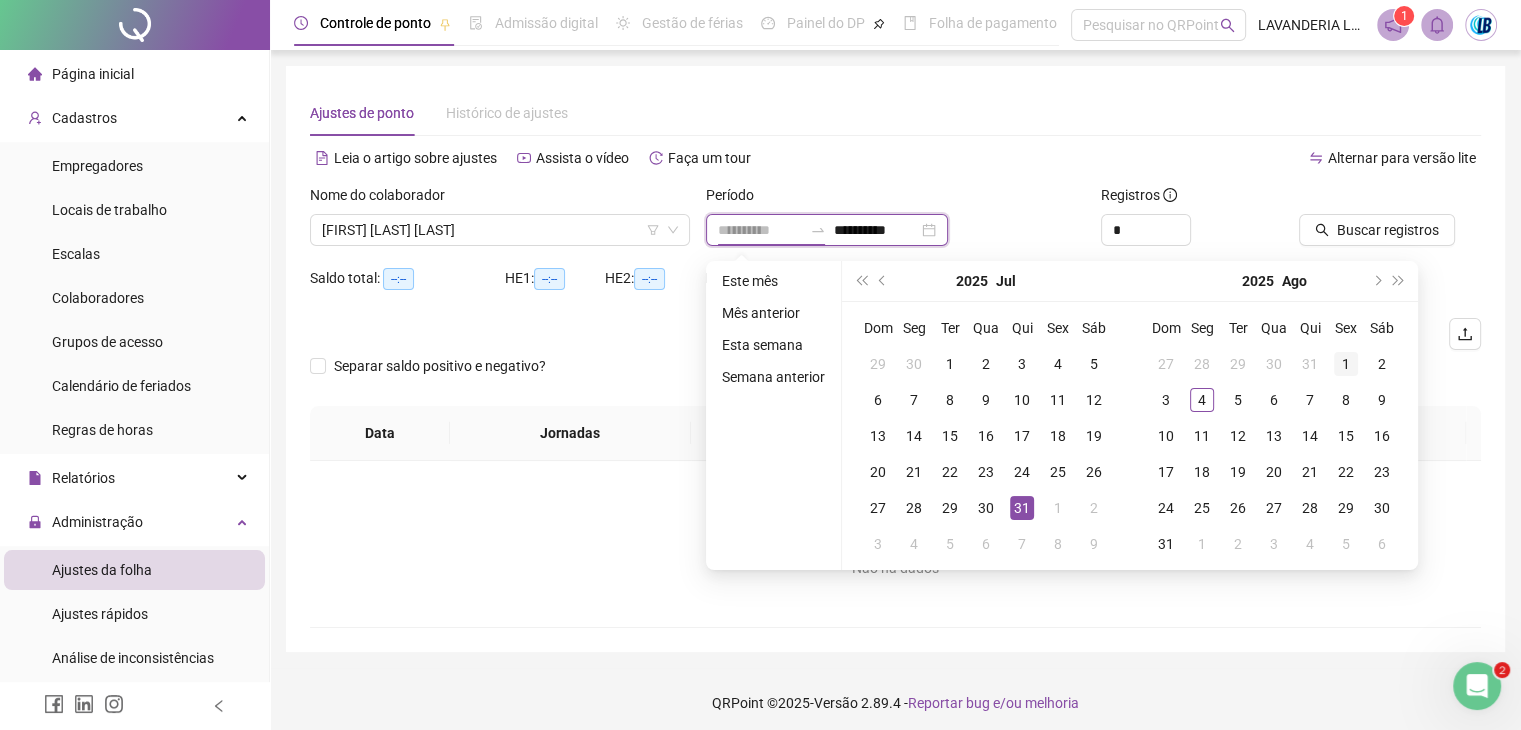 type on "**********" 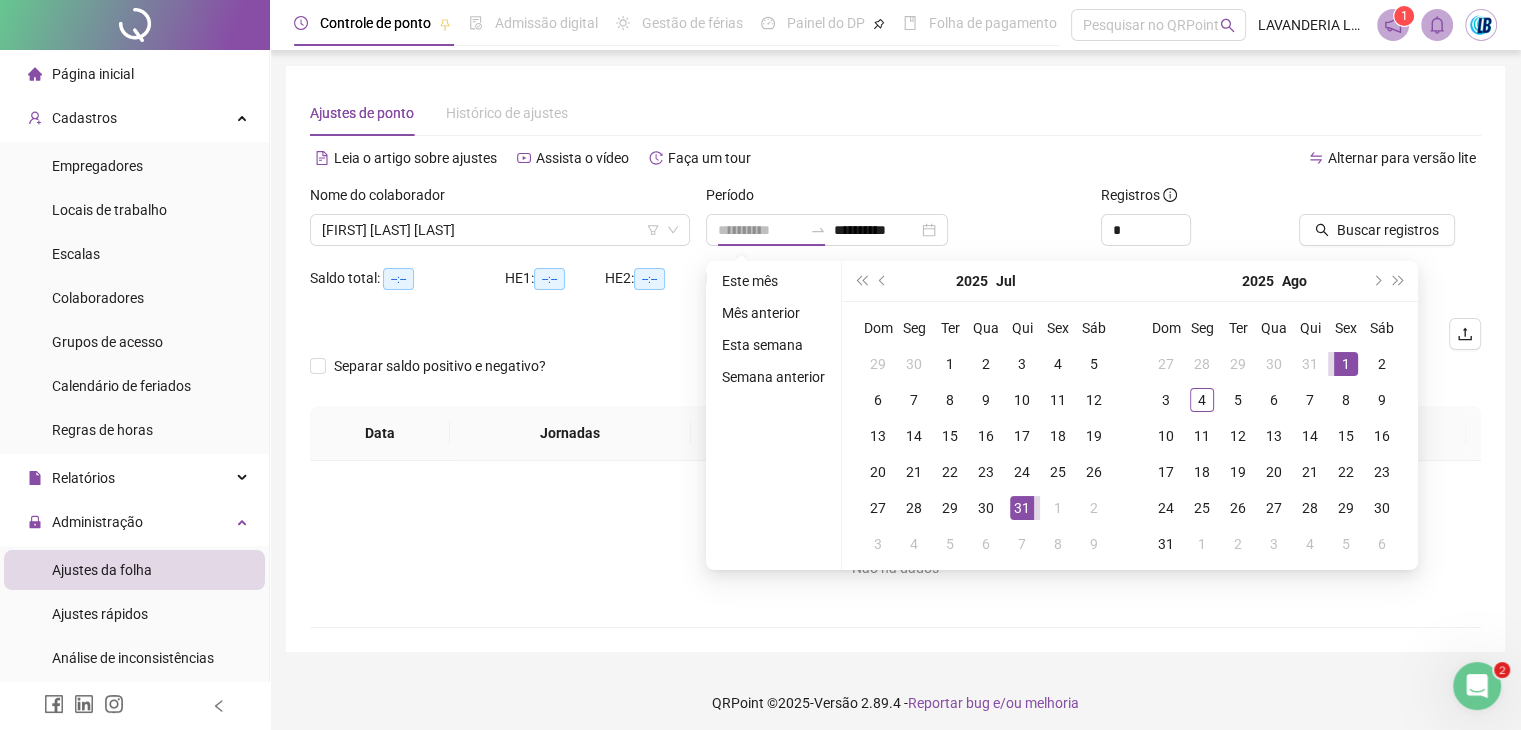 click on "1" at bounding box center [1346, 364] 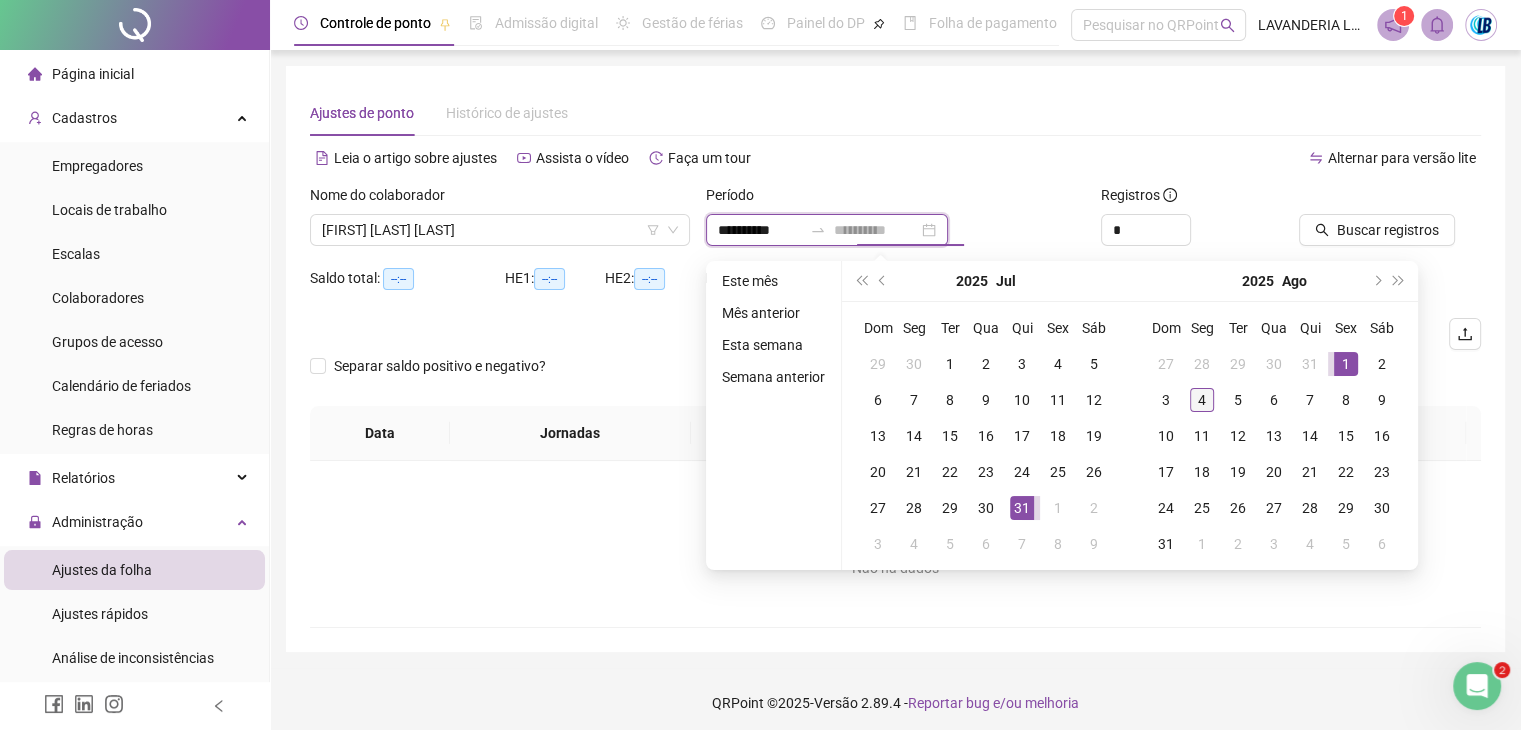 type on "**********" 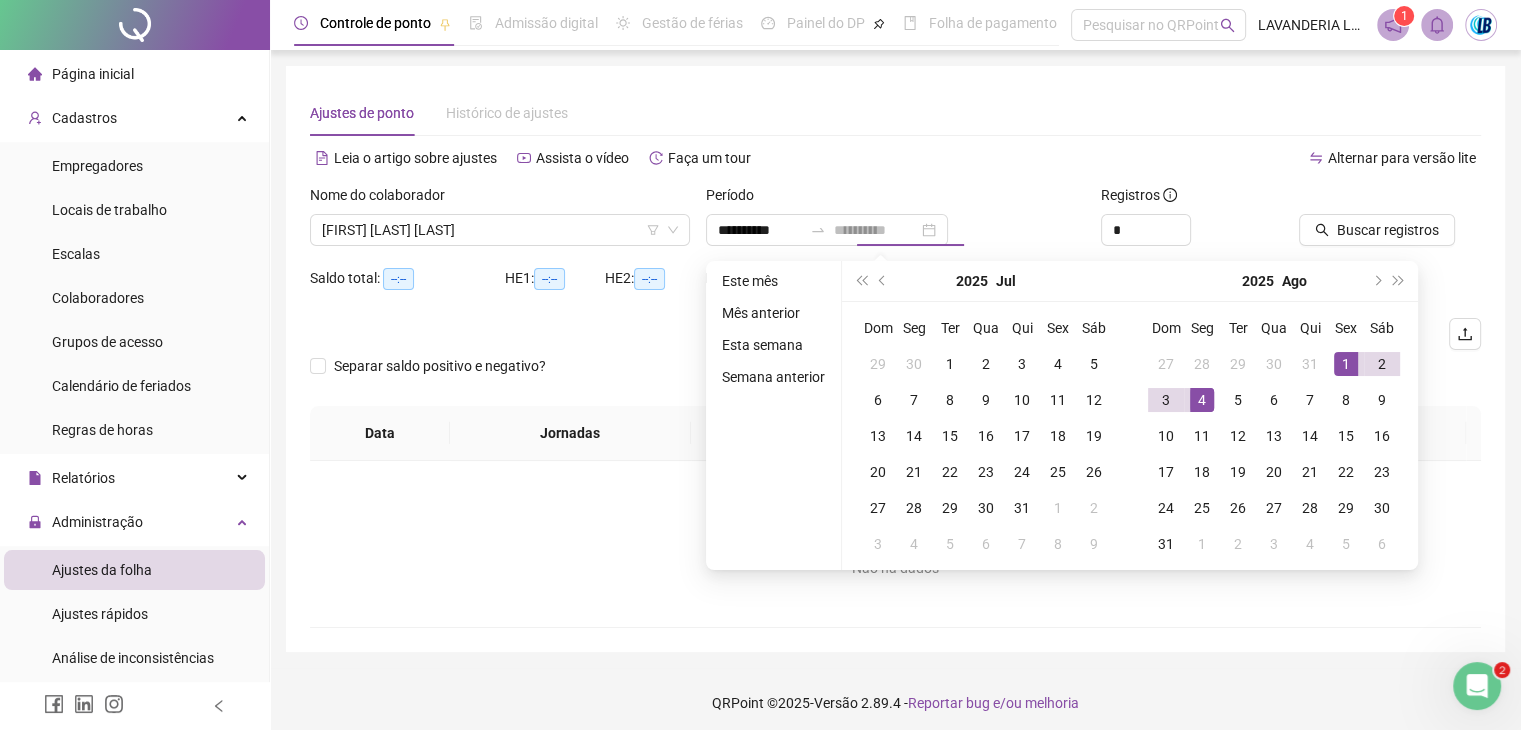 click on "4" at bounding box center [1202, 400] 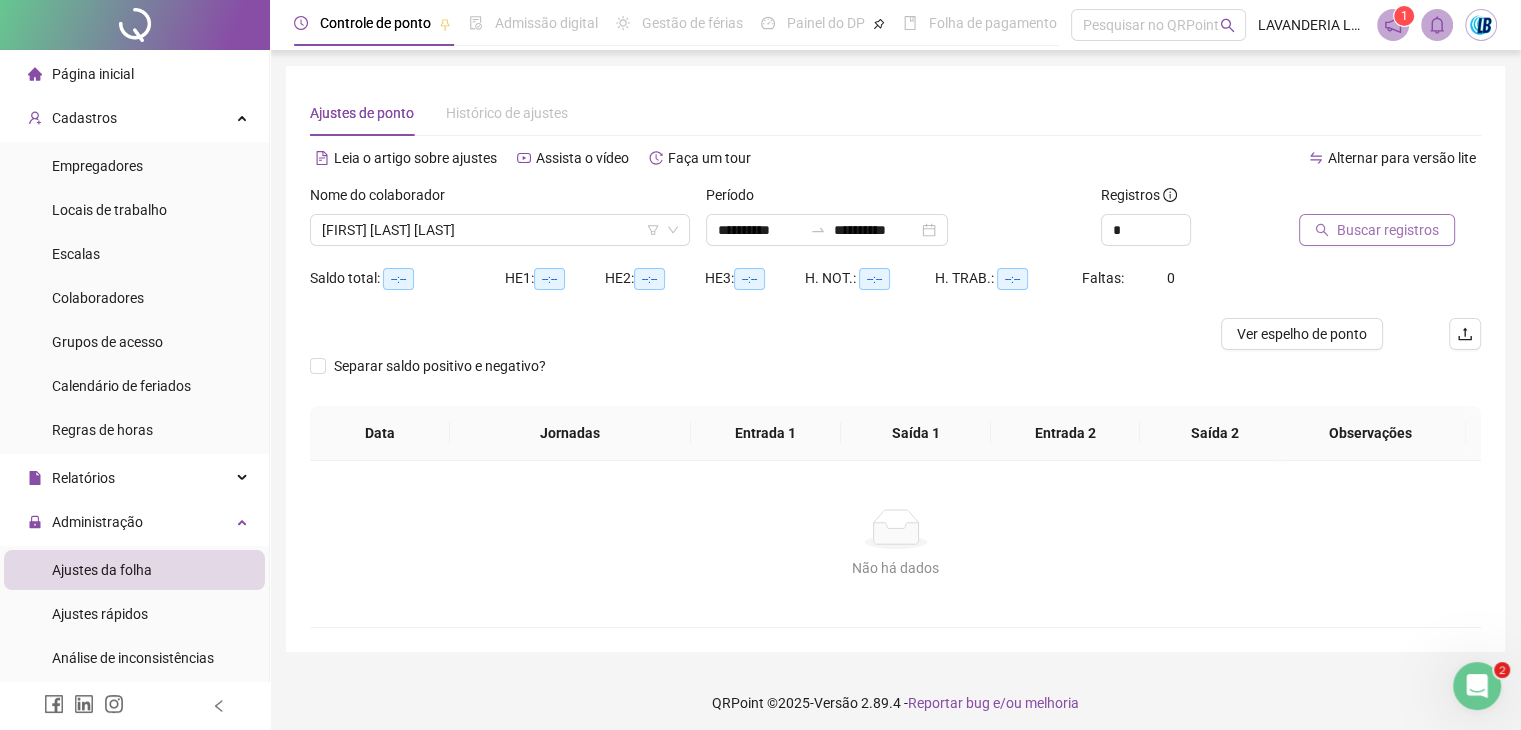 click on "Buscar registros" at bounding box center [1388, 230] 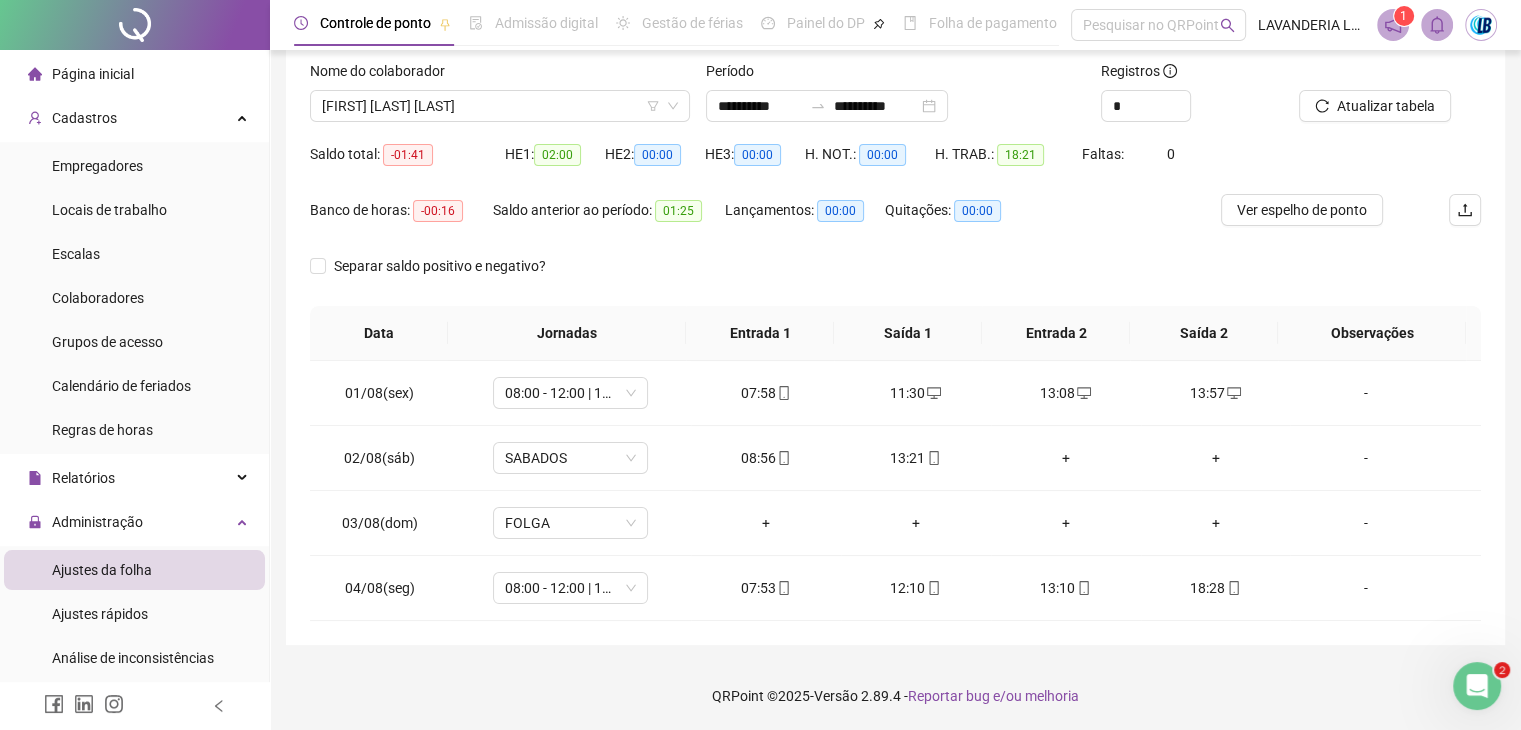 scroll, scrollTop: 124, scrollLeft: 0, axis: vertical 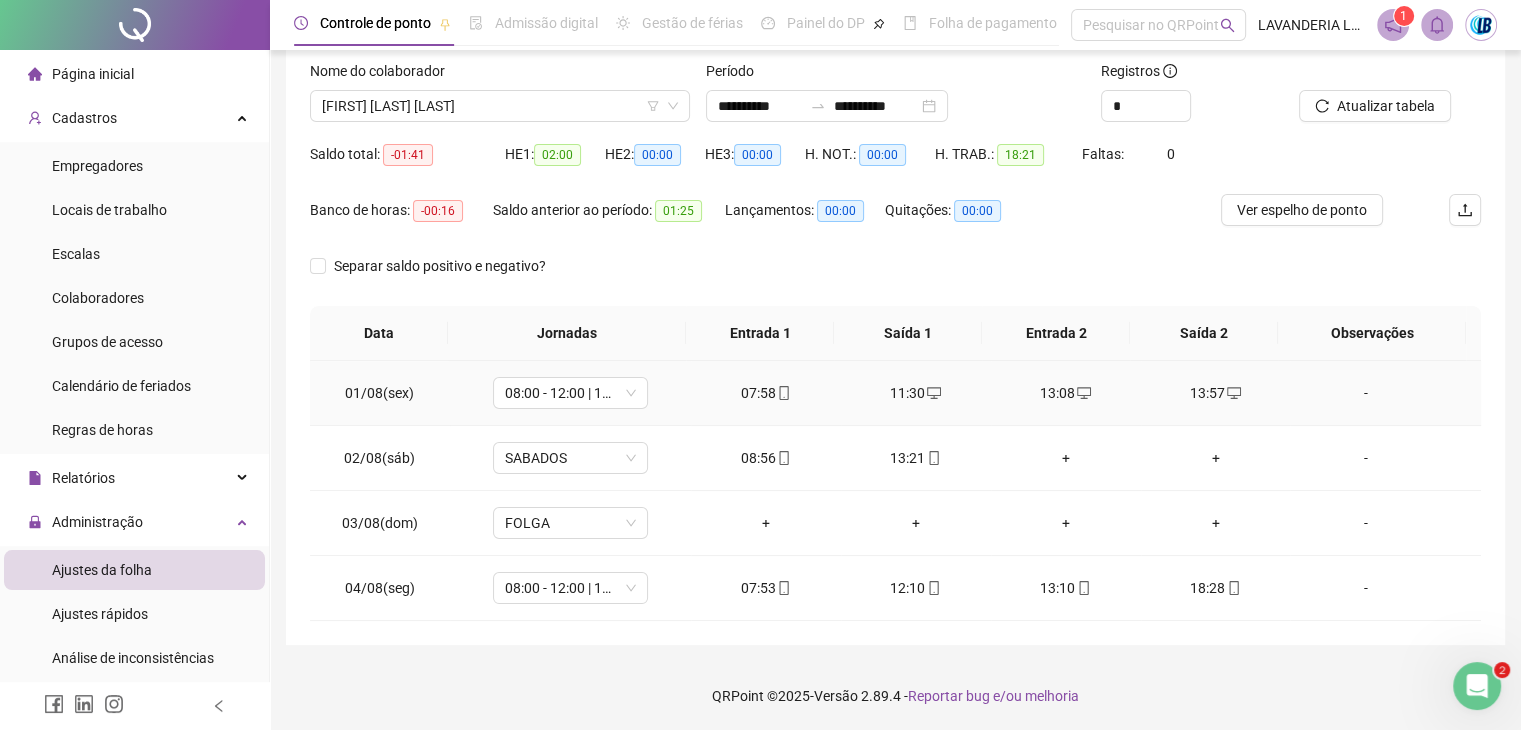click on "-" at bounding box center [1365, 393] 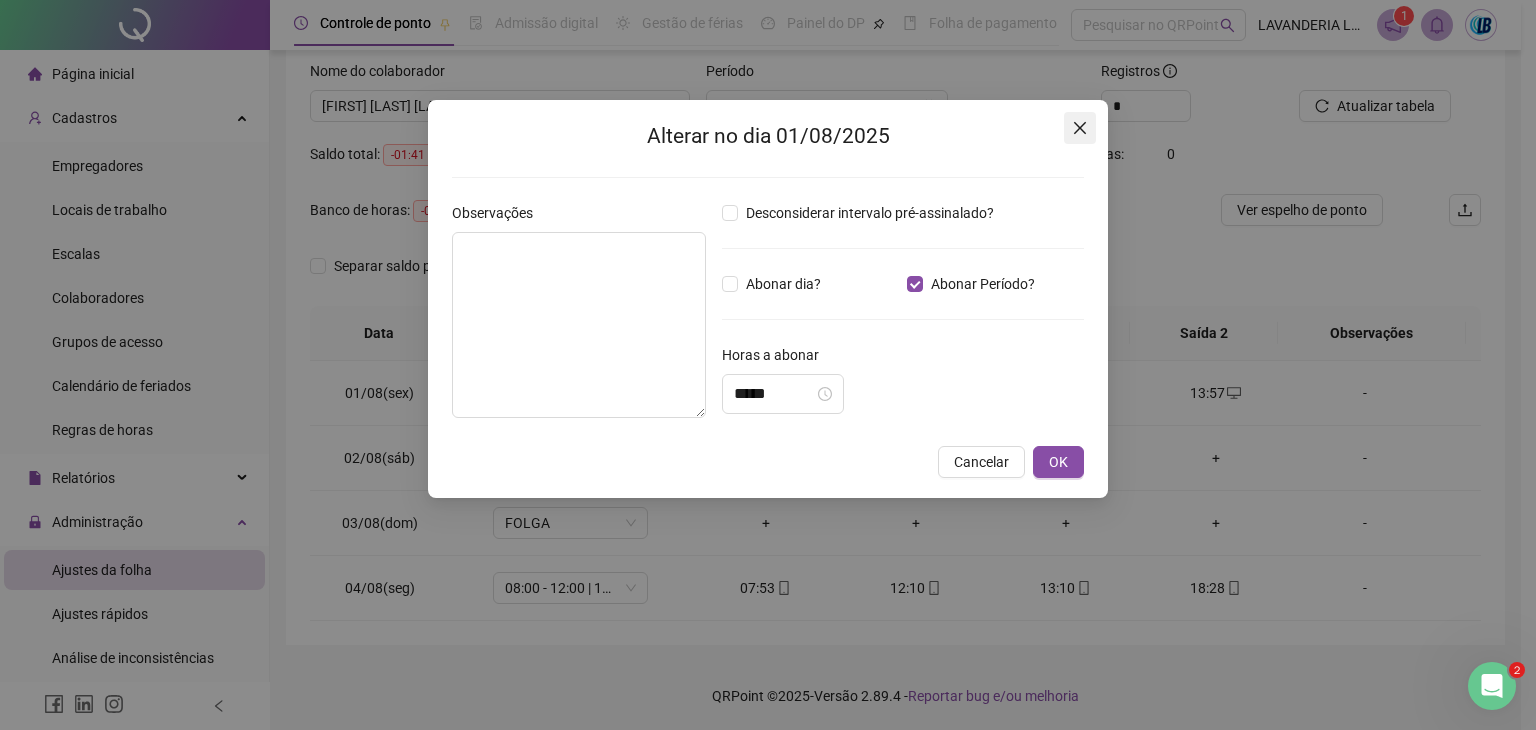 click 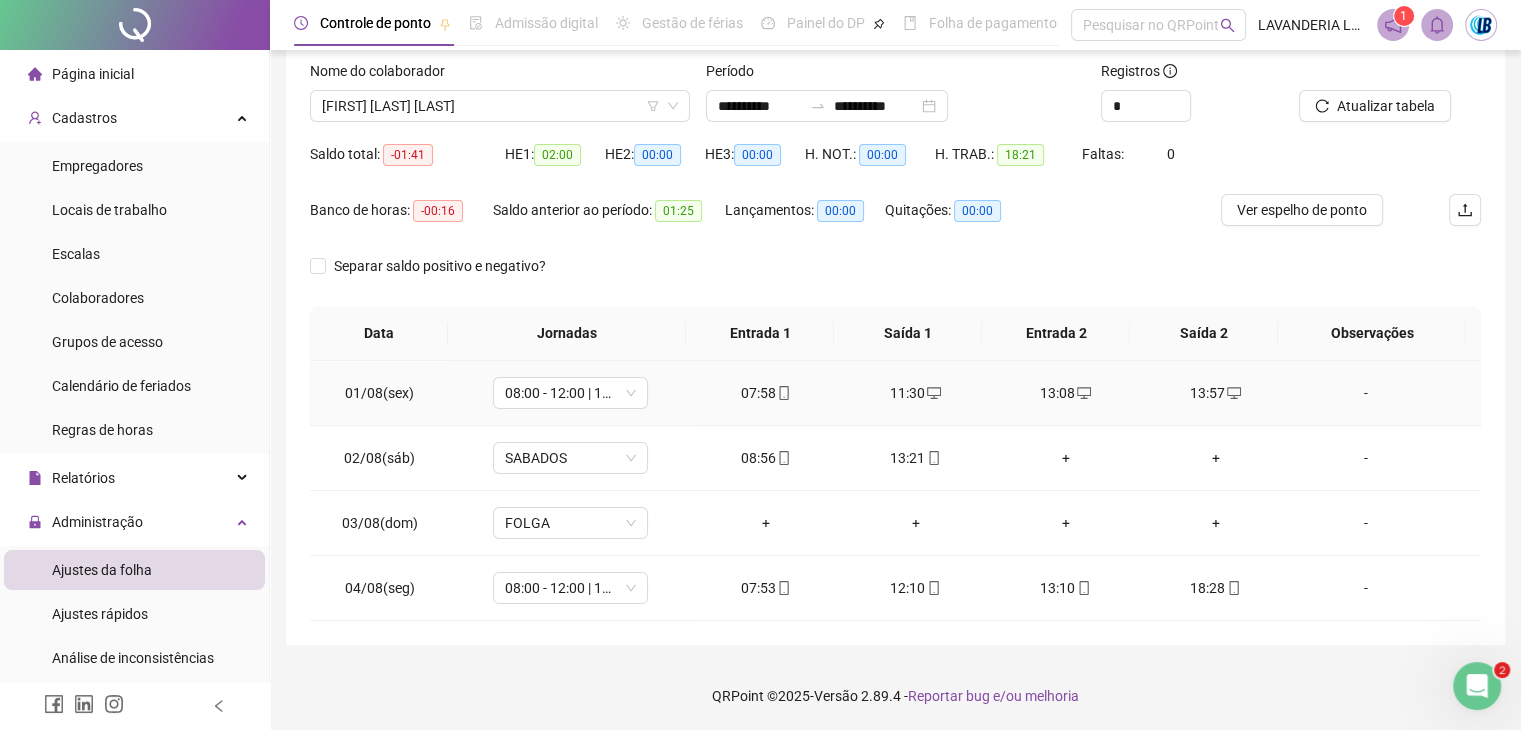 click on "13:08" at bounding box center (1066, 393) 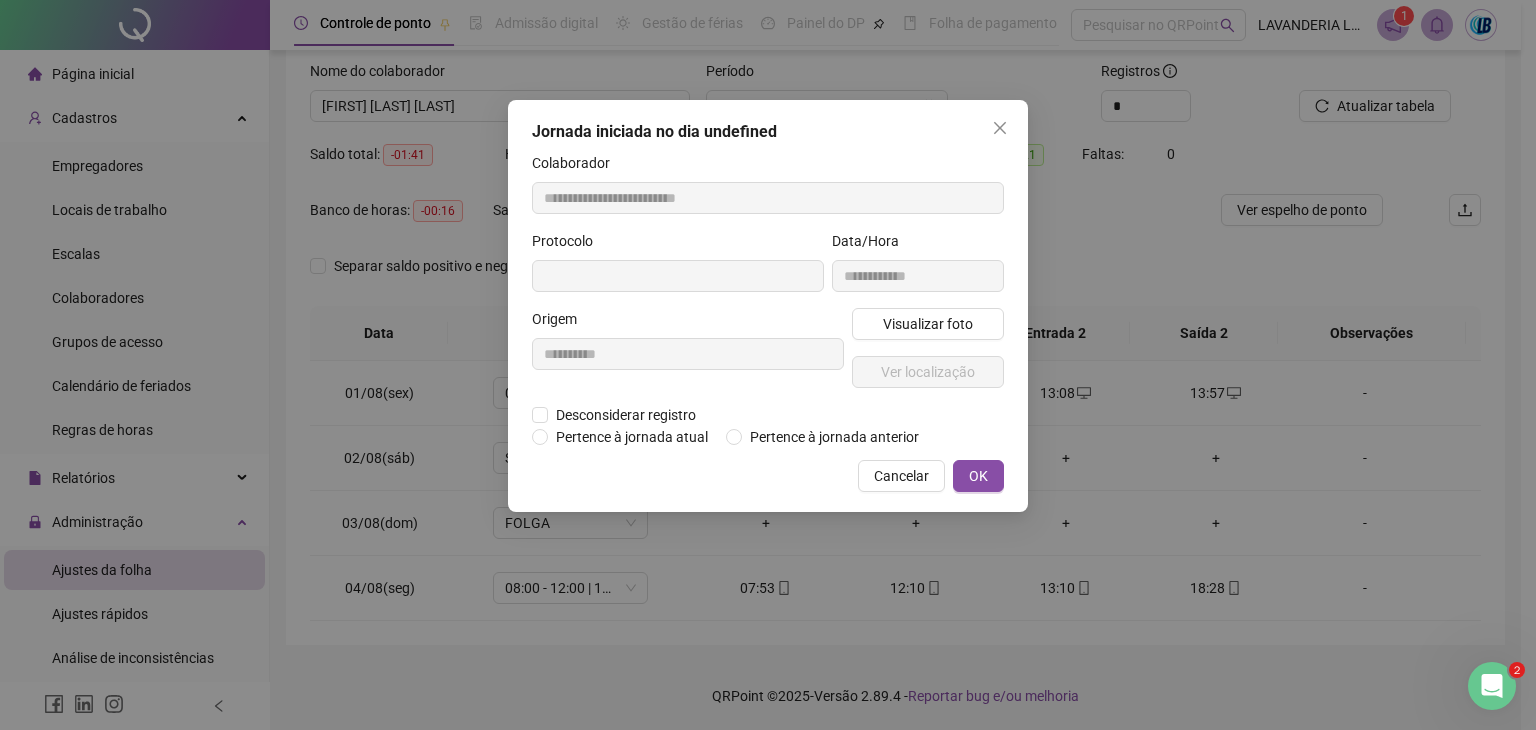 type on "**********" 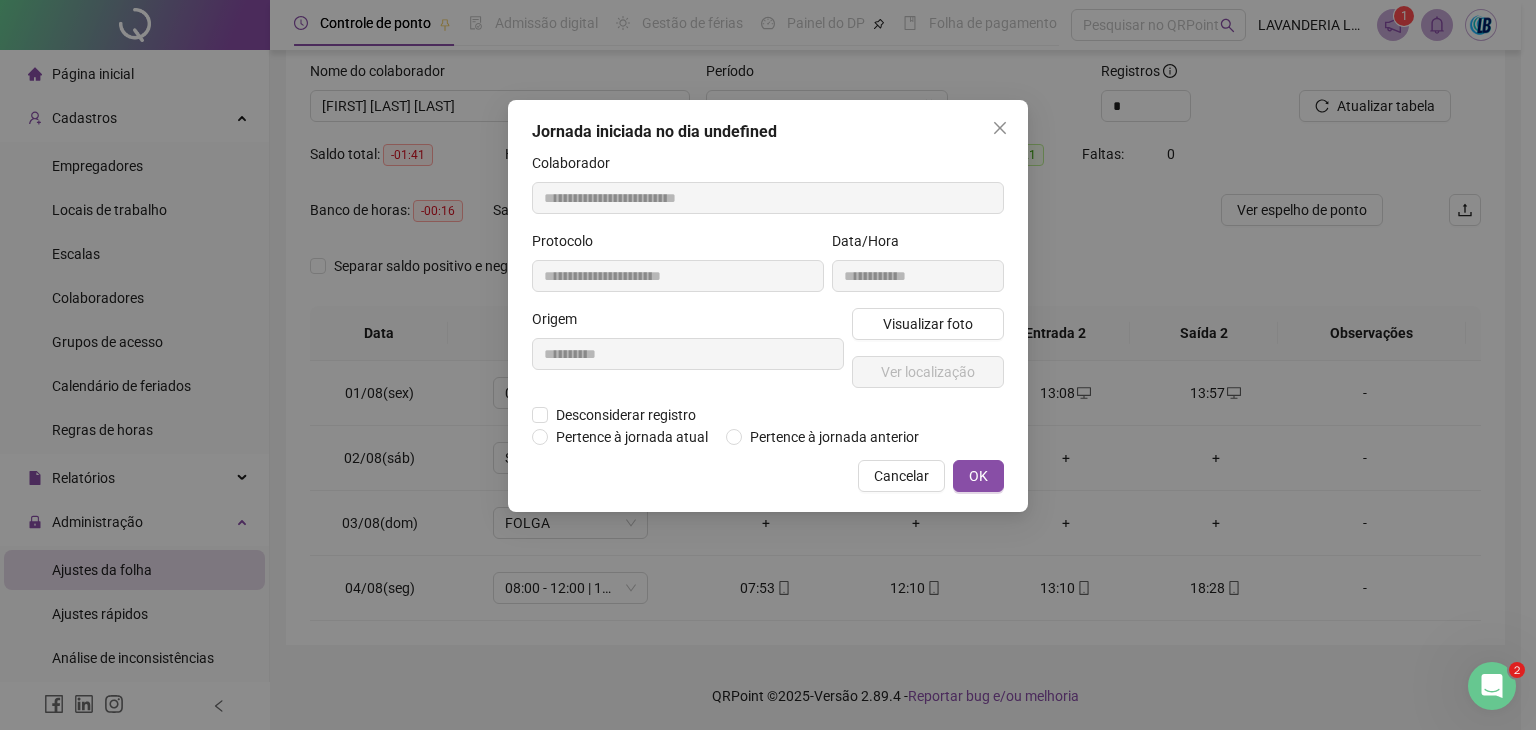 type on "**********" 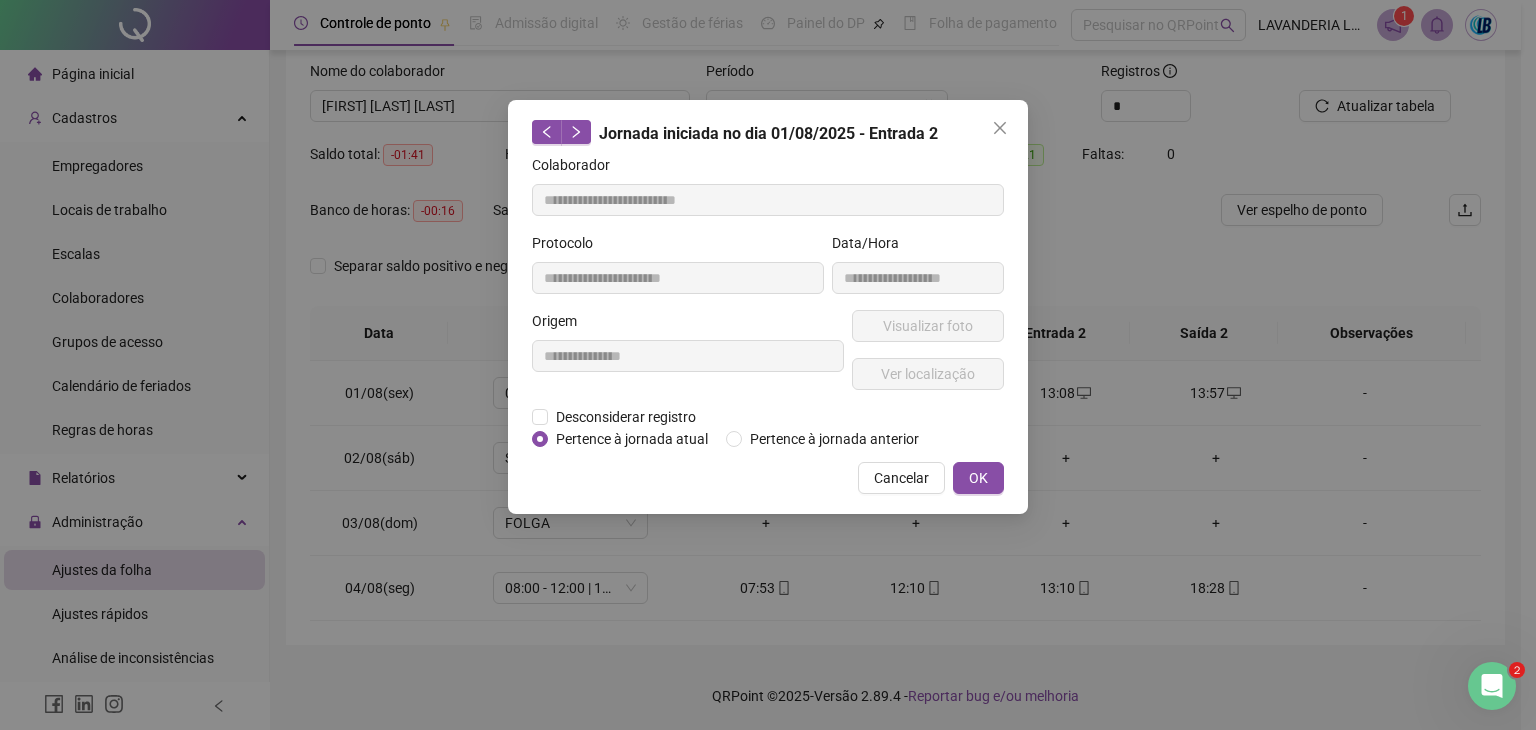 drag, startPoint x: 1001, startPoint y: 124, endPoint x: 1010, endPoint y: 136, distance: 15 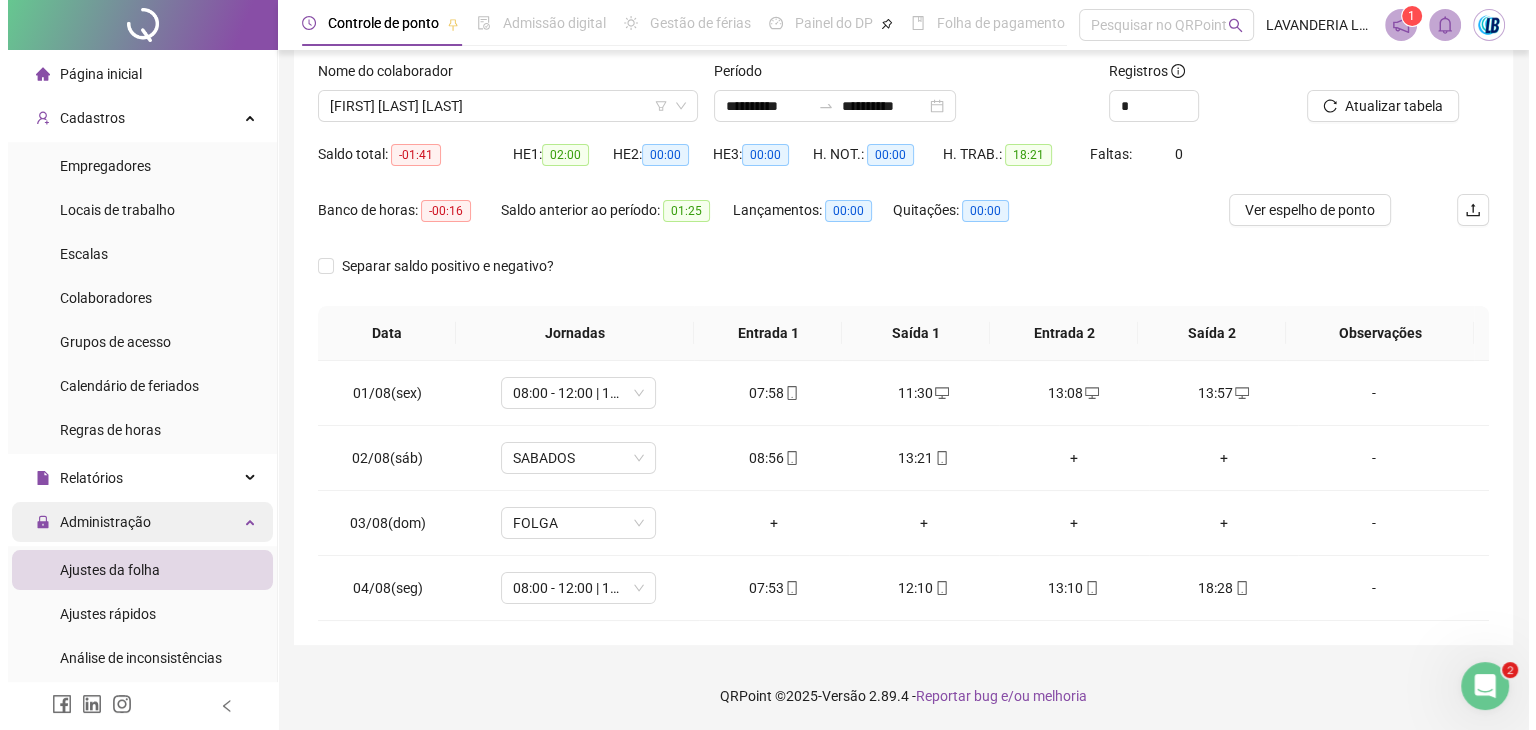 scroll, scrollTop: 100, scrollLeft: 0, axis: vertical 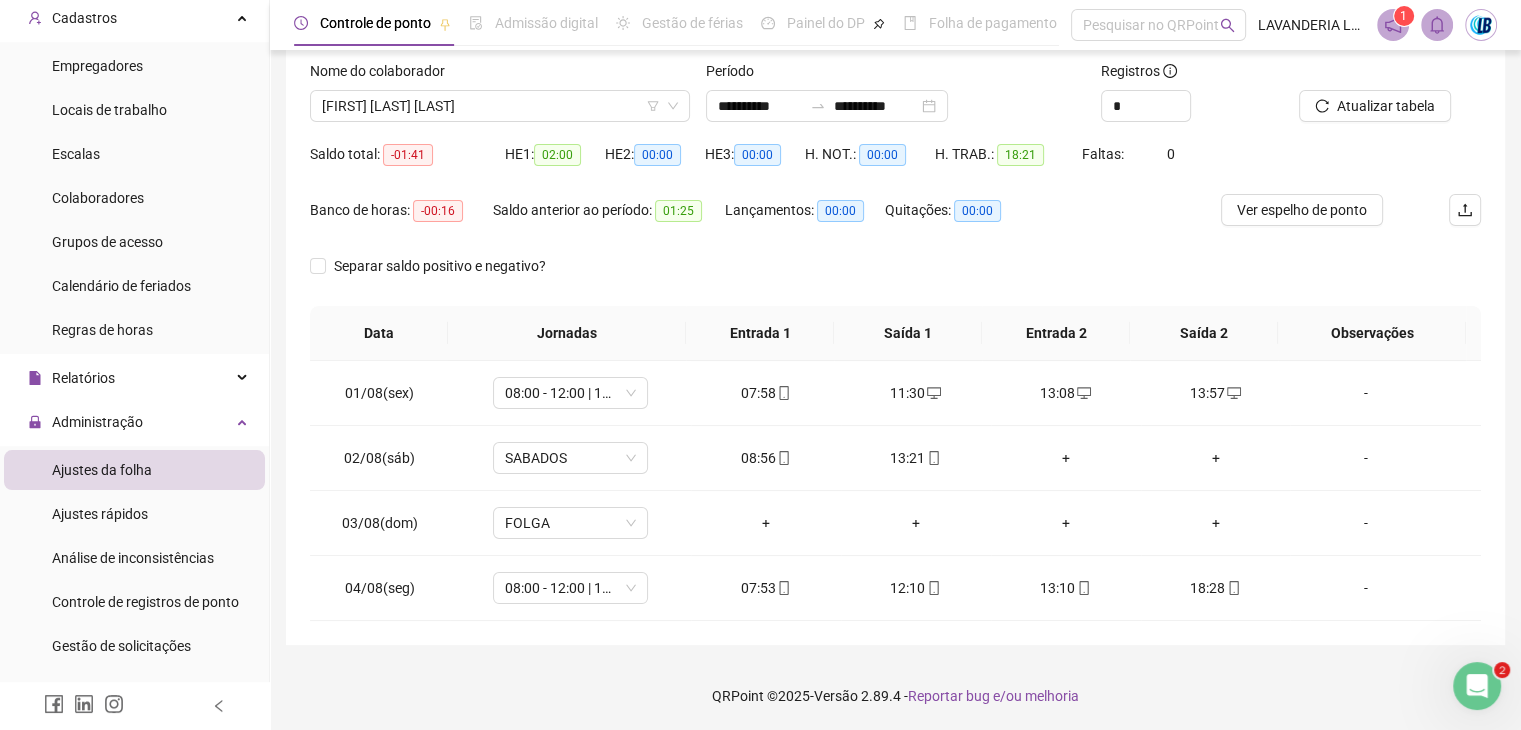 drag, startPoint x: 1306, startPoint y: 209, endPoint x: 1364, endPoint y: 249, distance: 70.45566 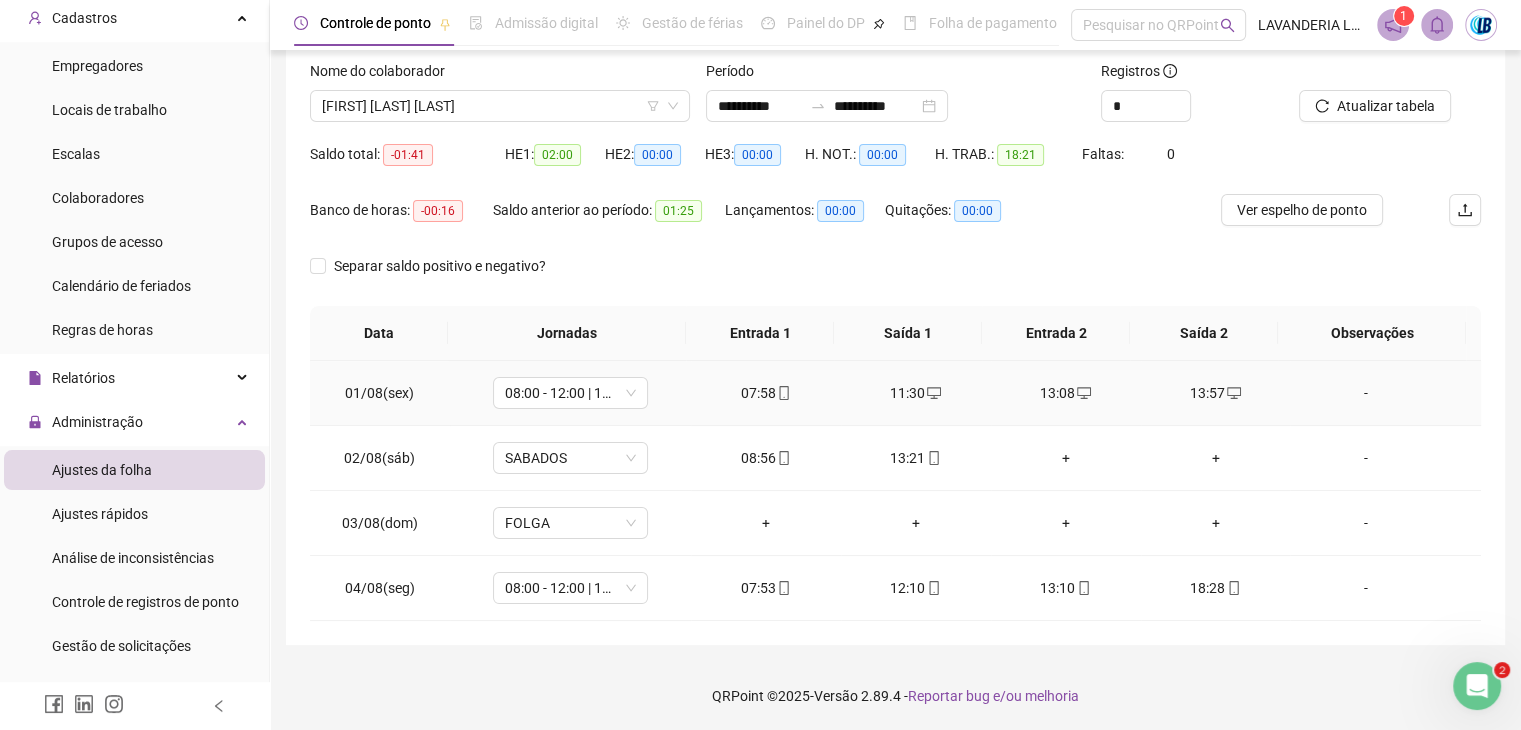 click on "-" at bounding box center [1365, 393] 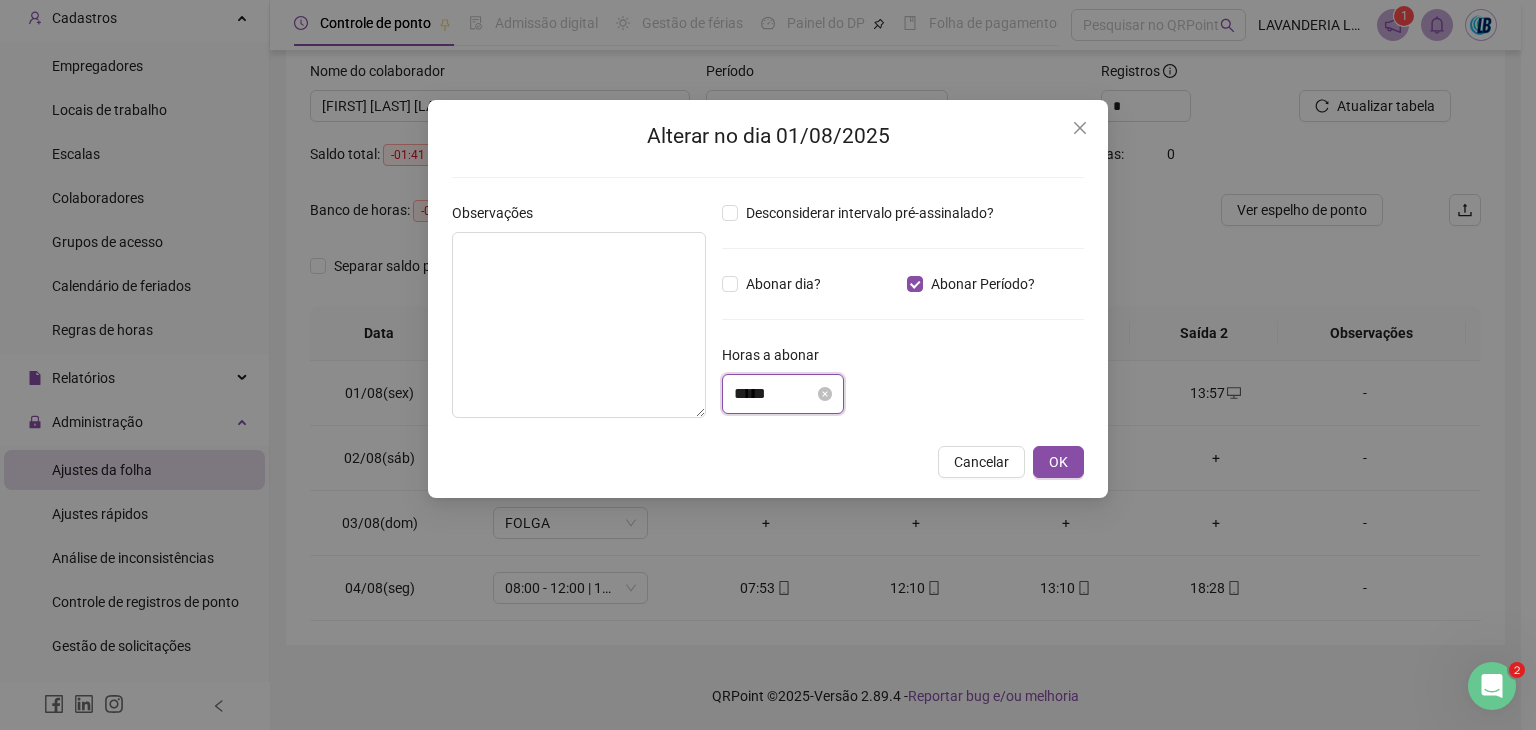 click on "*****" at bounding box center (774, 394) 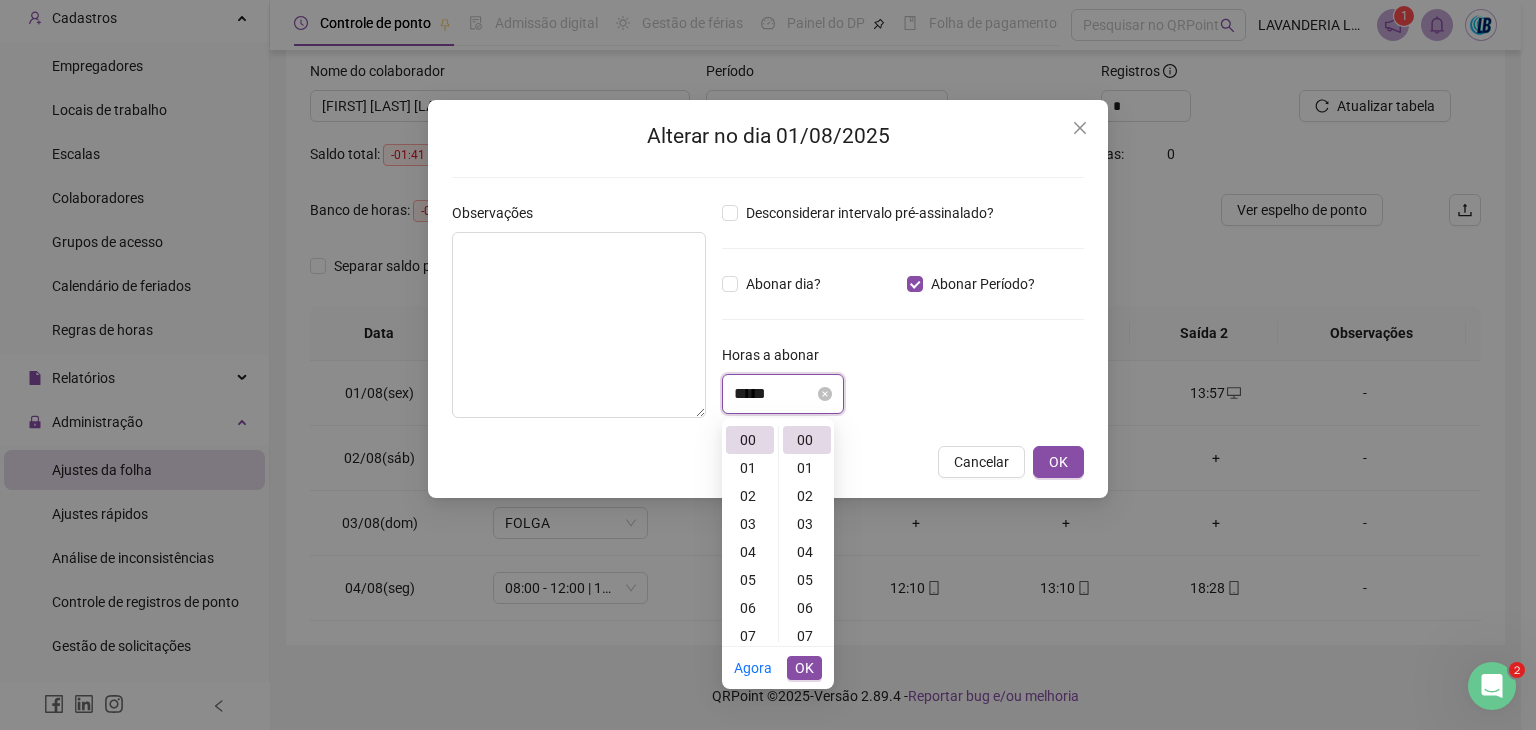 click on "*****" at bounding box center [774, 394] 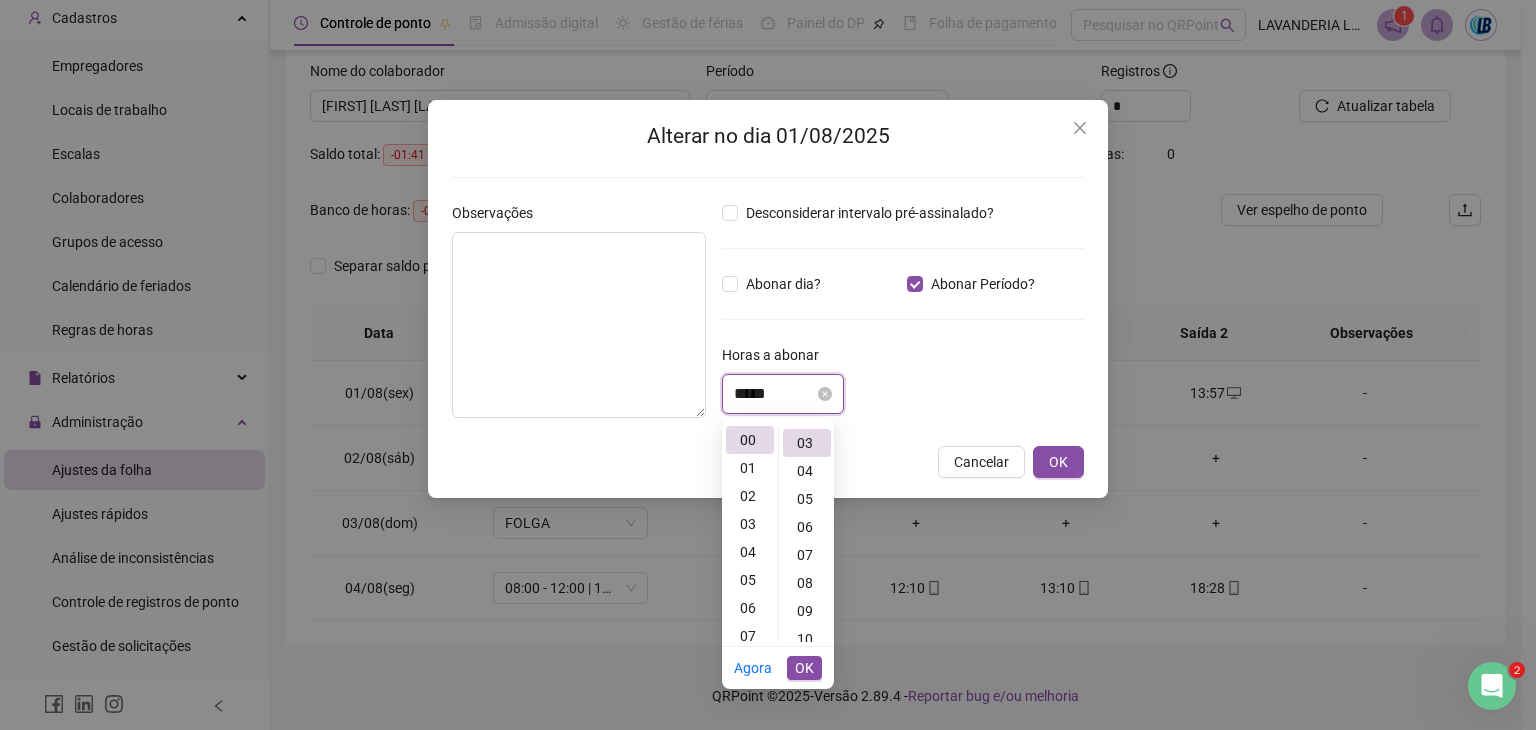 scroll, scrollTop: 84, scrollLeft: 0, axis: vertical 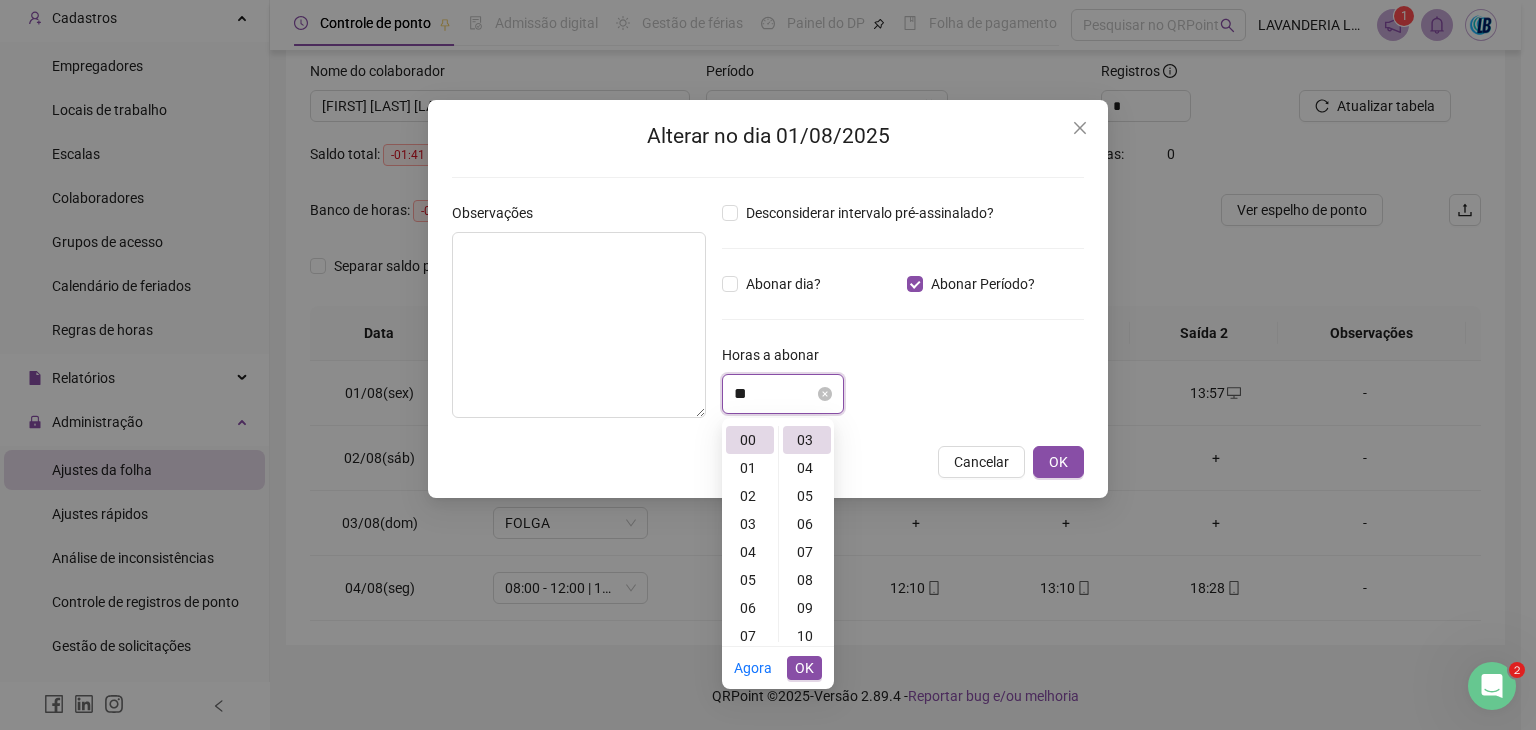 type on "*" 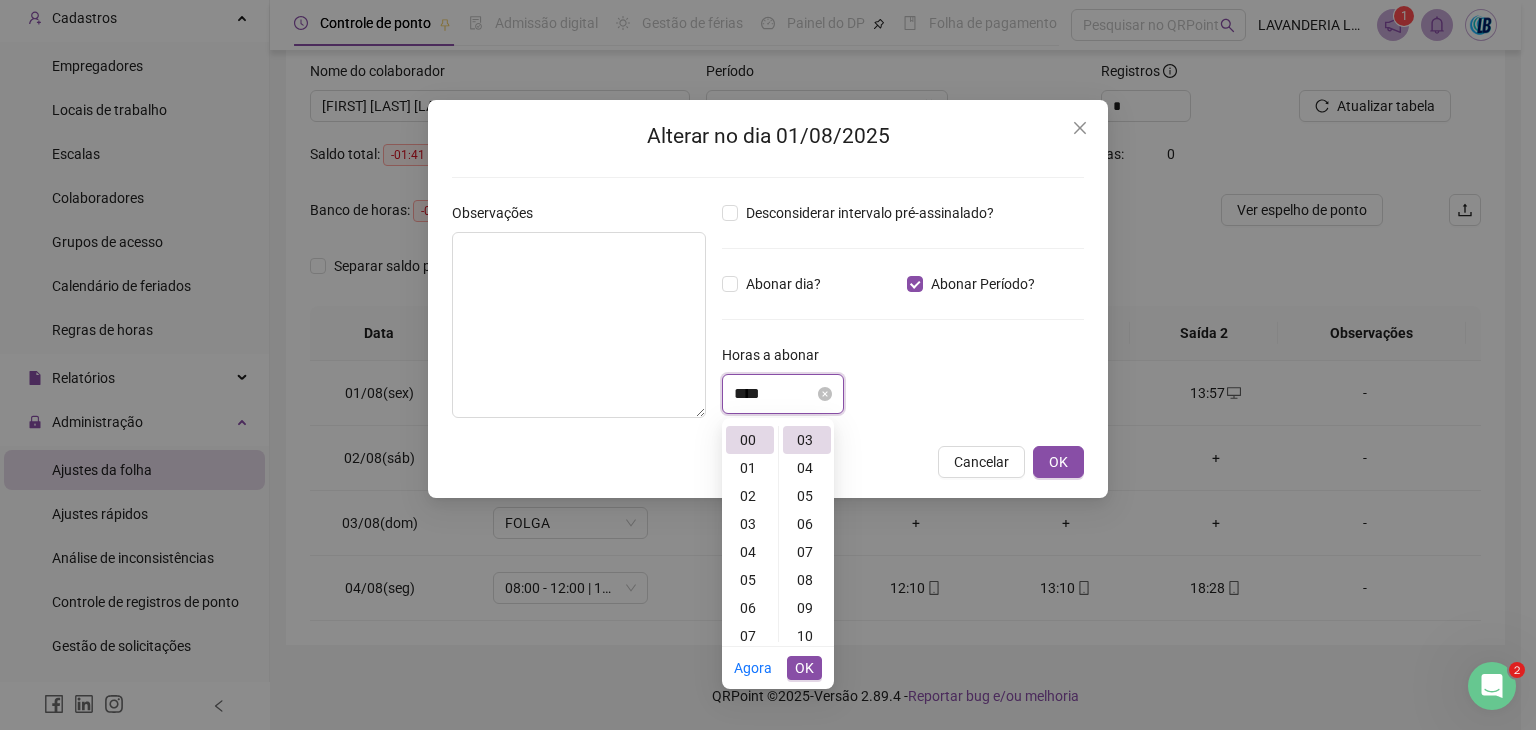 drag, startPoint x: 779, startPoint y: 393, endPoint x: 724, endPoint y: 391, distance: 55.03635 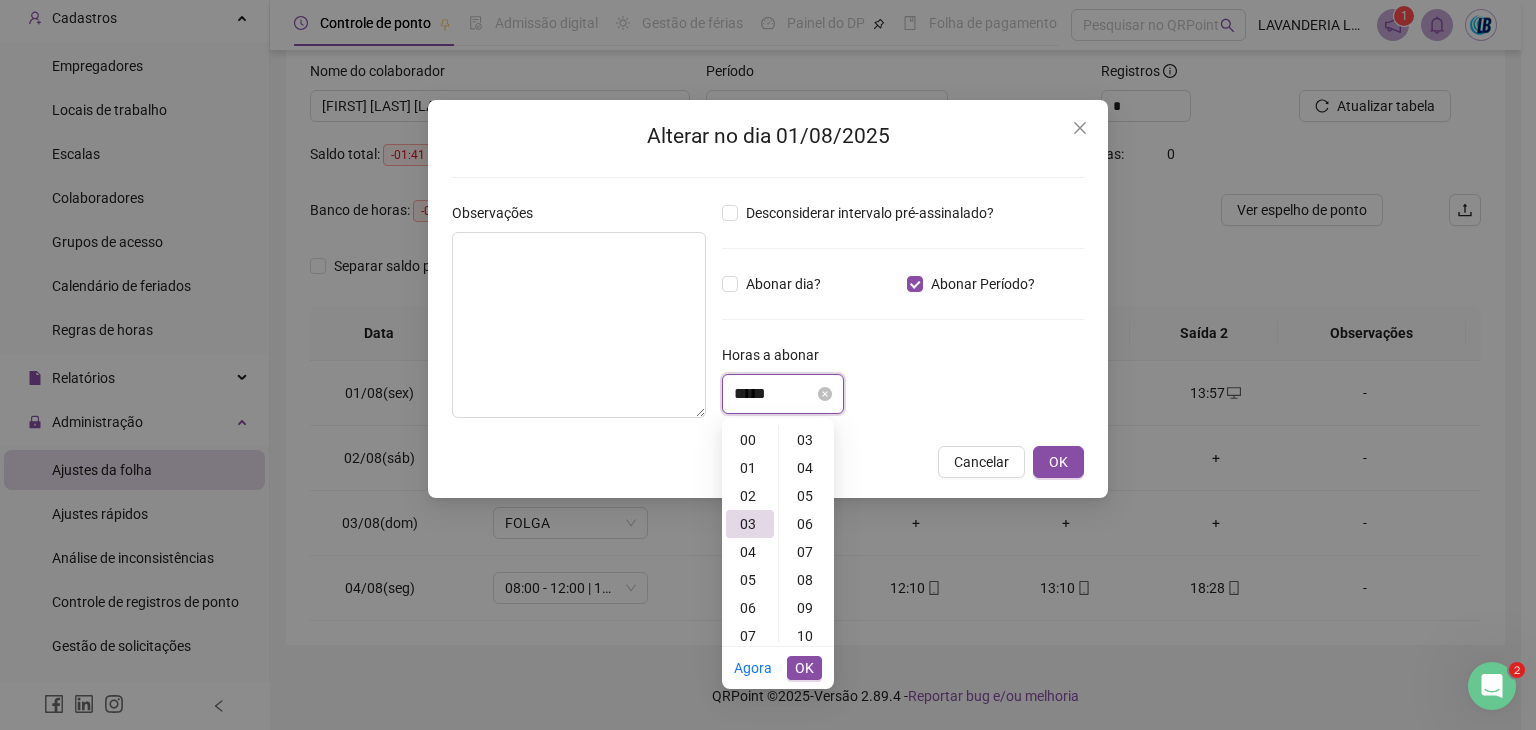 scroll, scrollTop: 84, scrollLeft: 0, axis: vertical 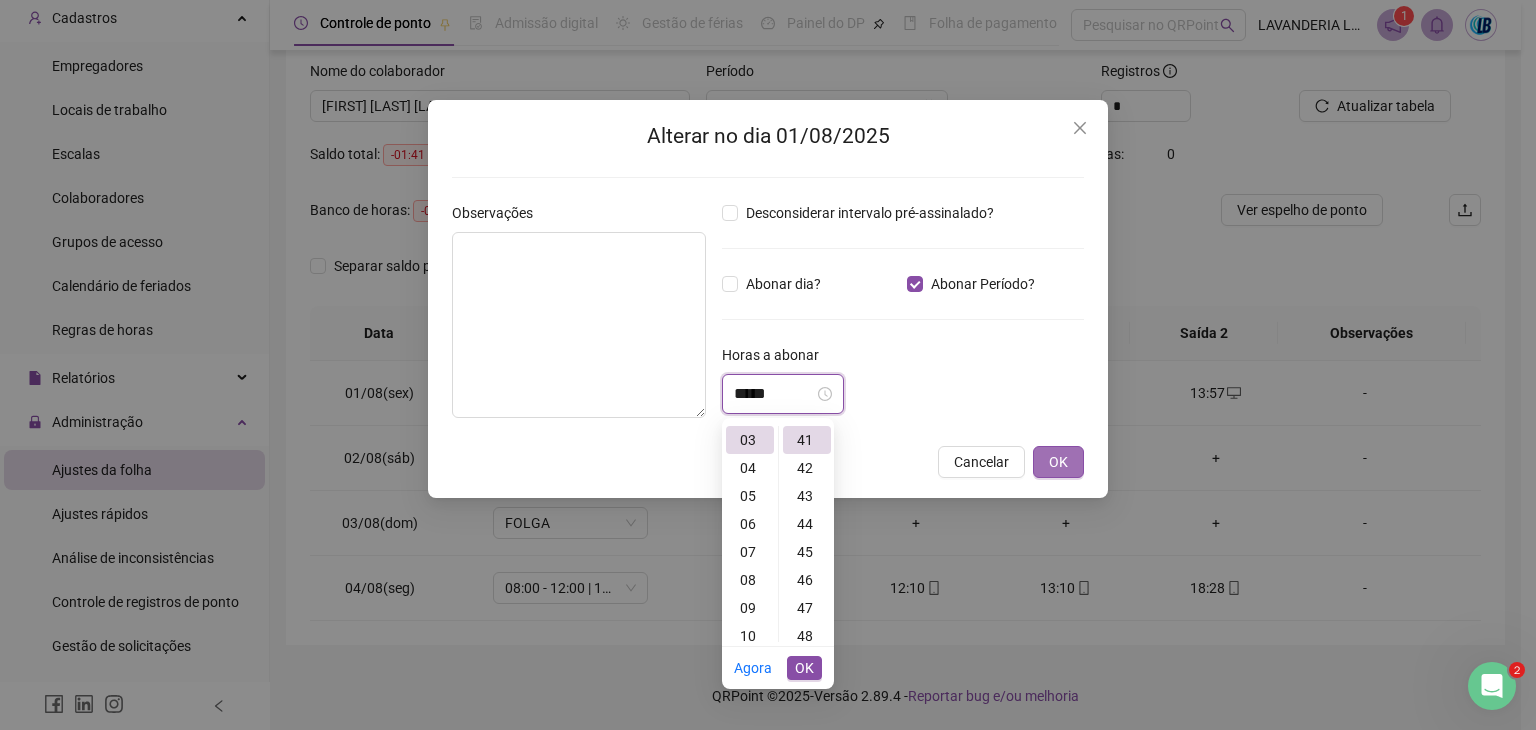 type on "*****" 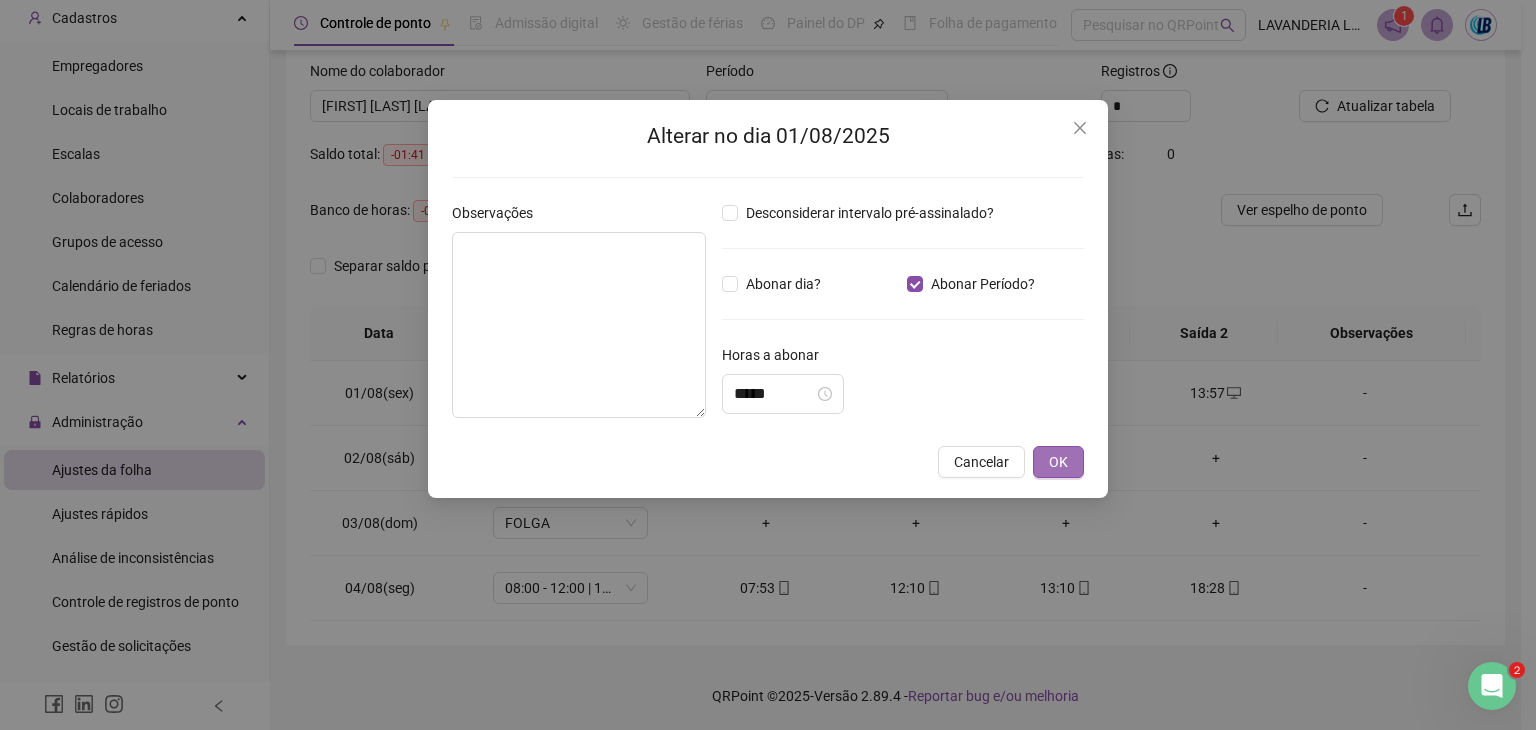 click on "OK" at bounding box center (1058, 462) 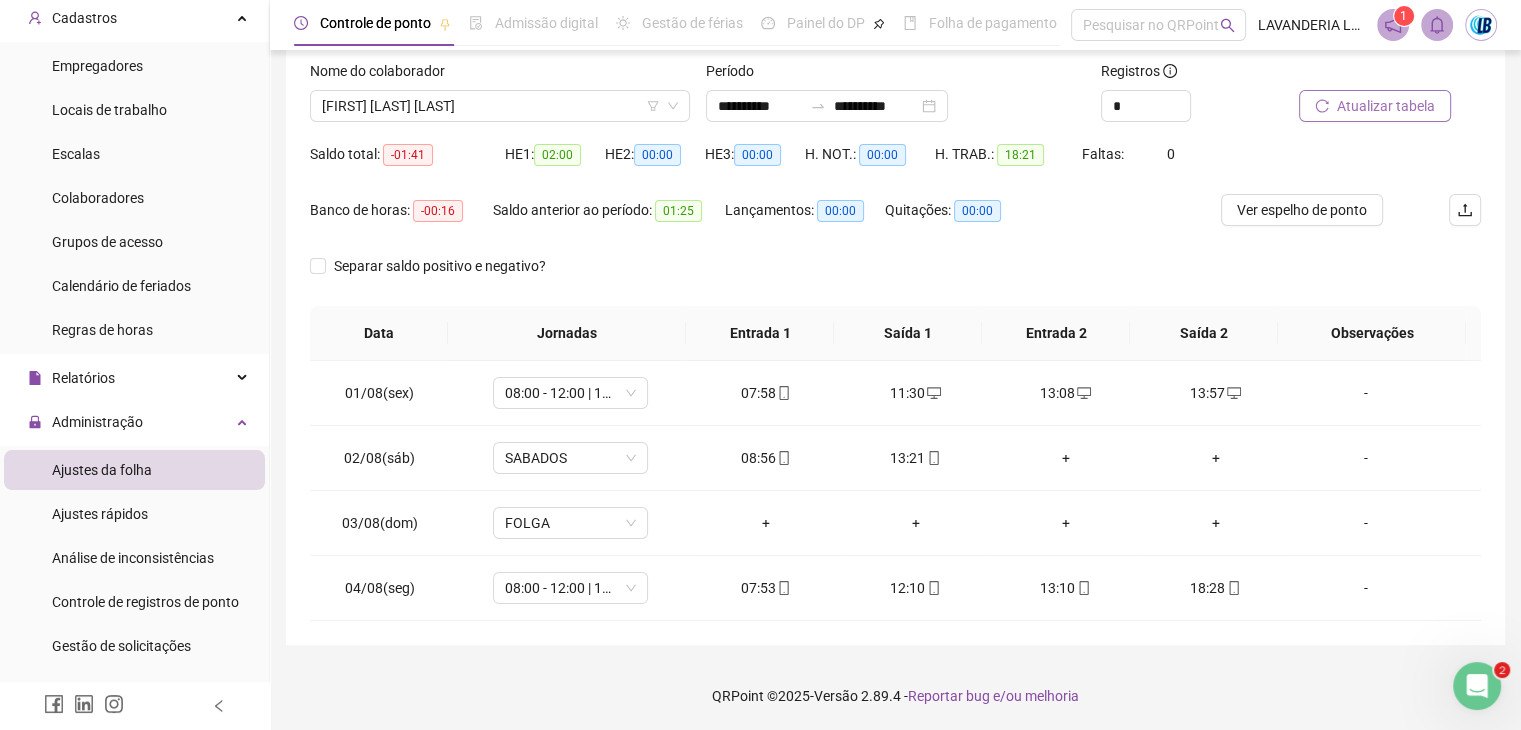 click on "Atualizar tabela" at bounding box center [1386, 106] 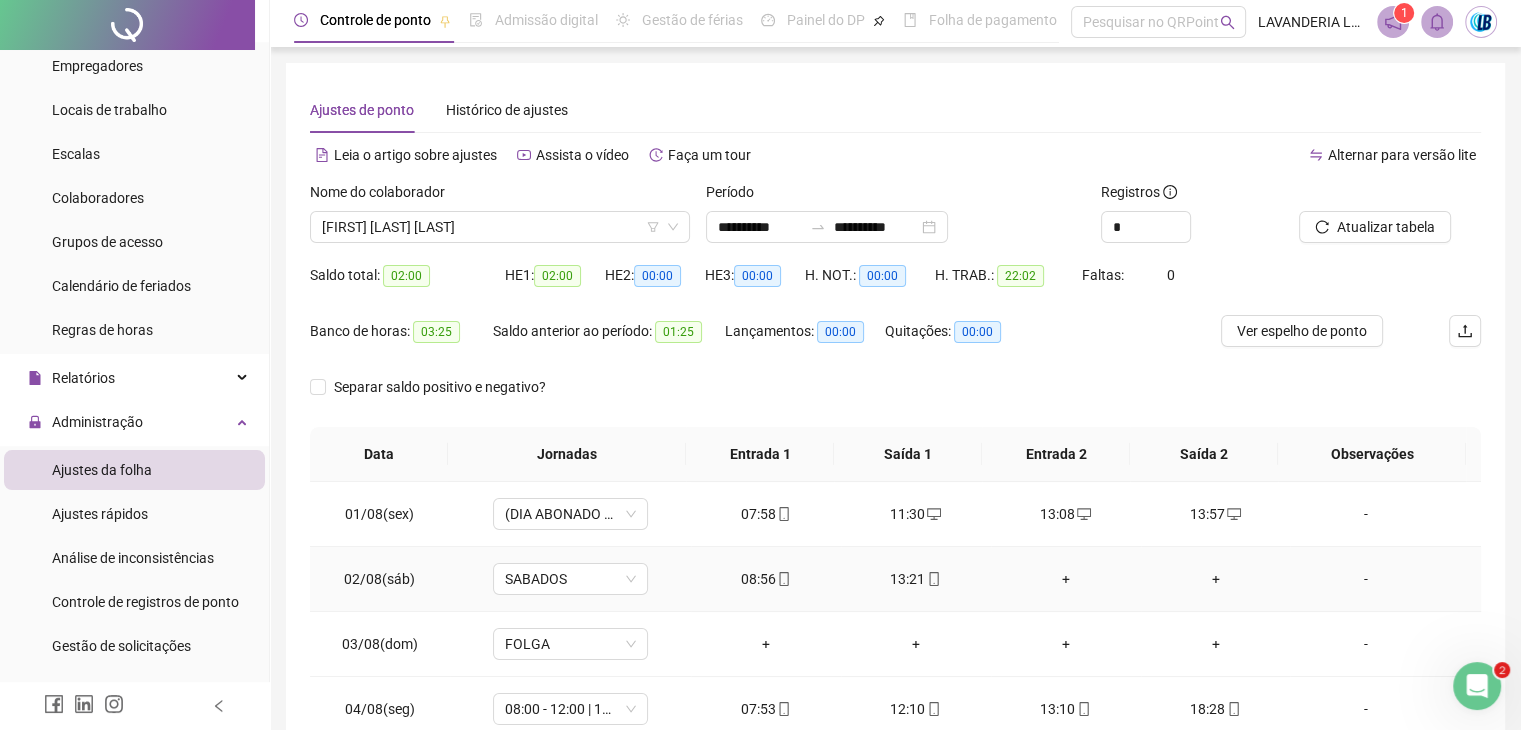 scroll, scrollTop: 0, scrollLeft: 0, axis: both 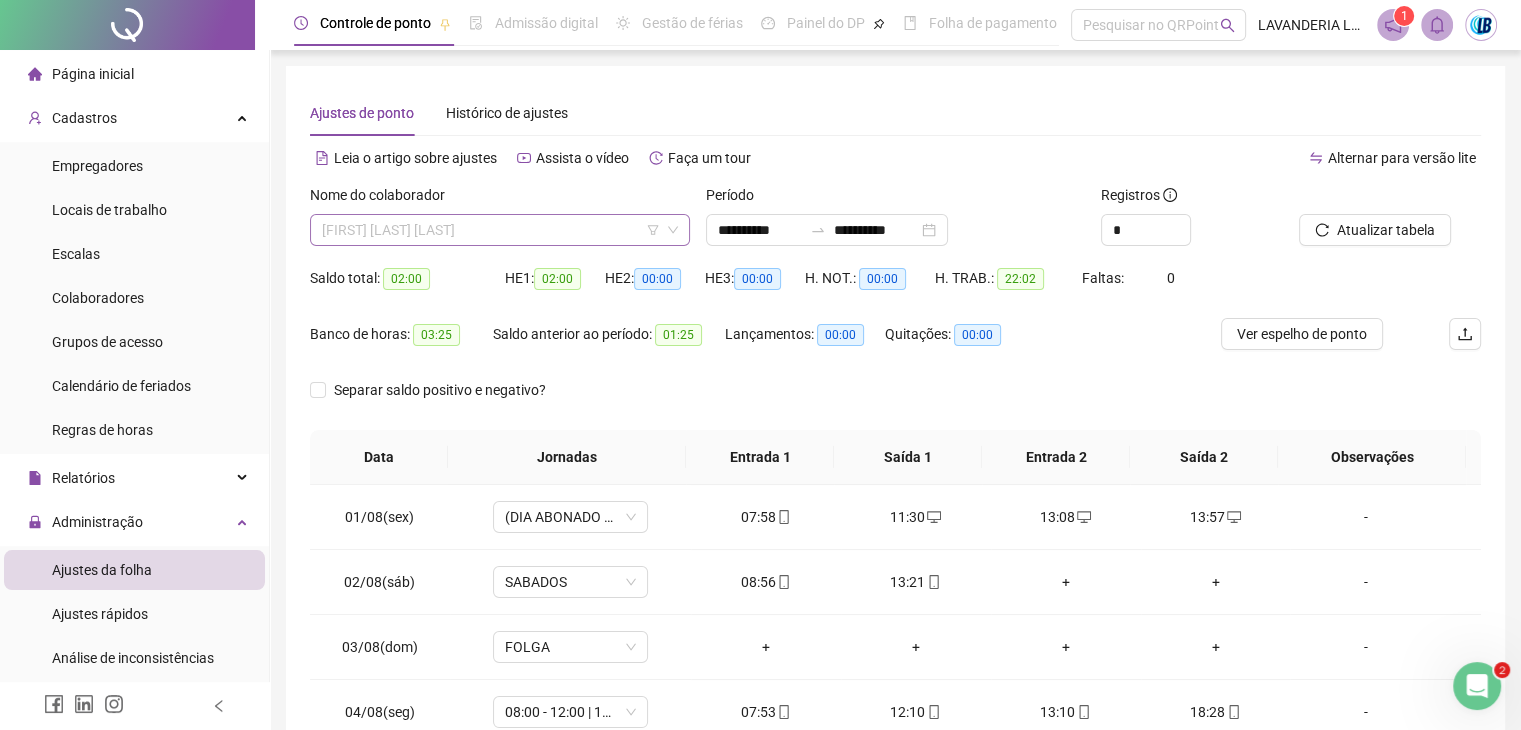 click on "[FIRST] [LAST] [LAST]" at bounding box center [500, 230] 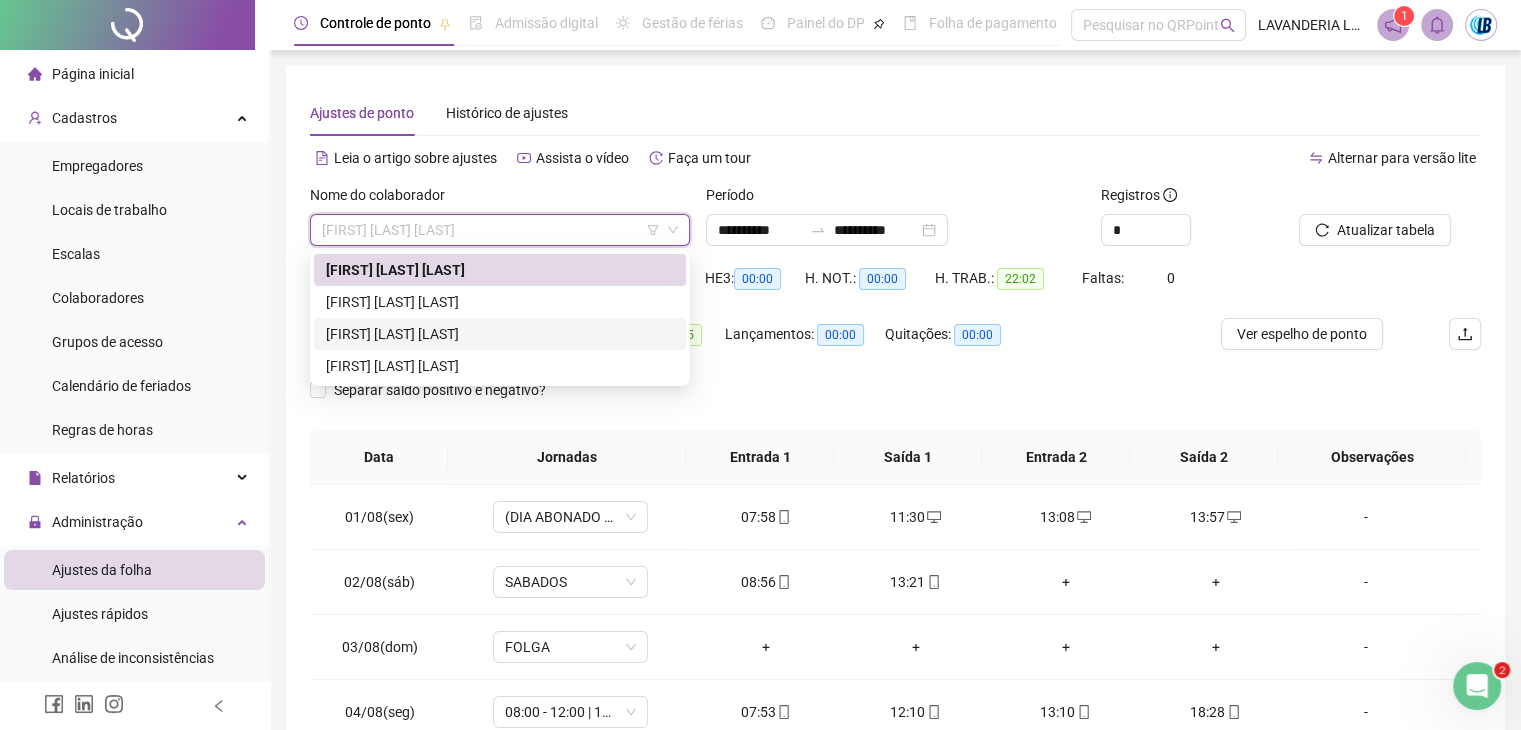 click on "[FIRST] [LAST] [LAST]" at bounding box center [500, 334] 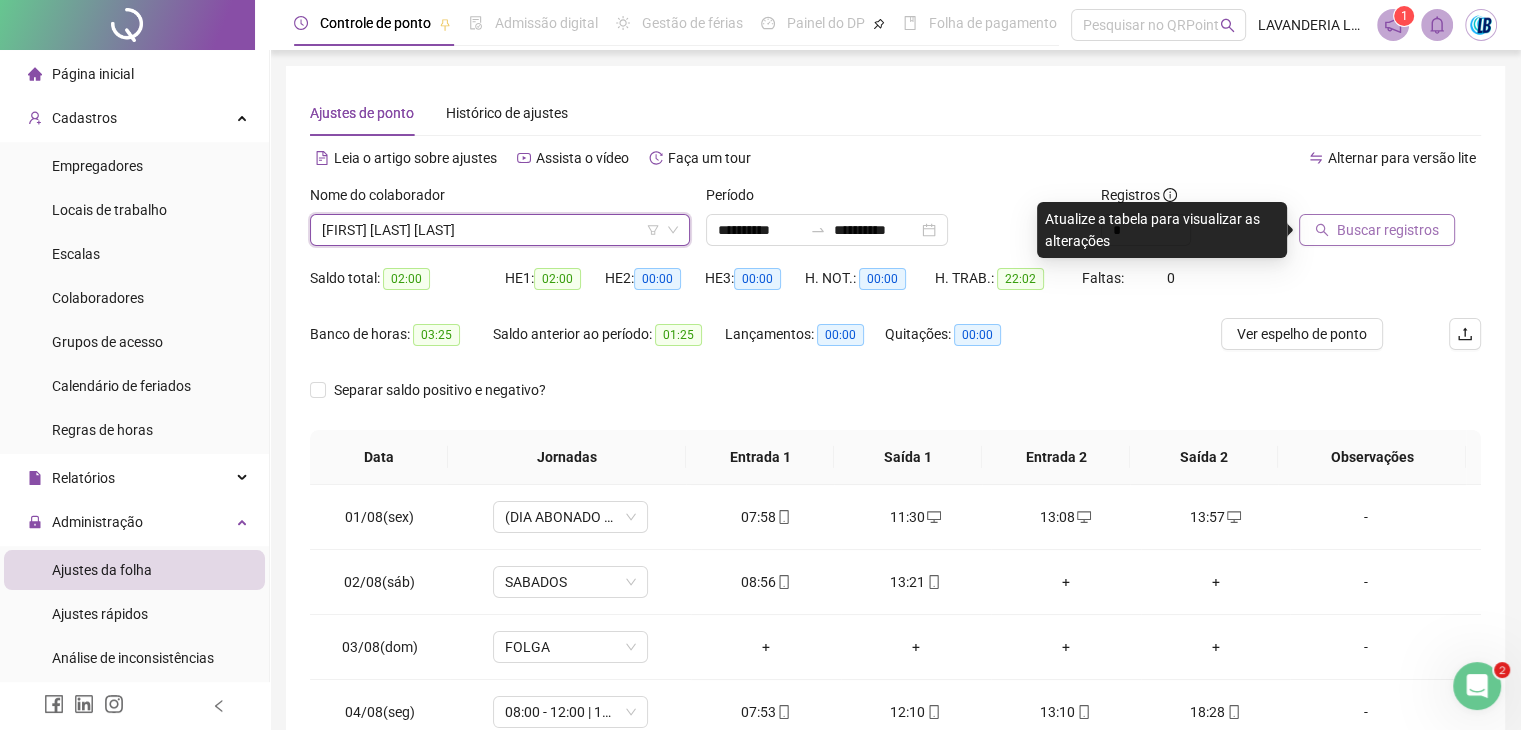click on "Buscar registros" at bounding box center (1388, 230) 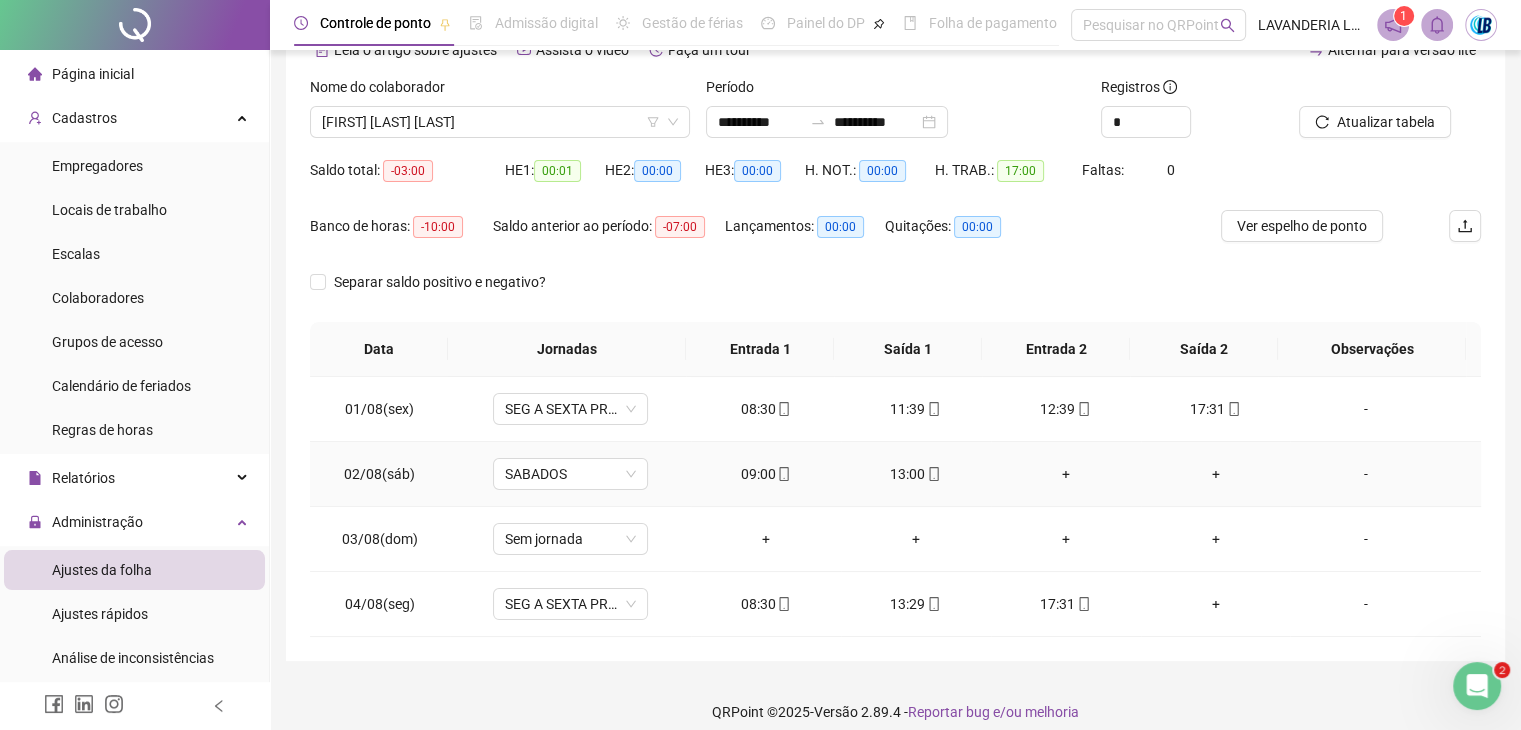 scroll, scrollTop: 124, scrollLeft: 0, axis: vertical 